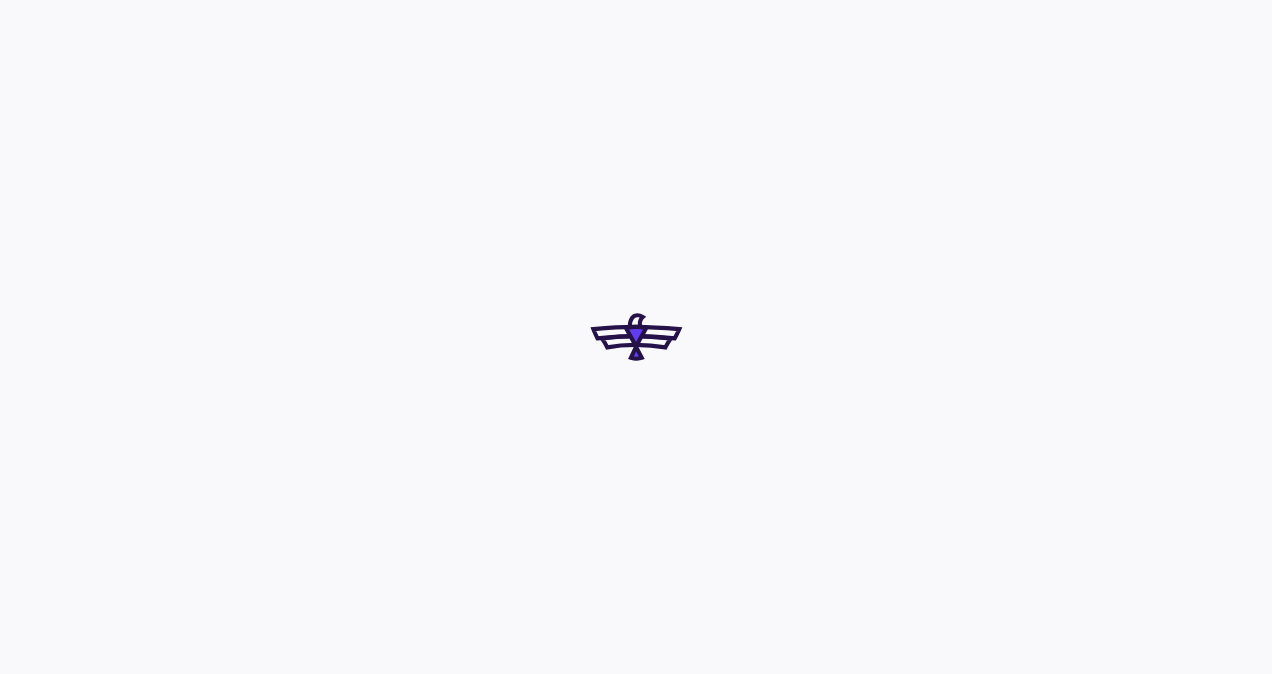 scroll, scrollTop: 0, scrollLeft: 0, axis: both 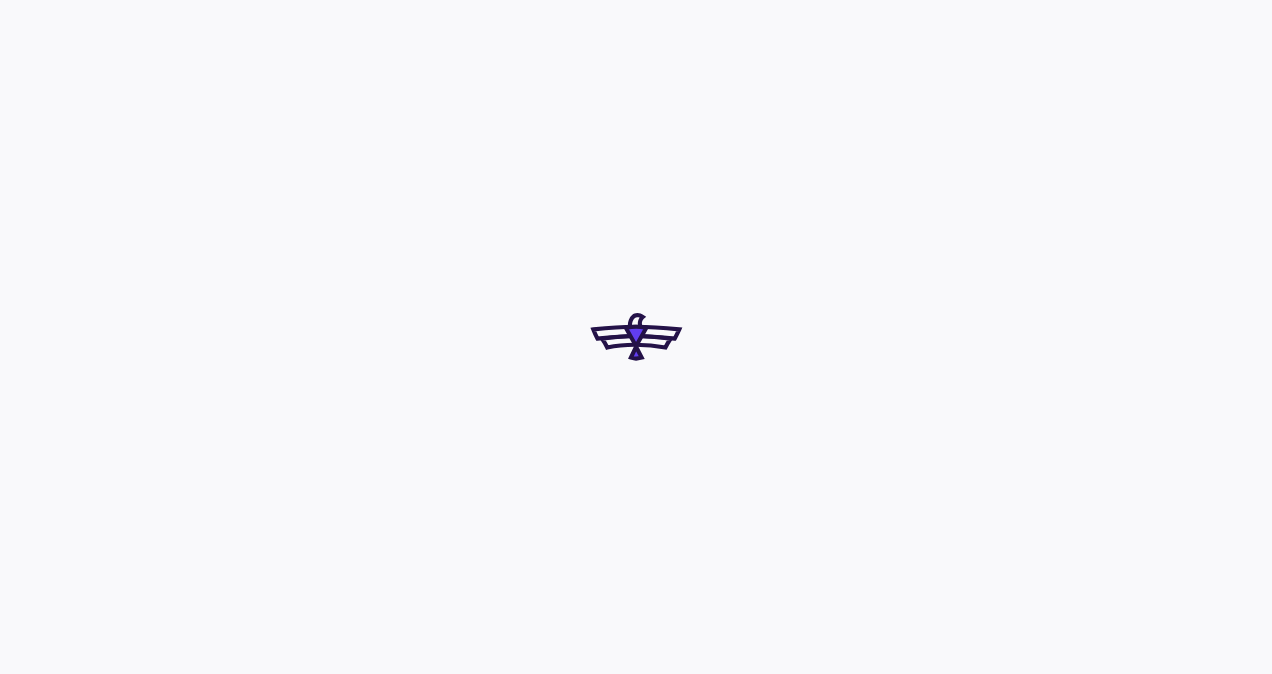 click at bounding box center [636, 337] 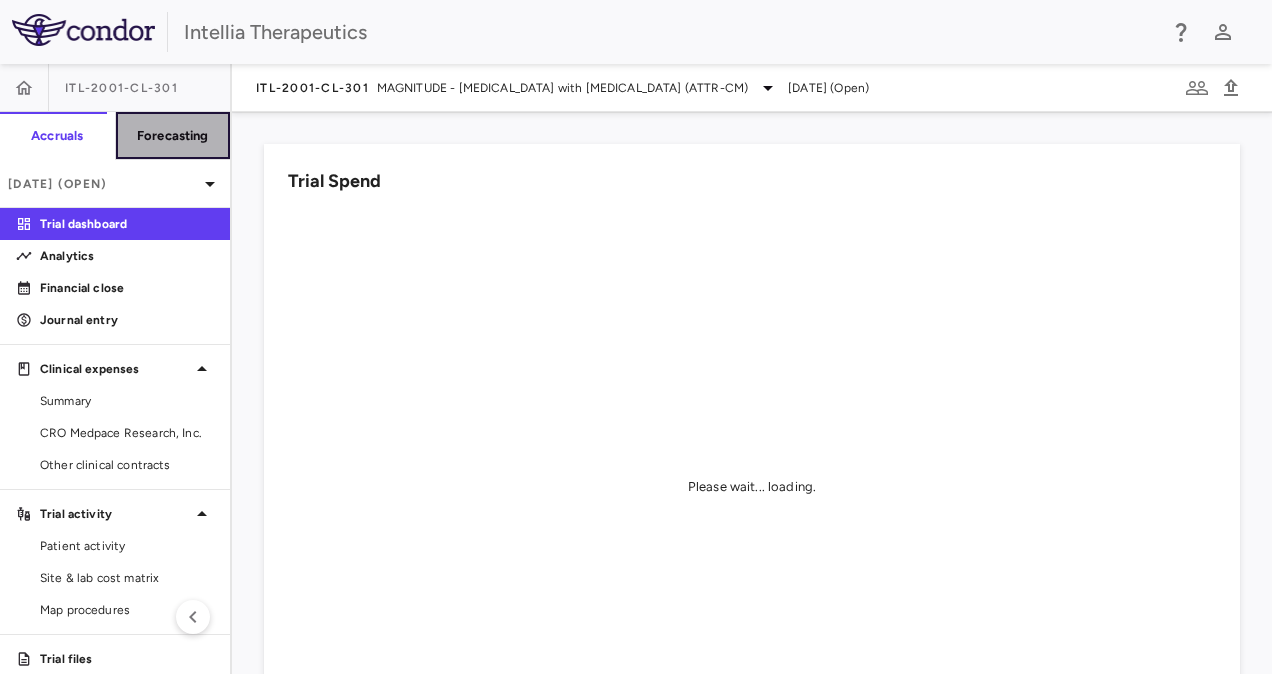 click on "Forecasting" at bounding box center [173, 136] 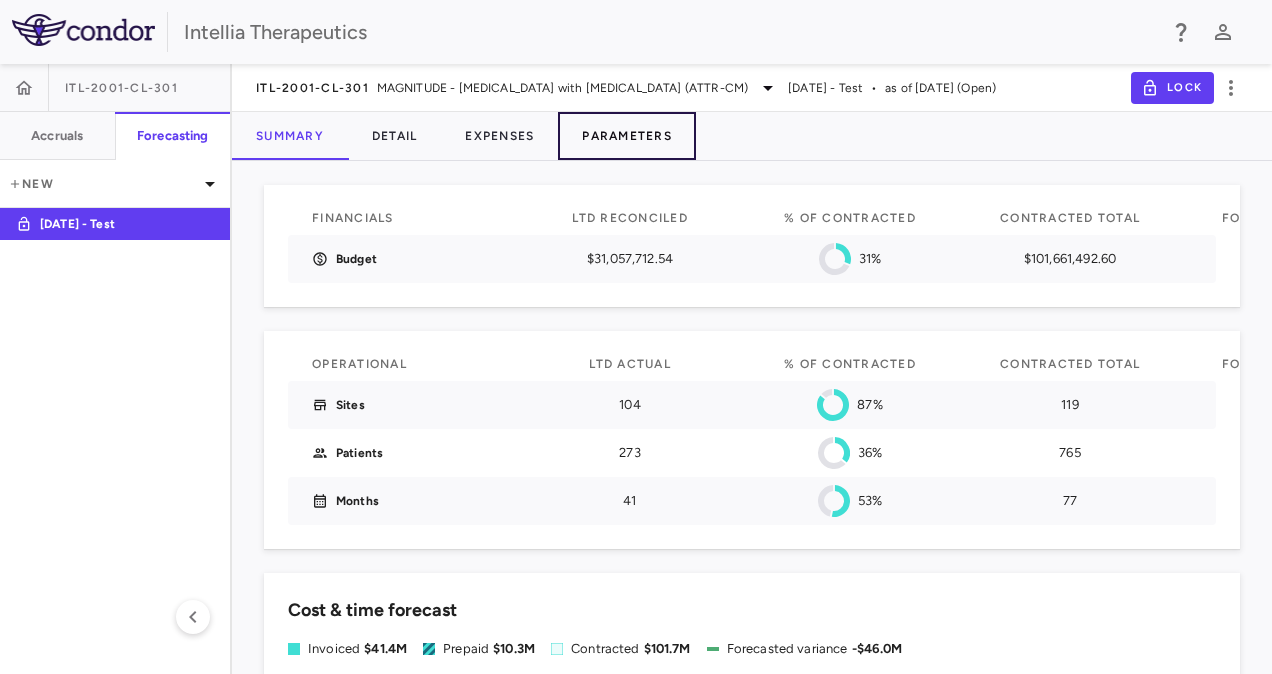 click on "Parameters" at bounding box center [627, 136] 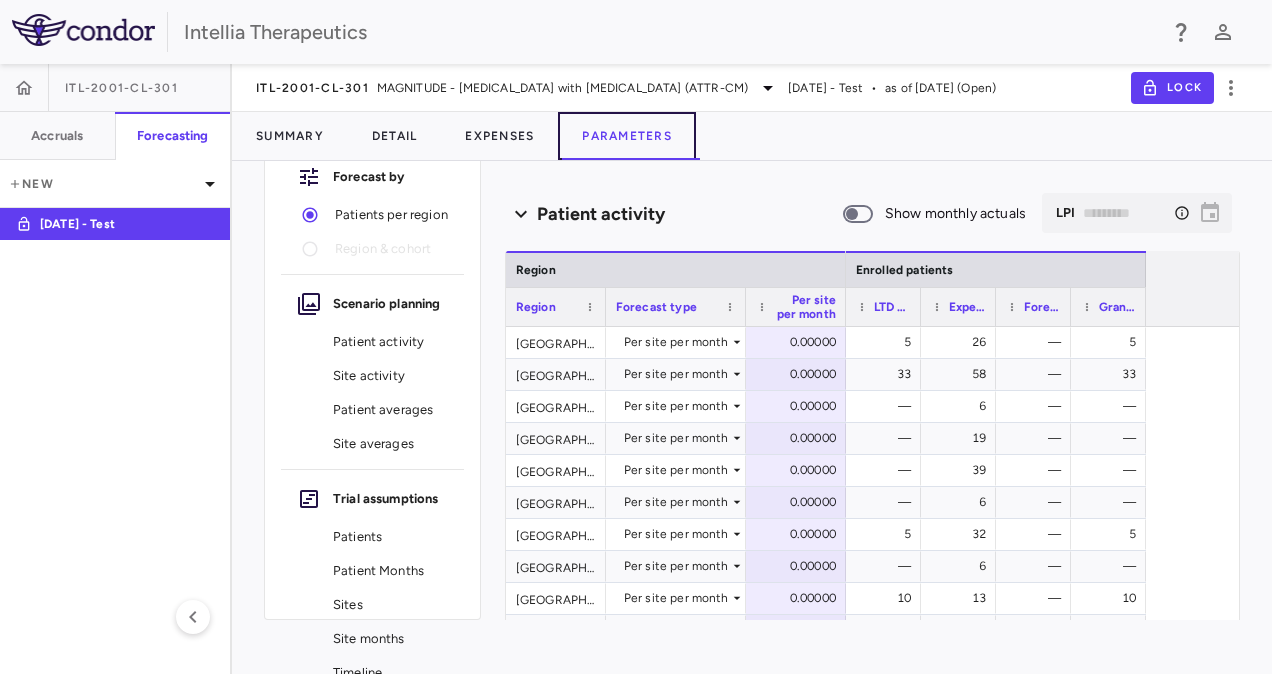scroll, scrollTop: 76, scrollLeft: 0, axis: vertical 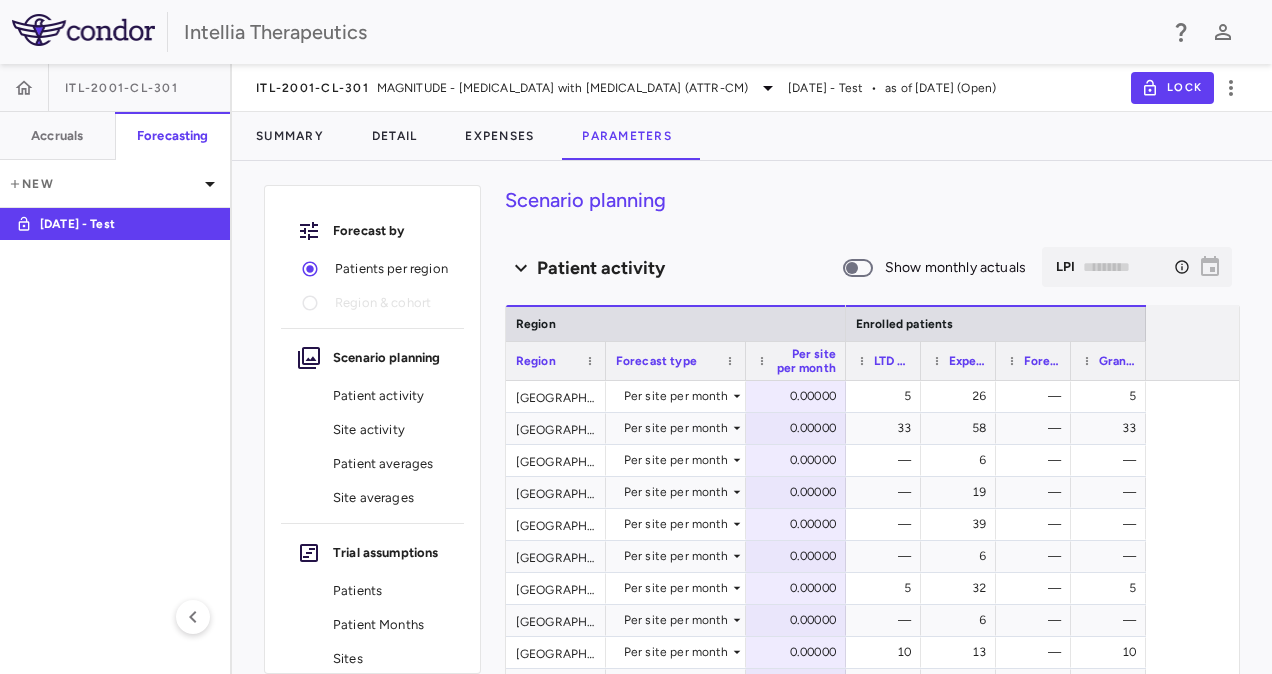 click on "Patient activity" at bounding box center [372, 396] 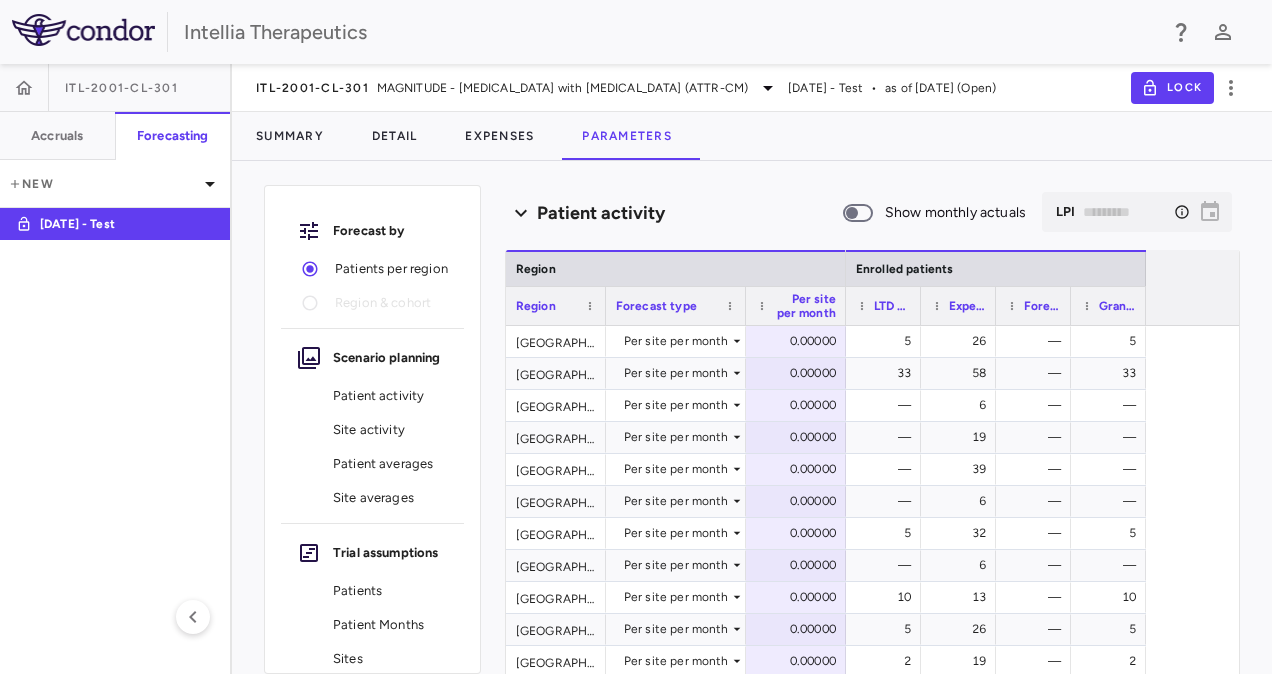 scroll, scrollTop: 69, scrollLeft: 0, axis: vertical 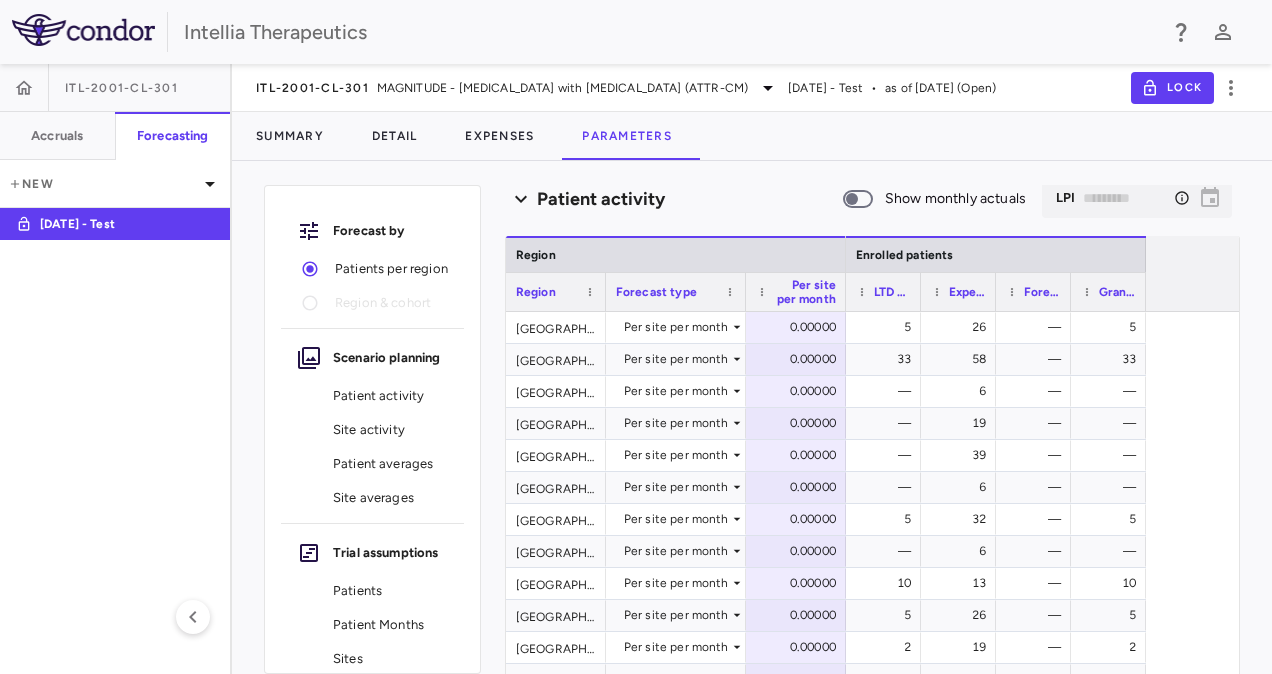 click on "Site activity" at bounding box center (390, 430) 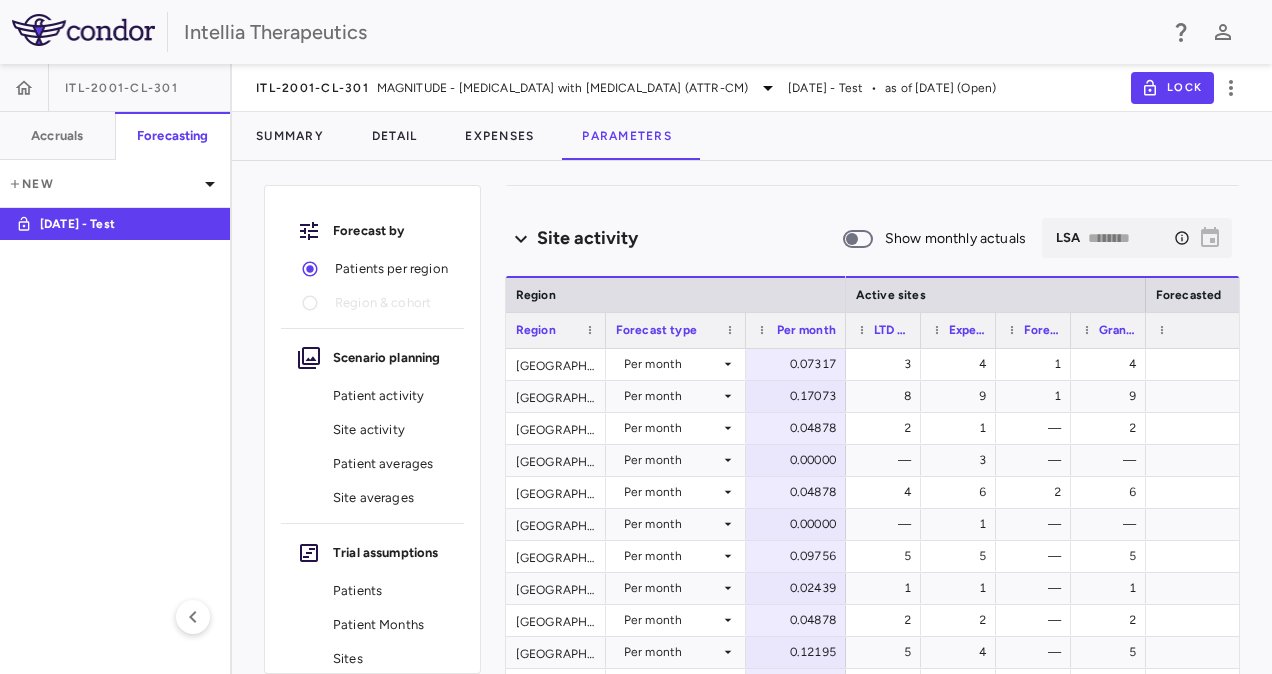 scroll, scrollTop: 1164, scrollLeft: 0, axis: vertical 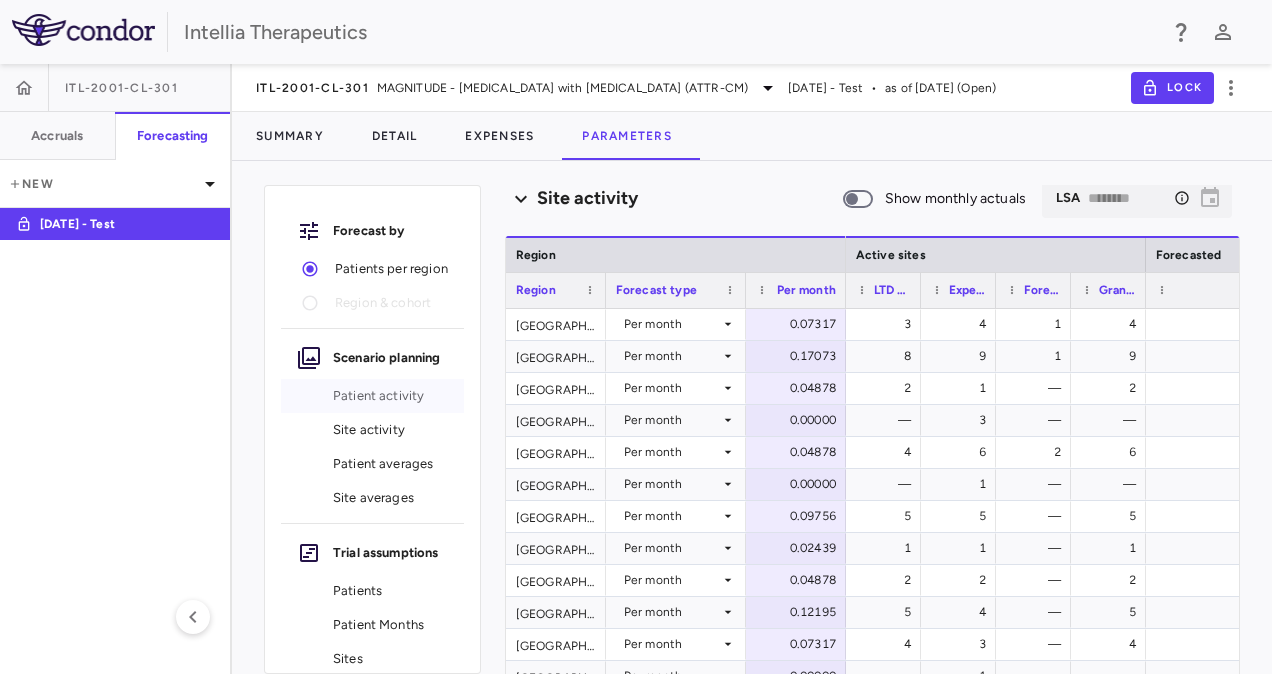 click on "Patient activity" at bounding box center (390, 396) 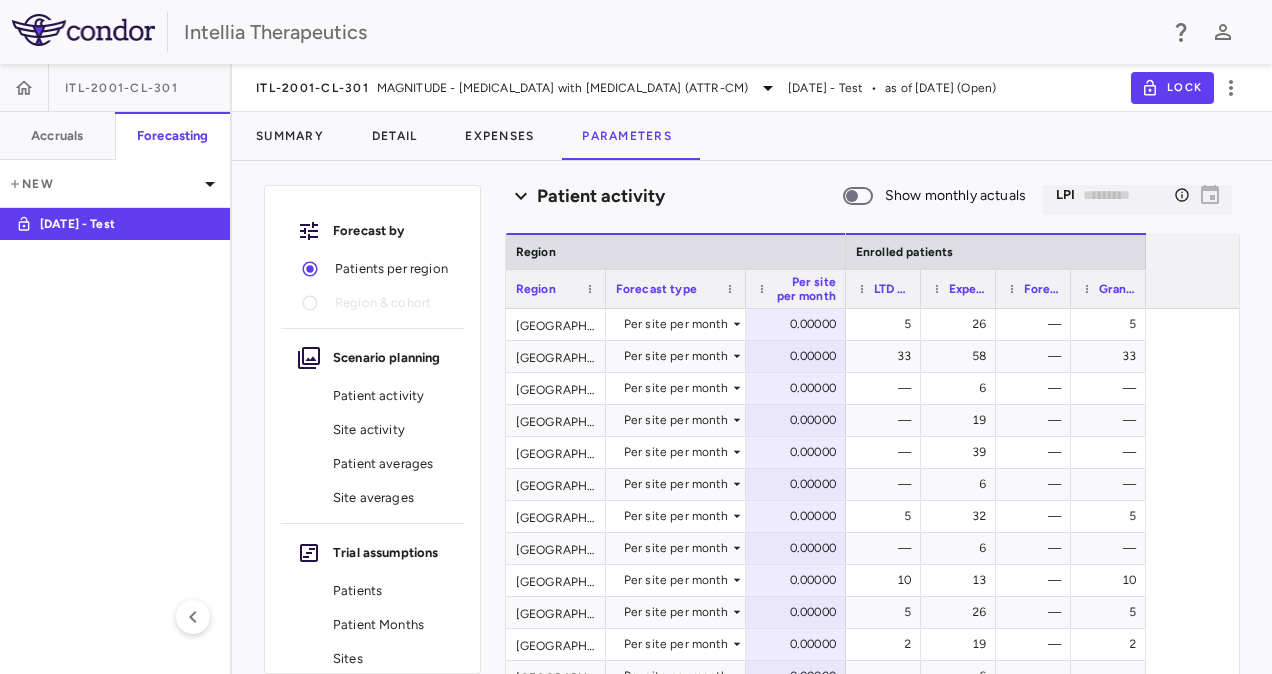scroll, scrollTop: 69, scrollLeft: 0, axis: vertical 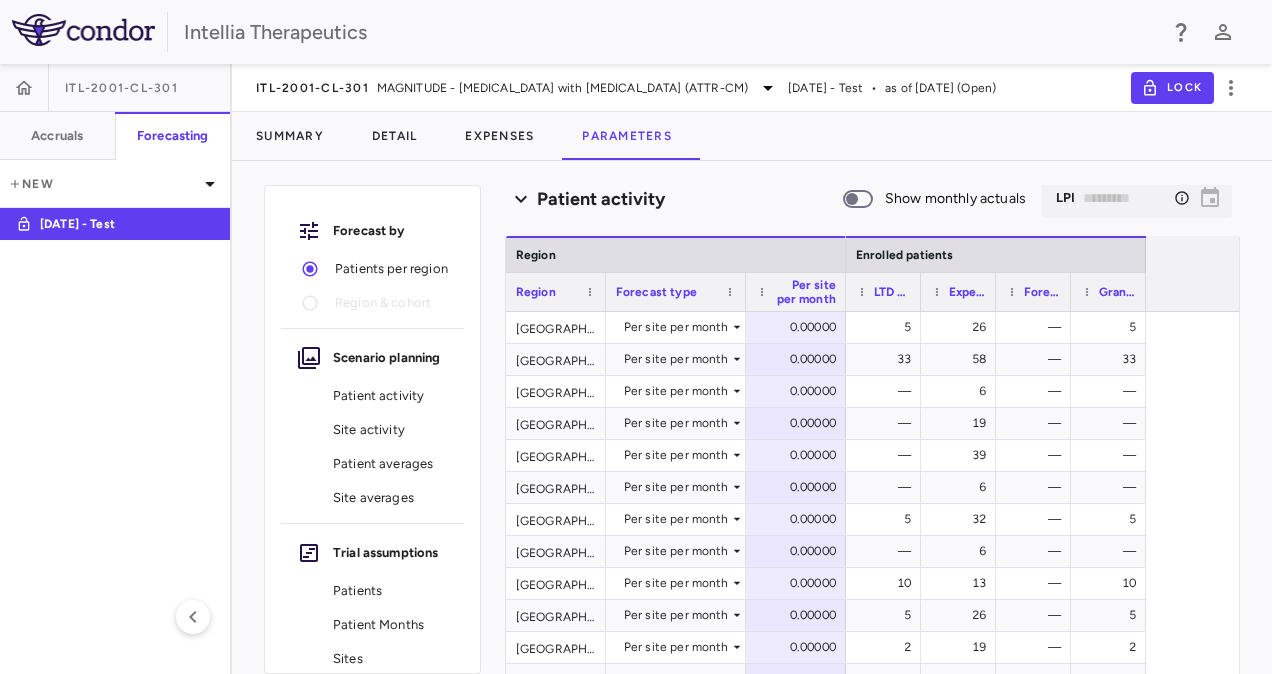 click on "Patients" at bounding box center [390, 591] 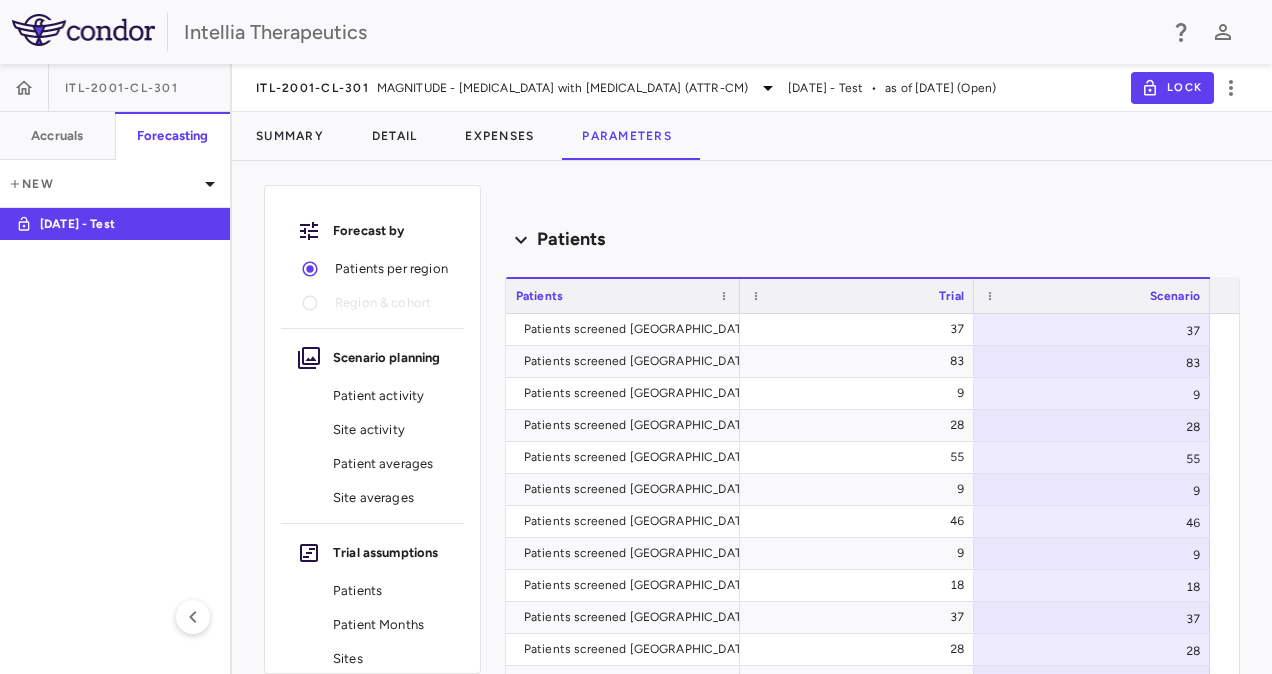 scroll, scrollTop: 9244, scrollLeft: 0, axis: vertical 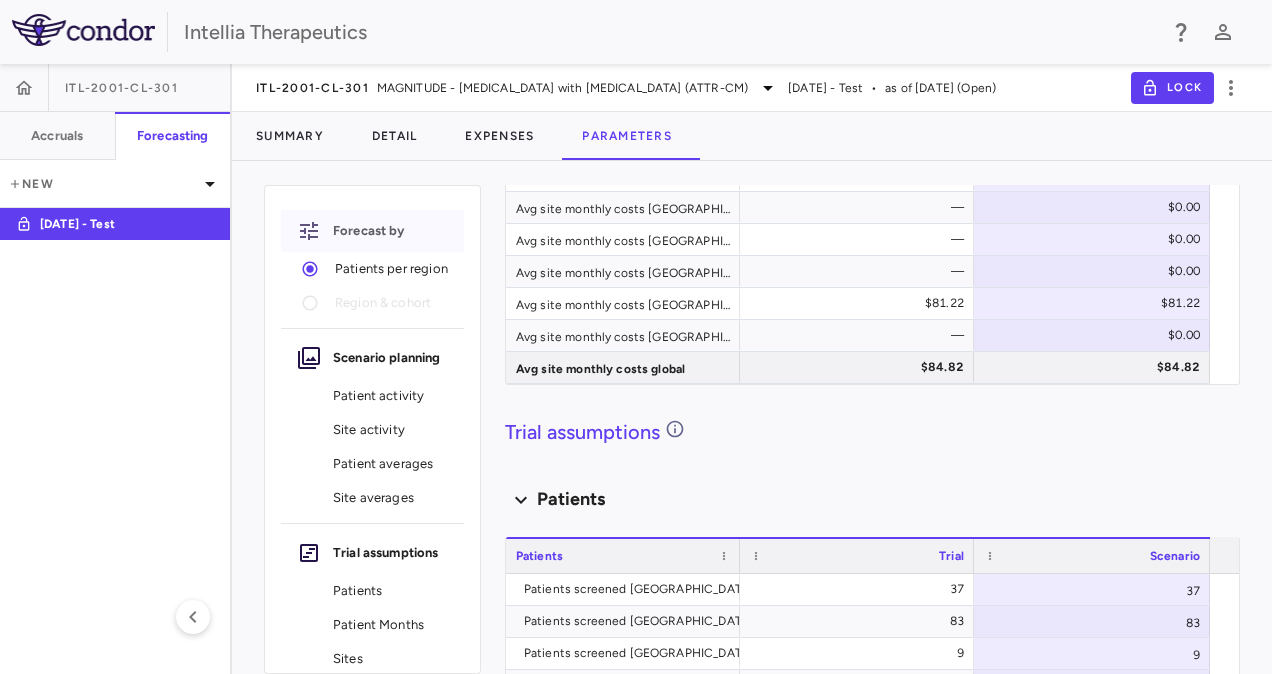 click on "Forecast by" at bounding box center [372, 231] 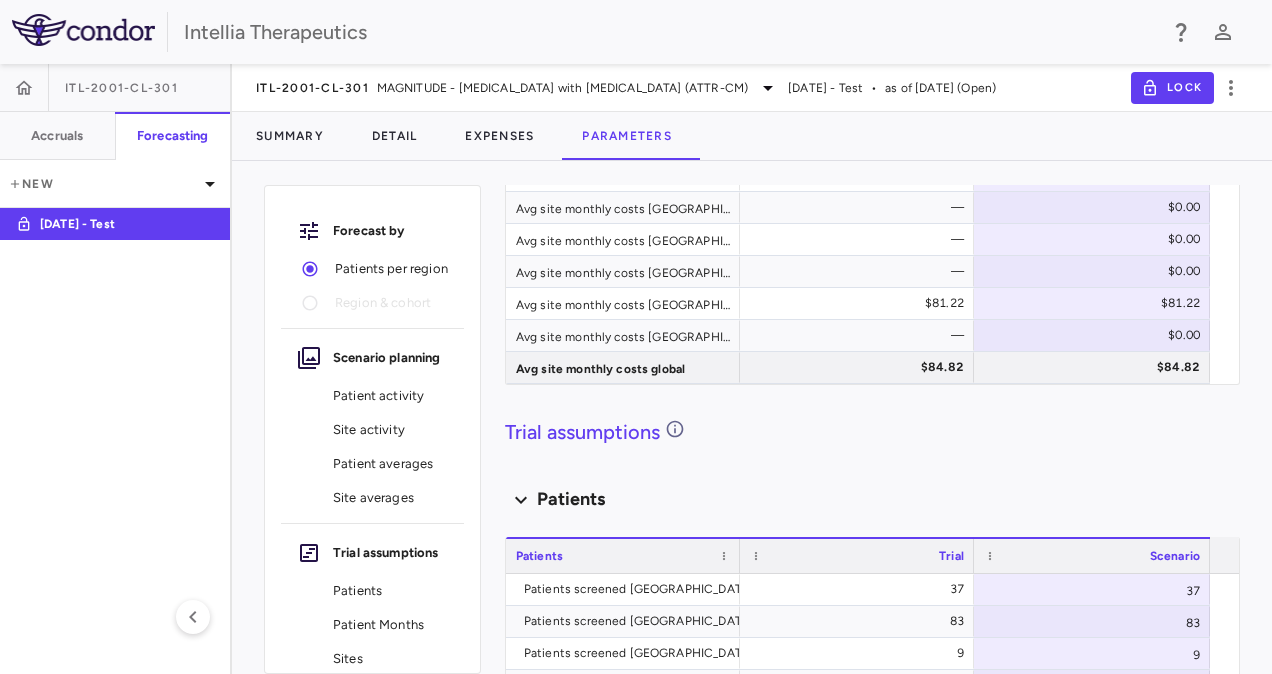 click on "Region & cohort" at bounding box center [372, 303] 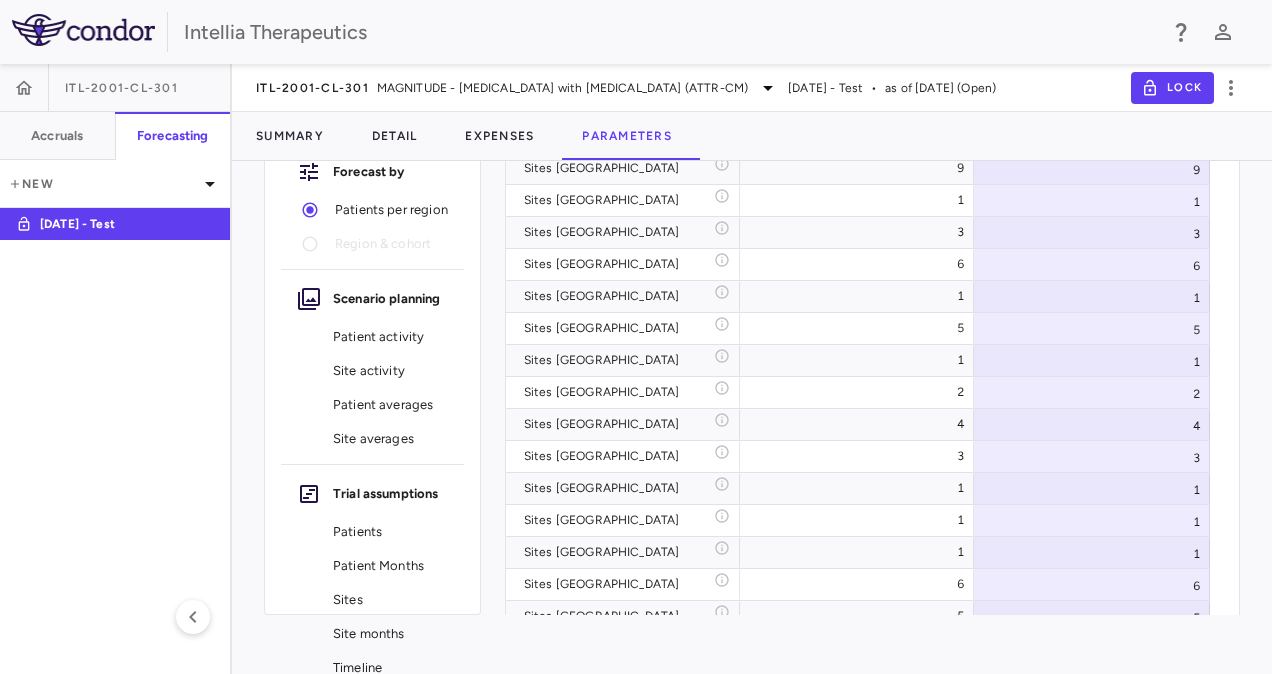 scroll, scrollTop: 76, scrollLeft: 0, axis: vertical 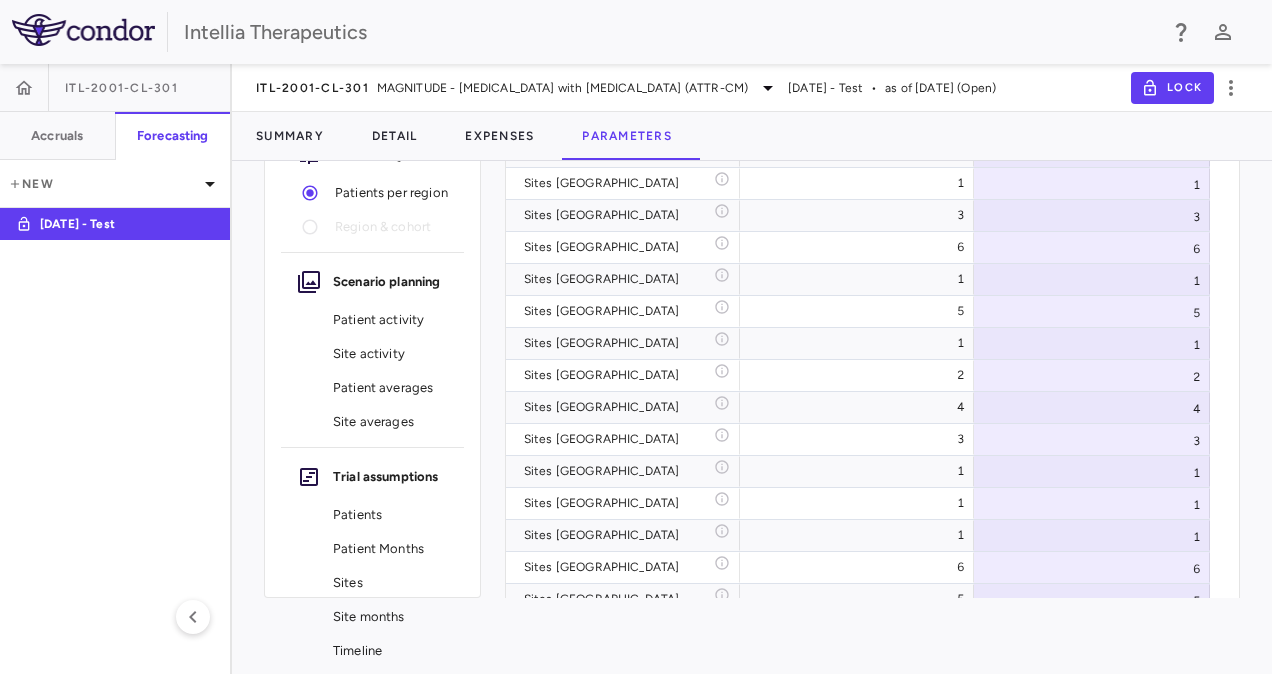 click on "Site months" at bounding box center (390, 617) 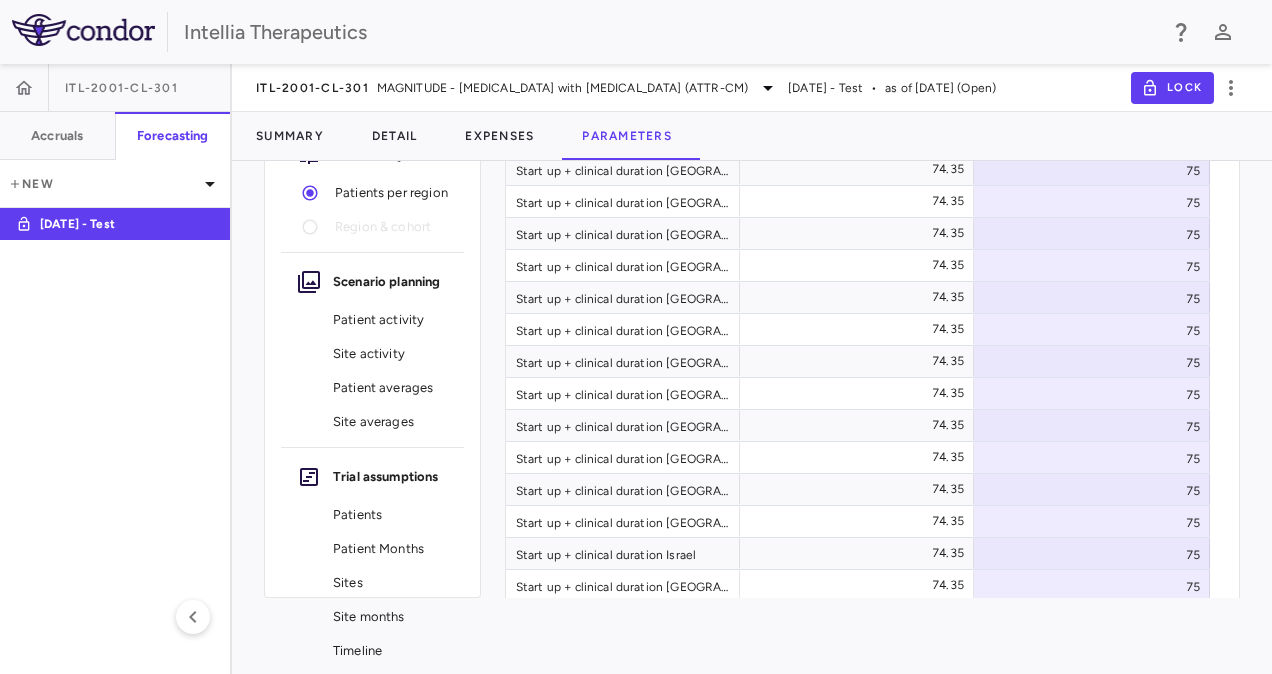 click on "Timeline" at bounding box center (390, 651) 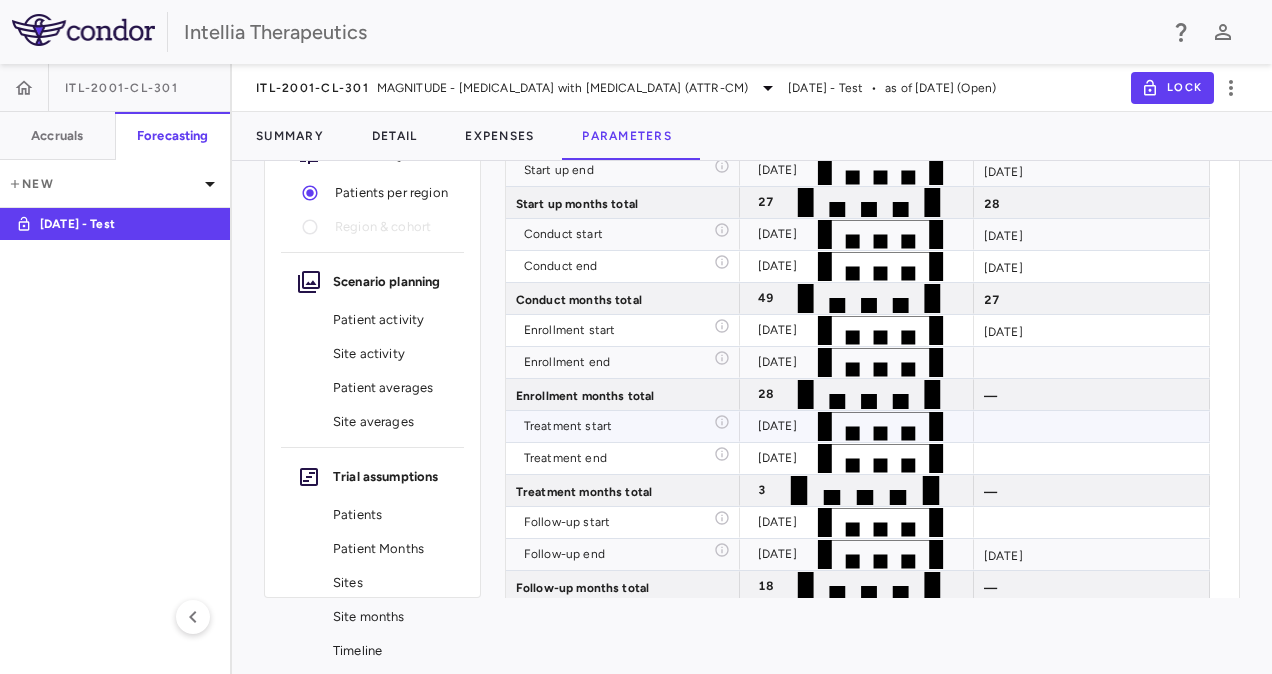 scroll, scrollTop: 16355, scrollLeft: 0, axis: vertical 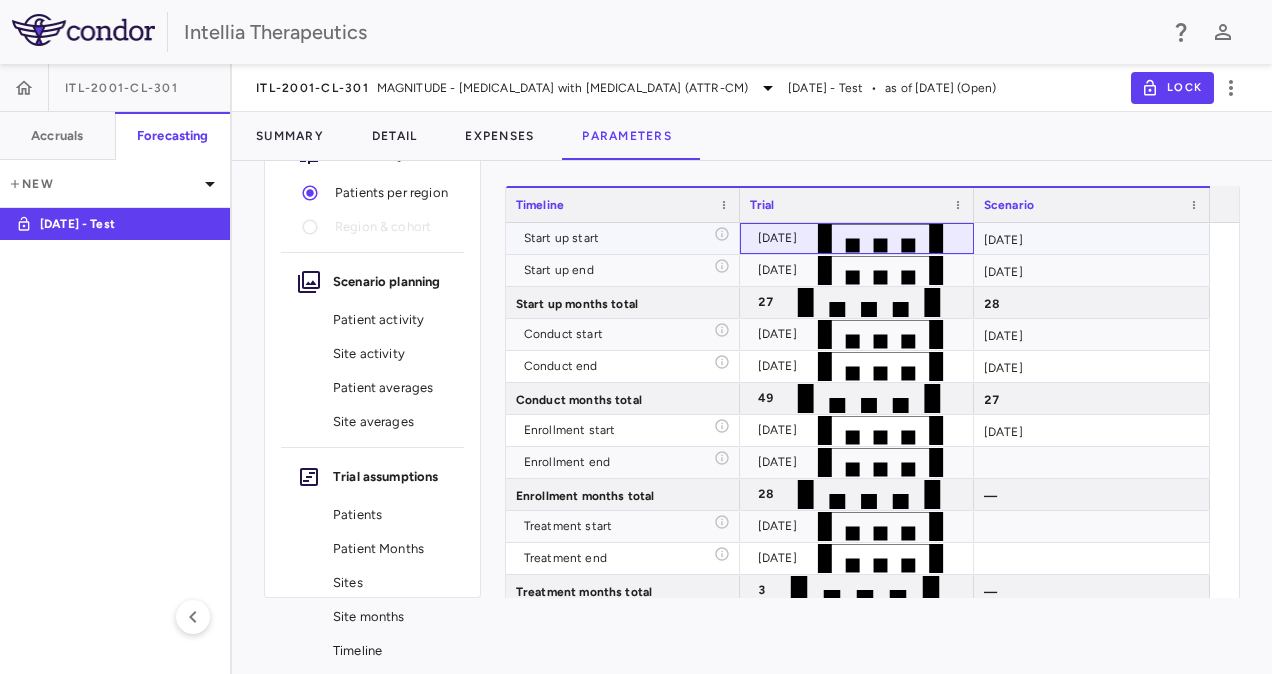 click 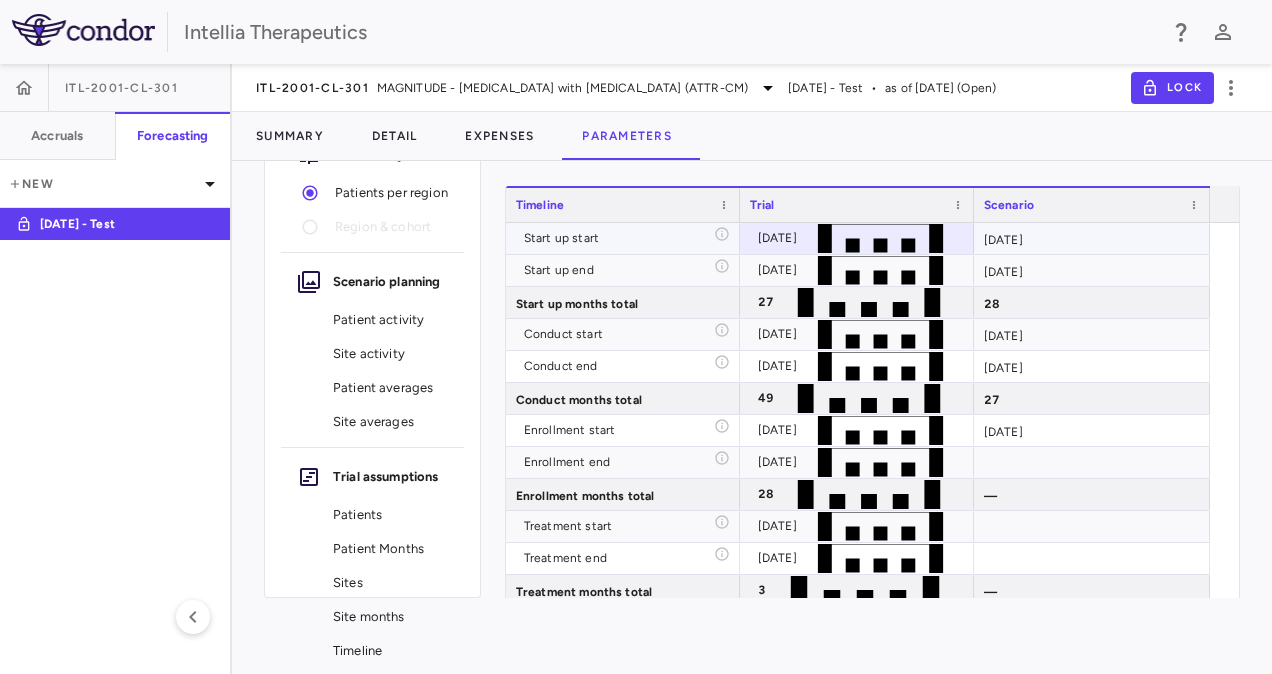 click on "[DATE]" at bounding box center [1092, 238] 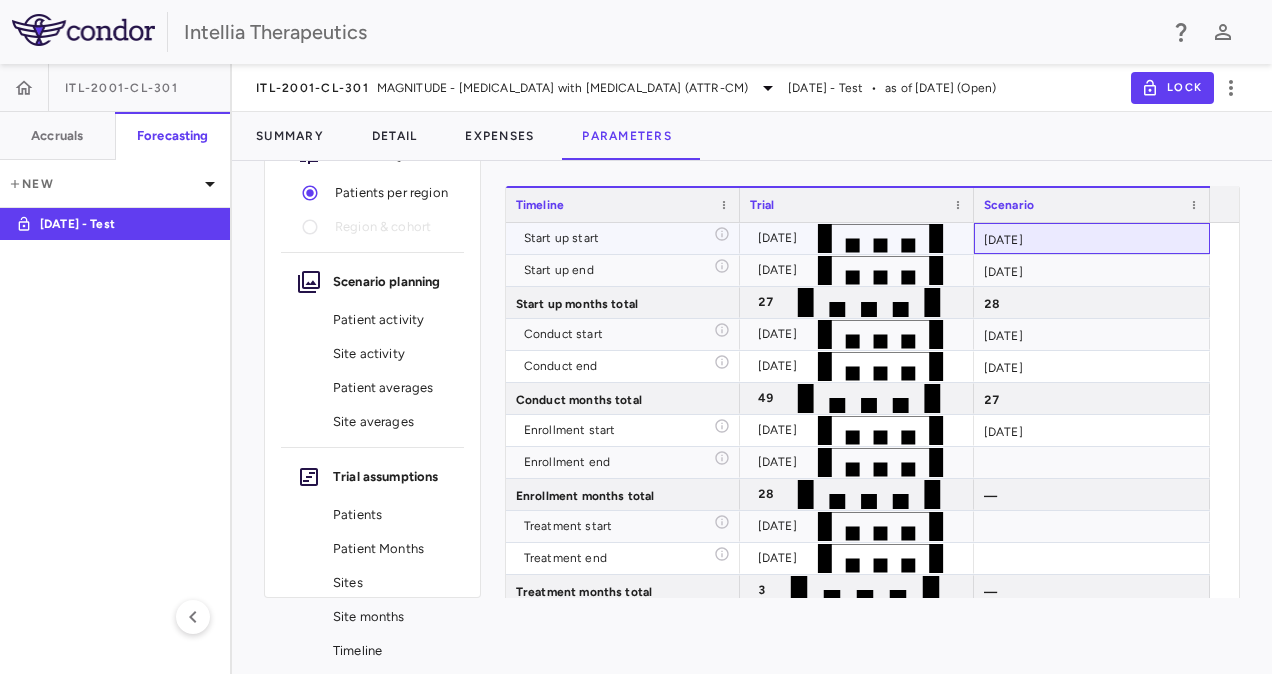 click on "[DATE]" at bounding box center [1092, 238] 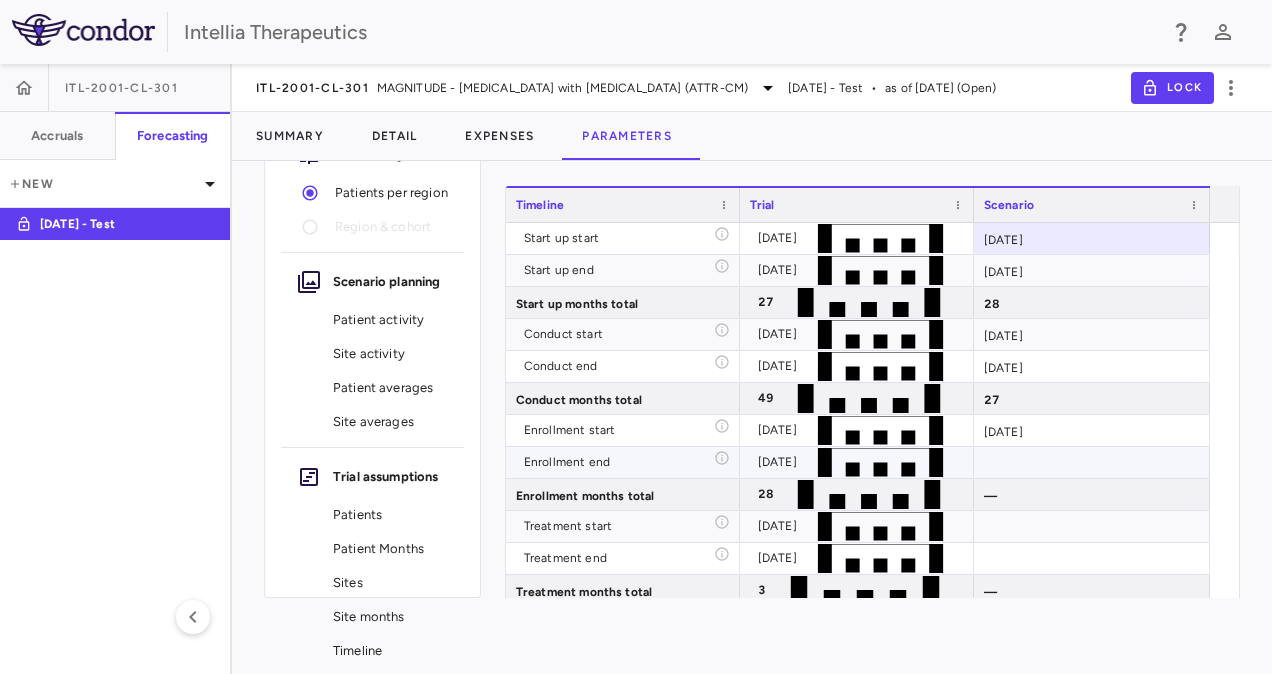 click at bounding box center [1092, 462] 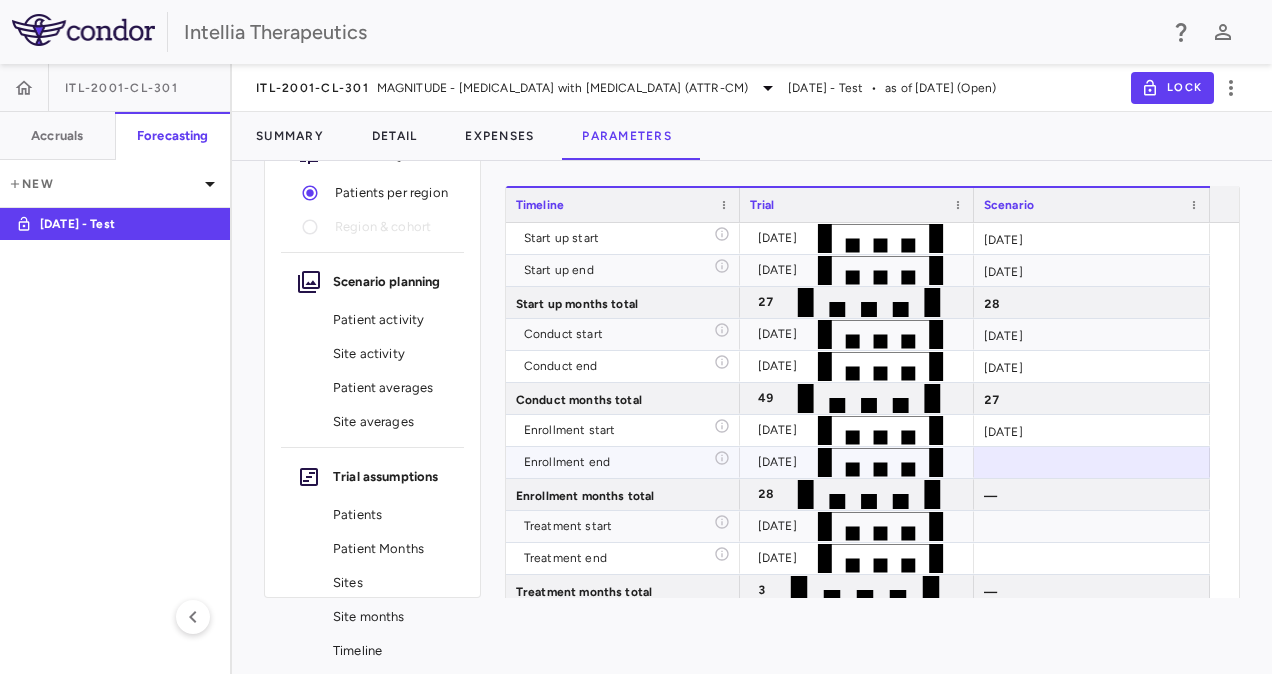 click on "[DATE]" at bounding box center [1092, 430] 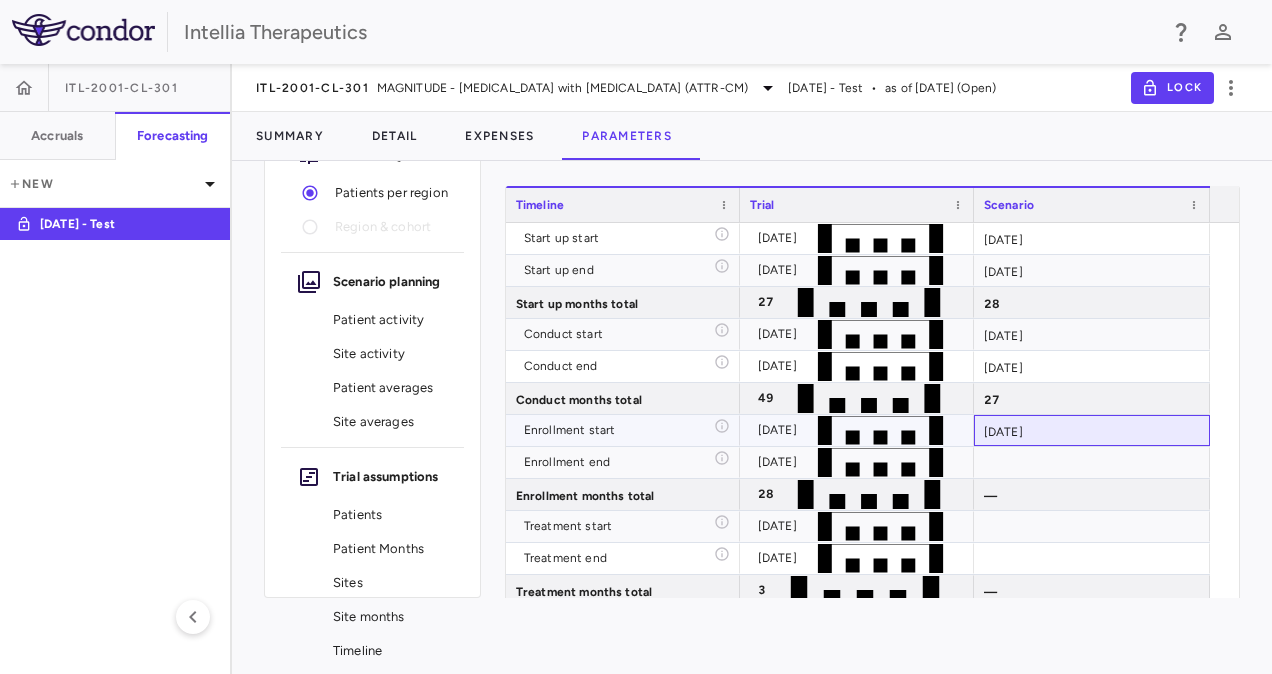 click on "[DATE]" at bounding box center [1092, 430] 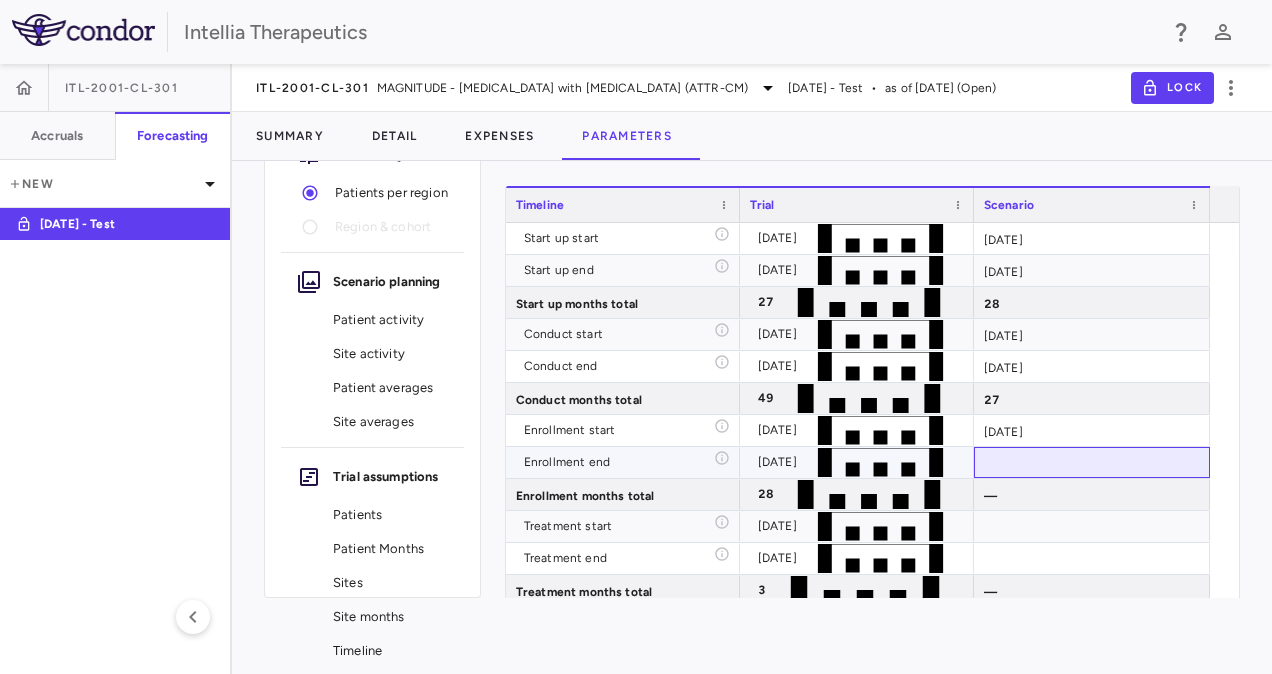 click at bounding box center [1092, 462] 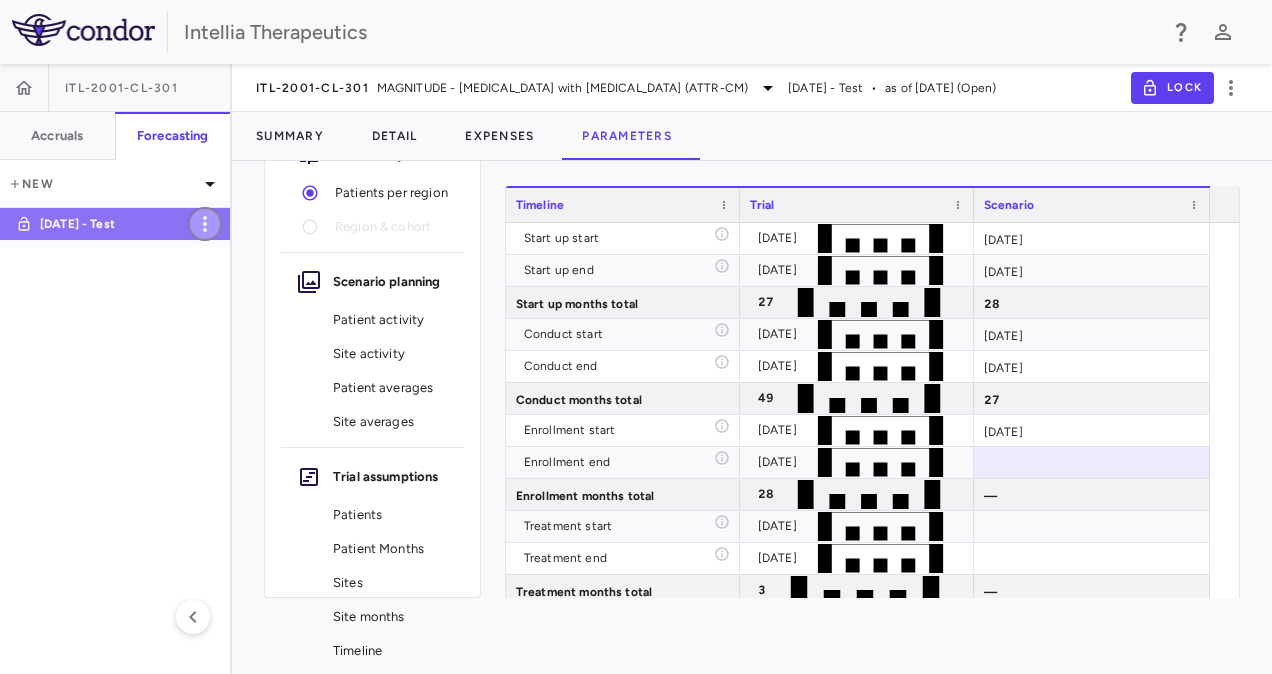 click 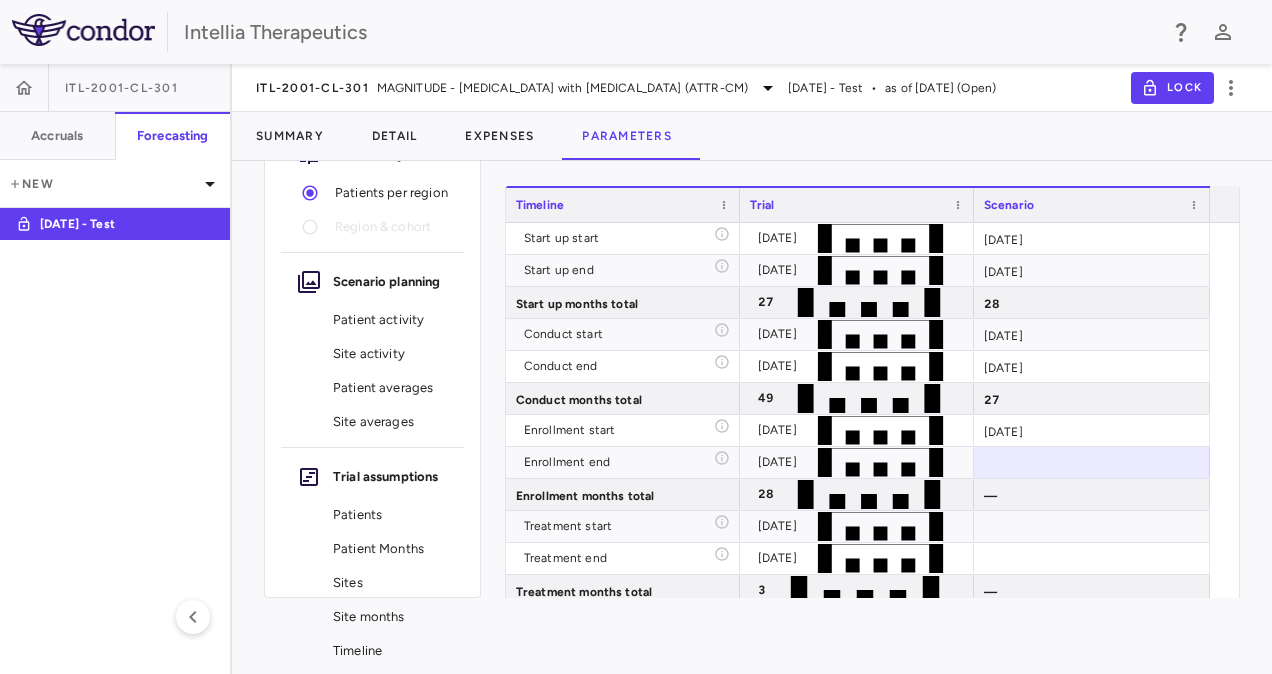 click on "Skip to sidebar Skip to main content Intellia Therapeutics ITL-2001-CL-301 Accruals Forecasting  New [DATE] - Test ITL-2001-CL-301 MAGNITUDE - [MEDICAL_DATA] with [MEDICAL_DATA] (ATTR-CM) [DATE] - Test • as of [DATE] (Open) Lock Summary Detail Expenses Parameters Forecast by Patients per region Region & cohort Scenario planning Patient activity Site activity Patient averages Site averages Trial assumptions Patients Patient Months Sites Site months Timeline Scenario planning Patient activity Show monthly actuals ​ LPI ​ Drag here to set row groups Drag here to set column labels
Region
Region
5" at bounding box center (636, 337) 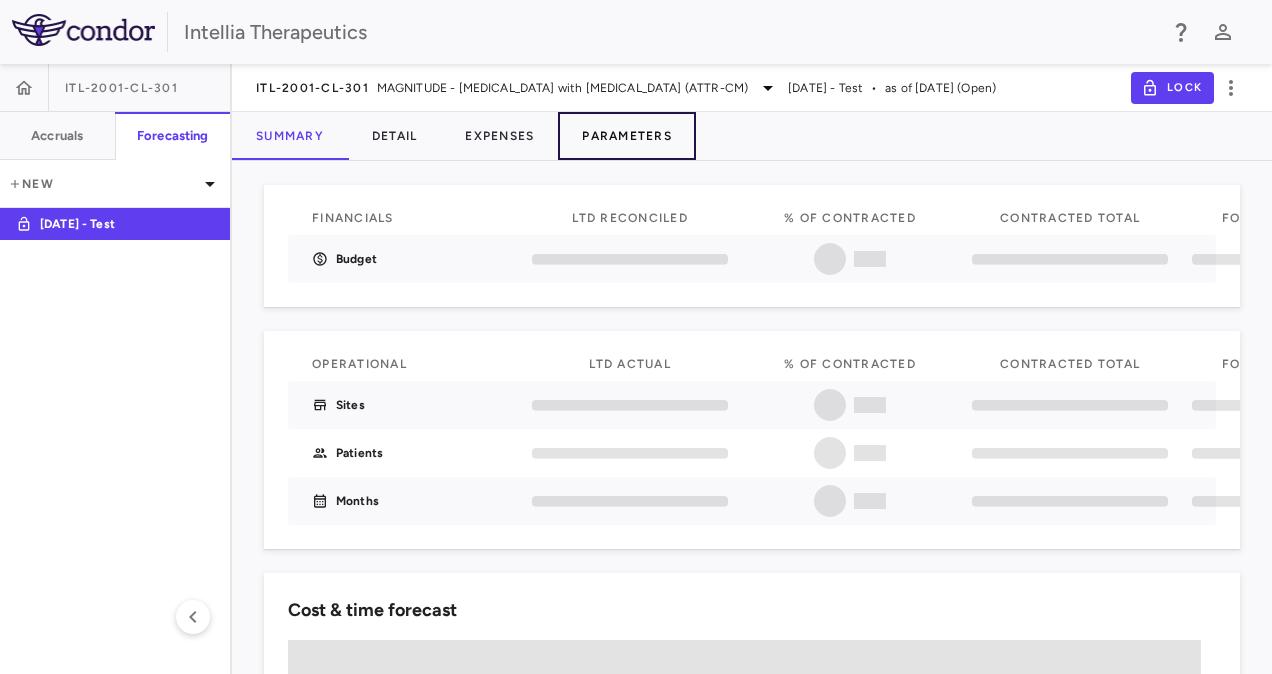 click on "Parameters" at bounding box center [627, 136] 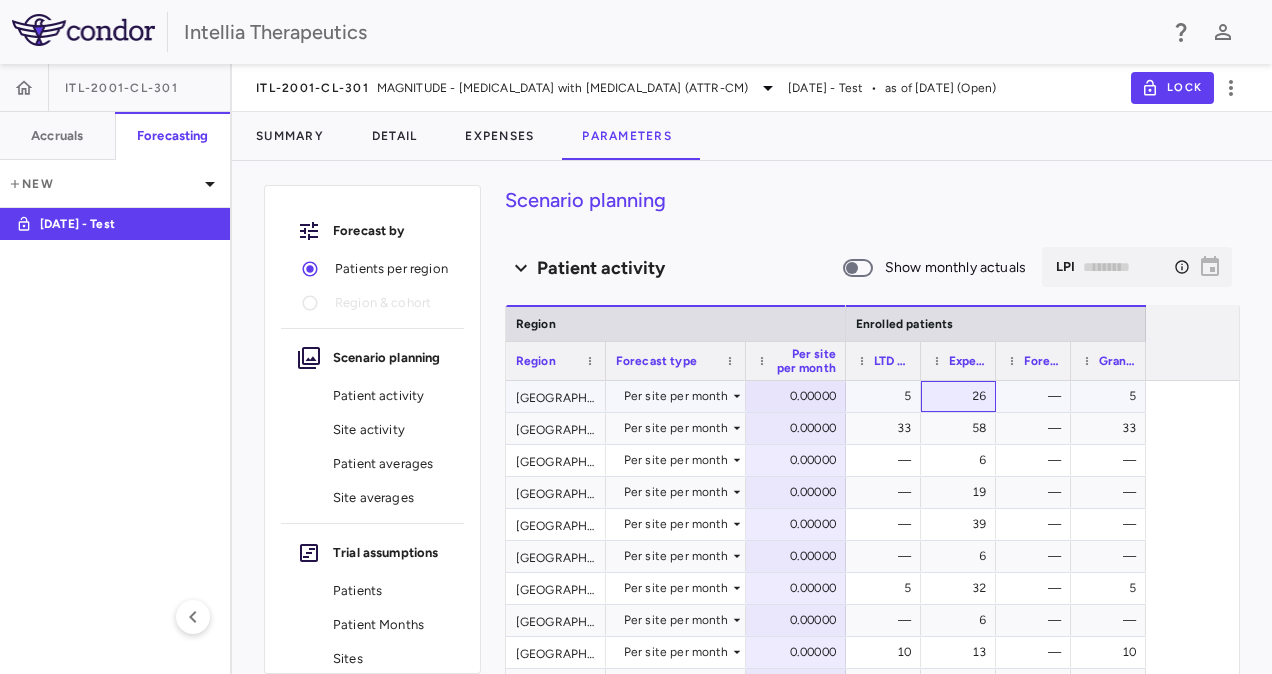 click on "26" at bounding box center [962, 396] 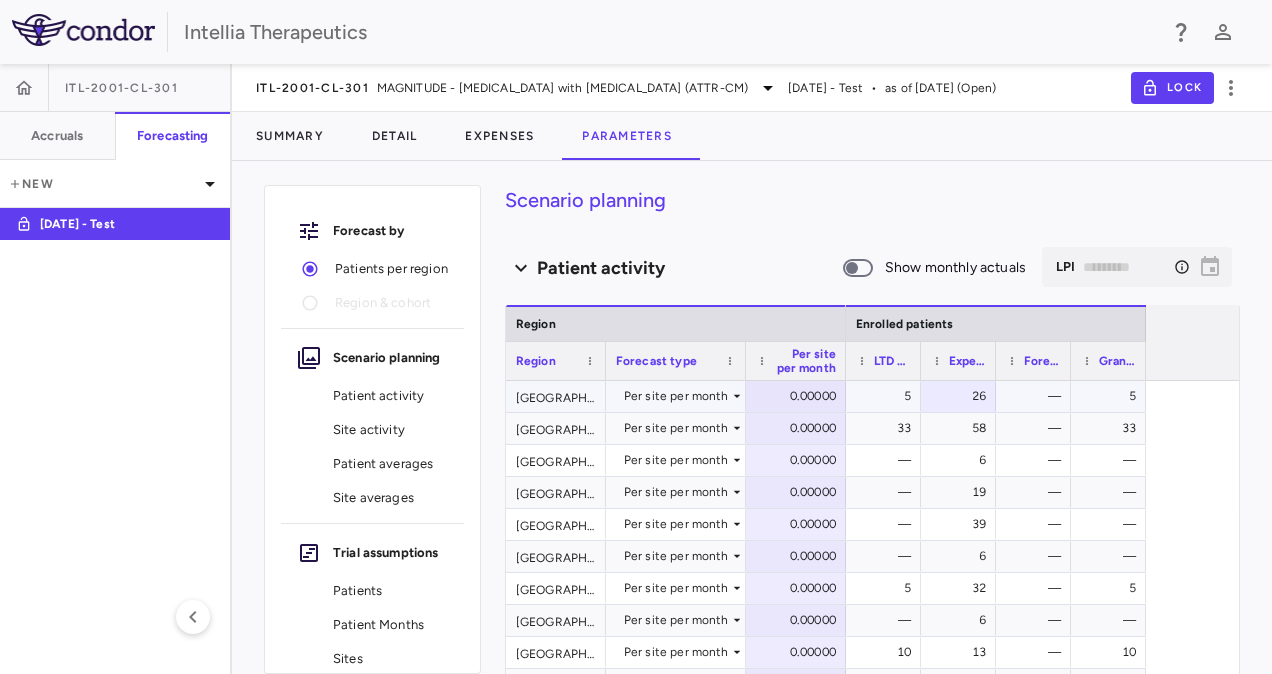 click on "—" at bounding box center (1037, 396) 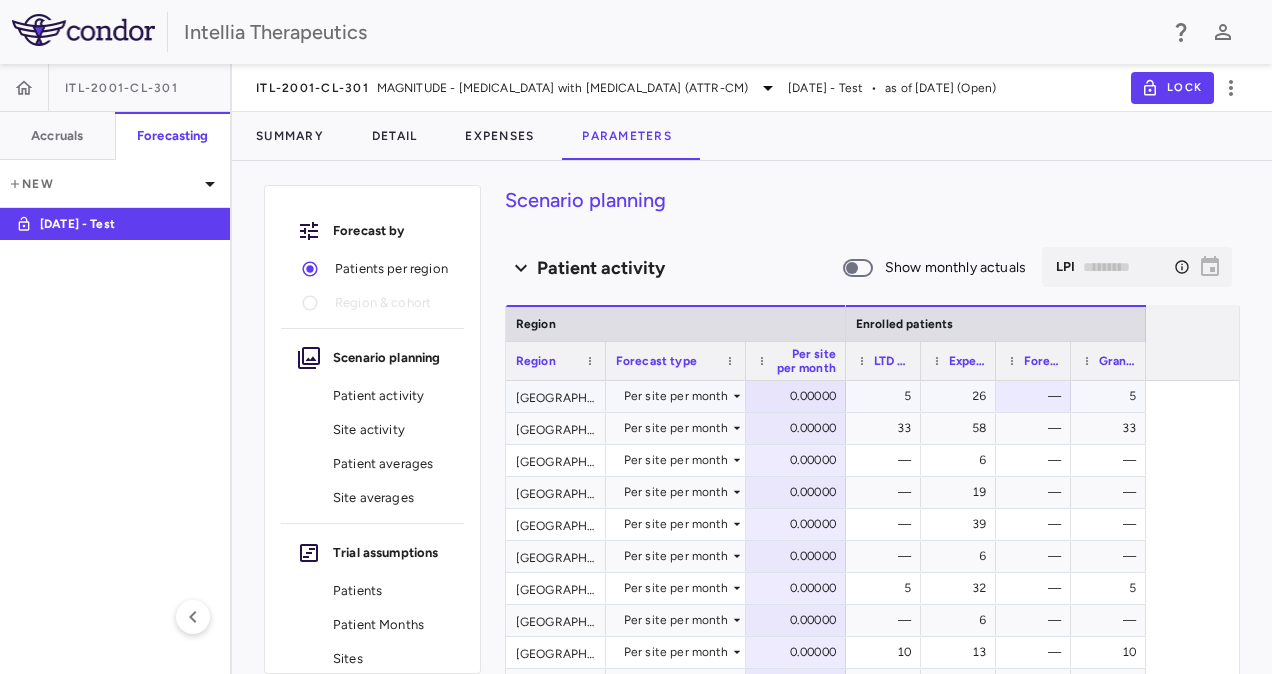 click on "5" at bounding box center [1112, 396] 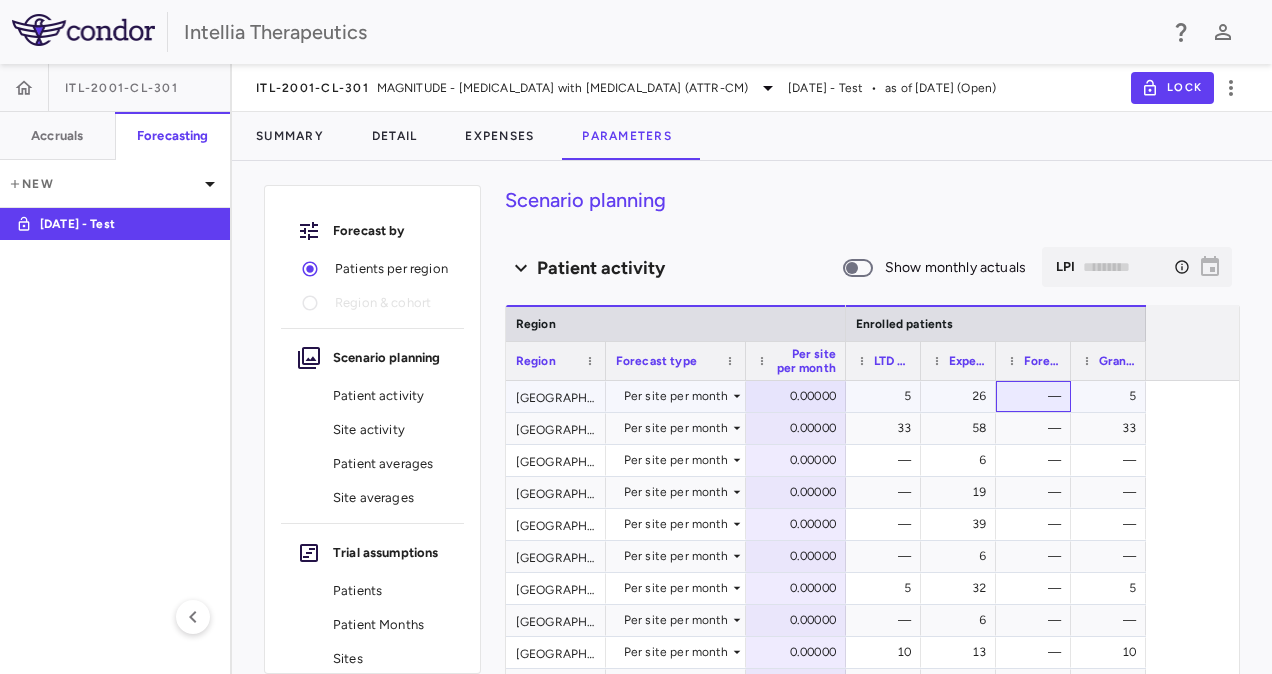 click on "—" at bounding box center (1037, 396) 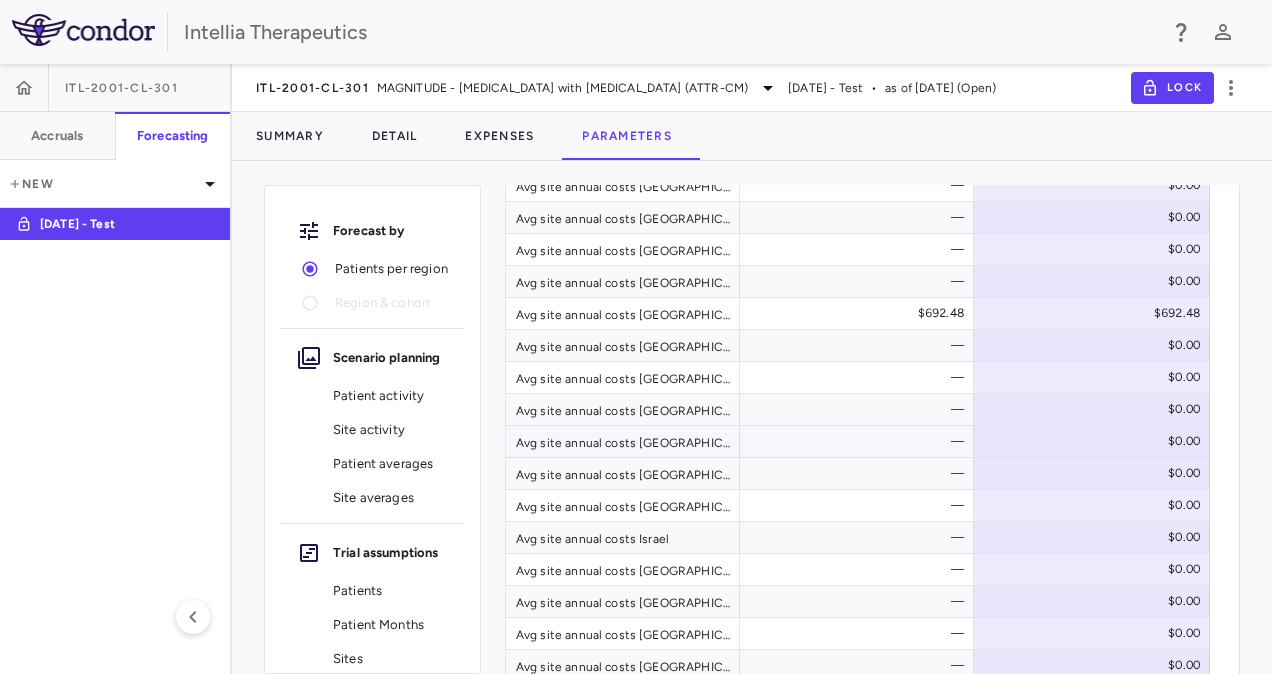 scroll, scrollTop: 6000, scrollLeft: 0, axis: vertical 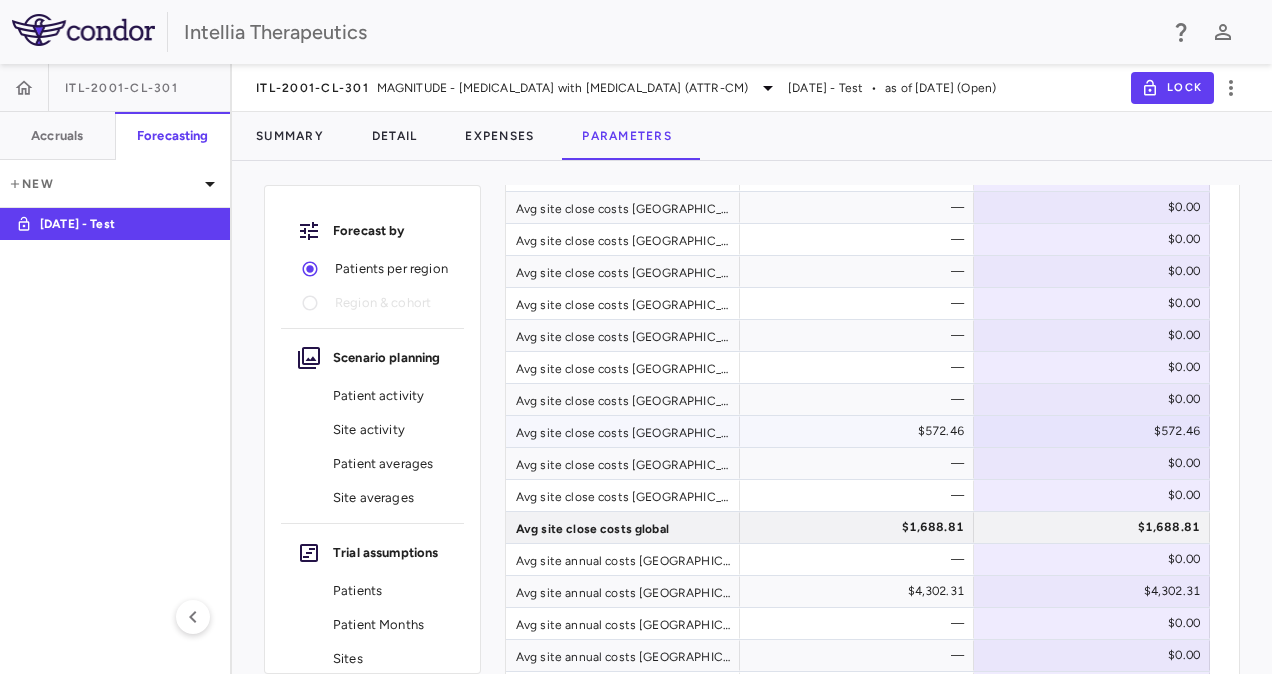 click on "$0.00" at bounding box center (1092, 399) 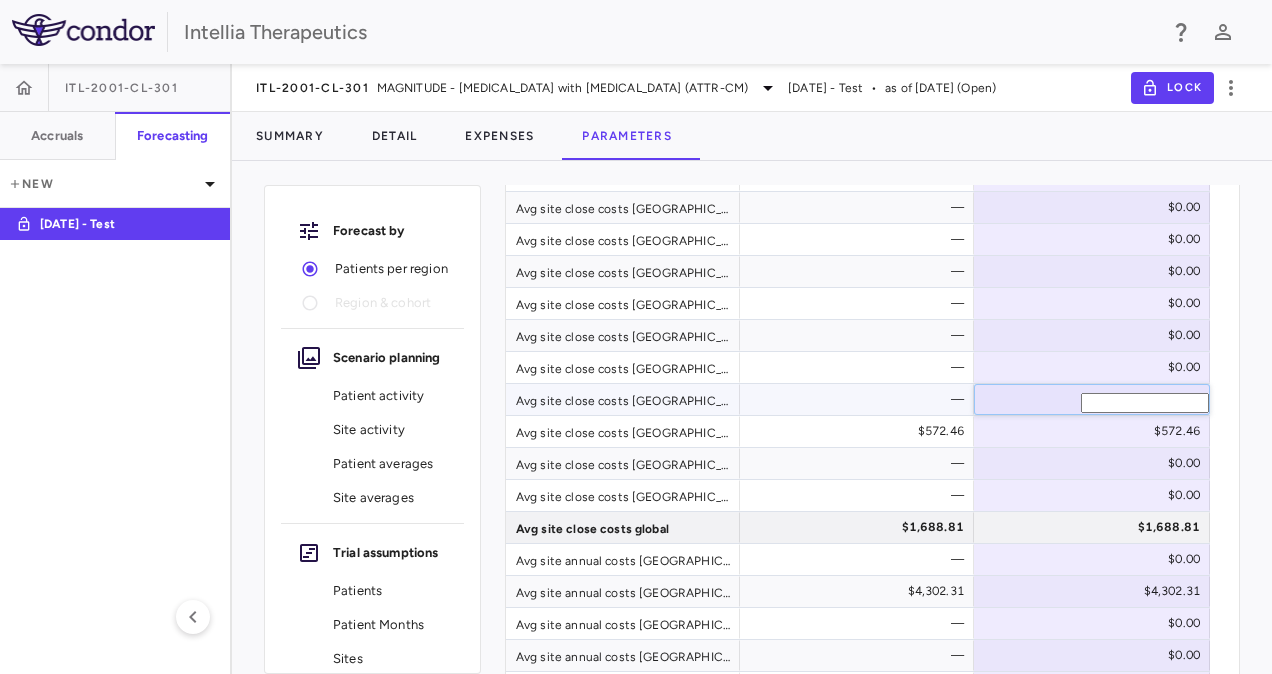 click on "*" at bounding box center [1145, 403] 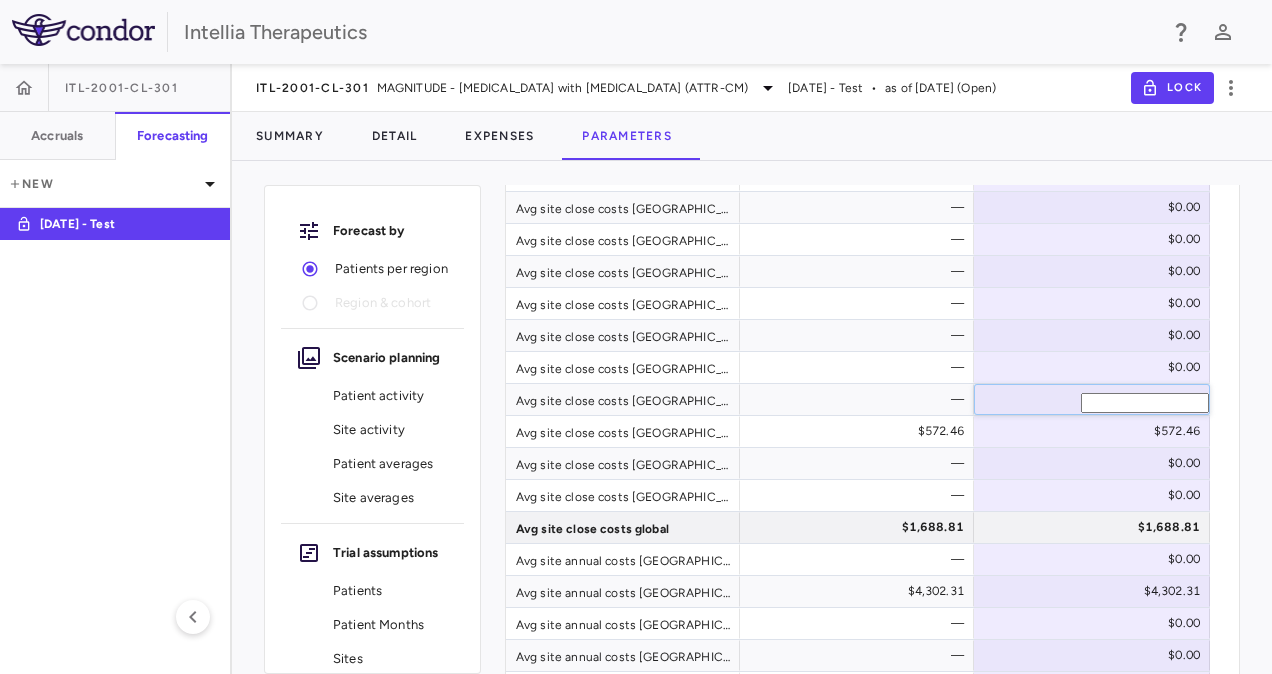 click on "Forecast by Patients per region Region & cohort Scenario planning Patient activity Site activity Patient averages Site averages Trial assumptions Patients Patient Months Sites Site months Timeline Scenario planning Patient activity Show monthly actuals ​ LPI ​ Drag here to set row groups Drag here to set column labels
Region
Region
Forecast type
Per site per month" at bounding box center (752, 425) 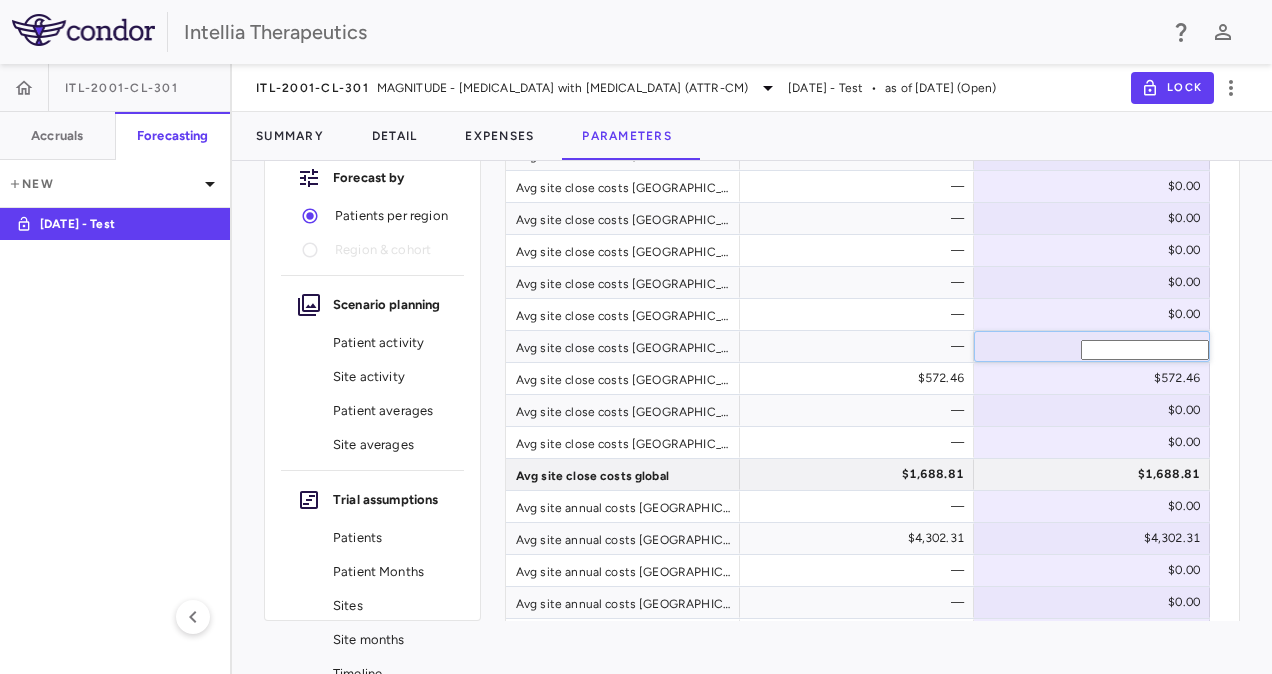 scroll, scrollTop: 76, scrollLeft: 0, axis: vertical 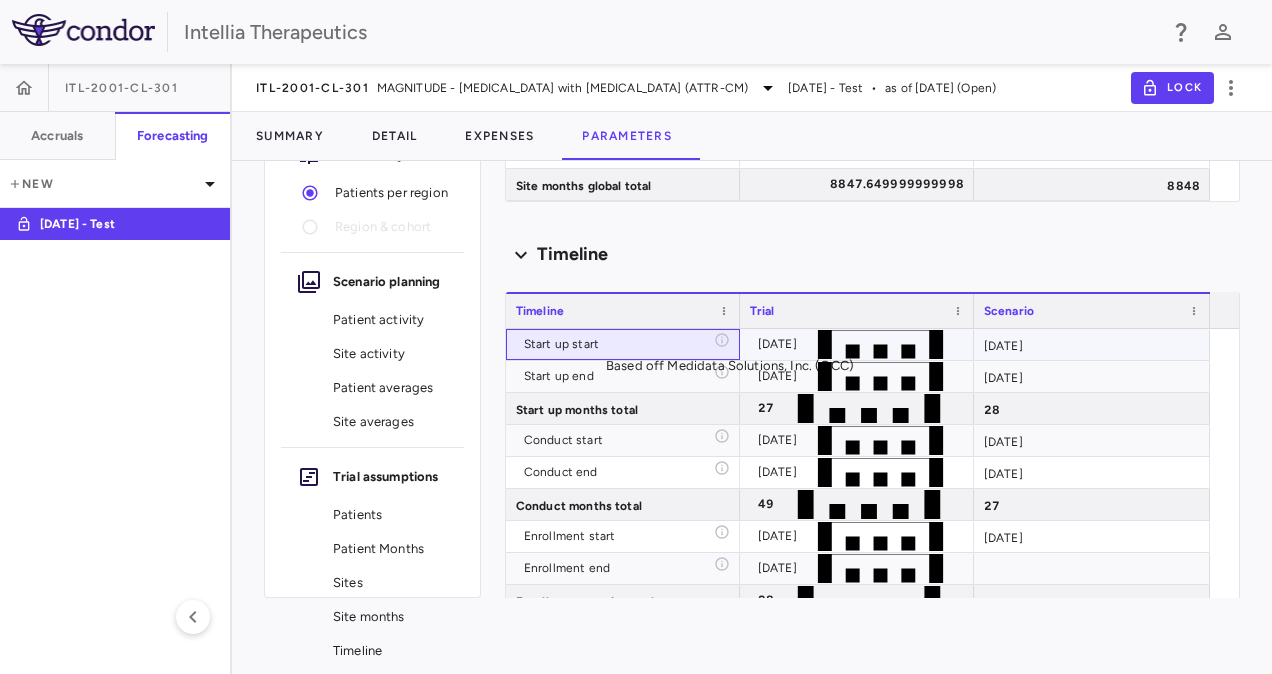 click 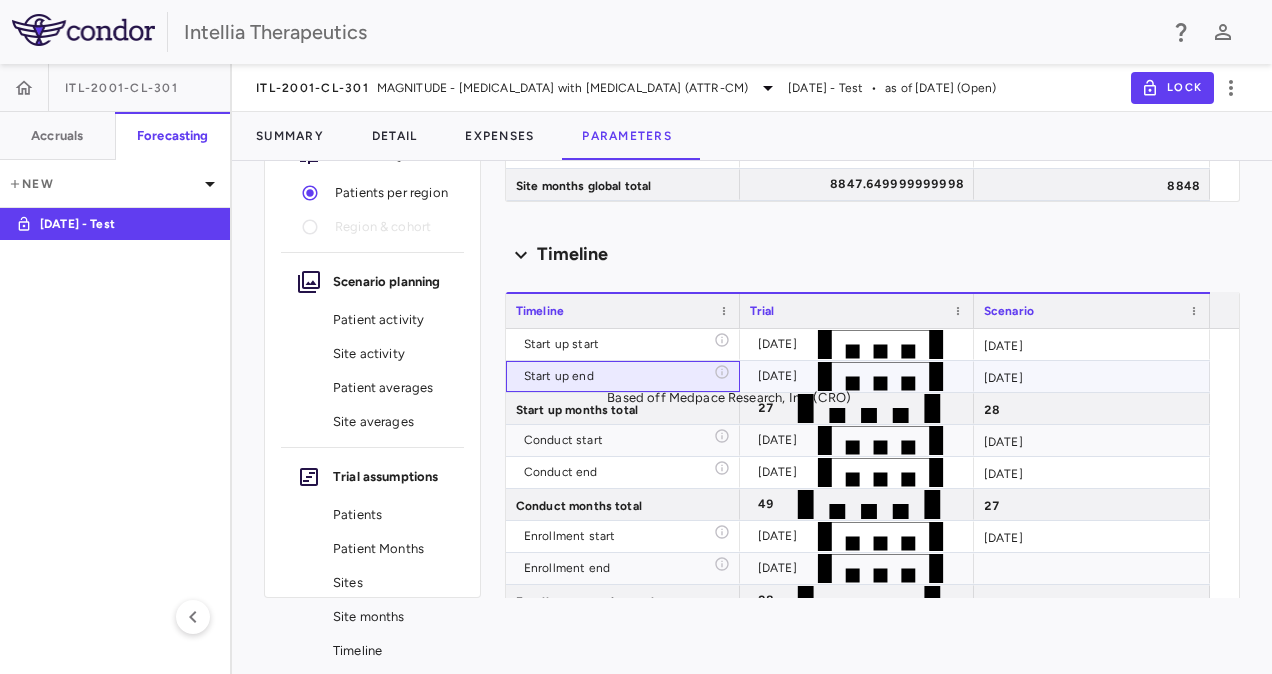 click 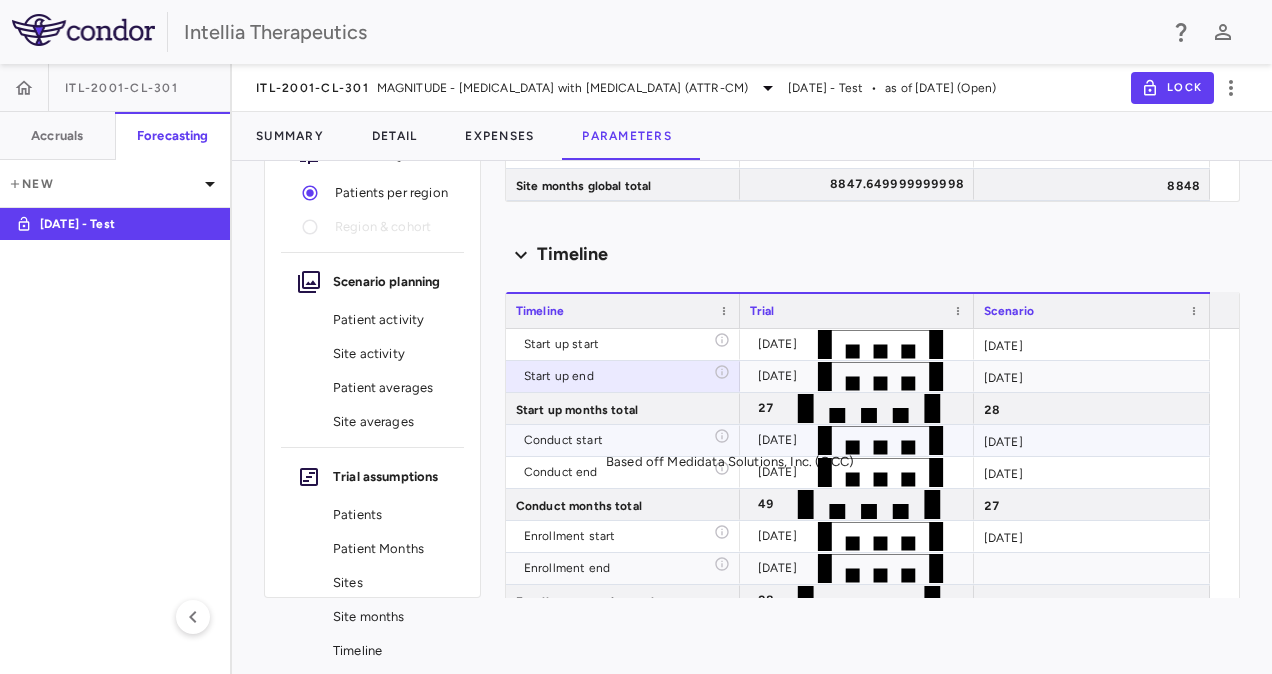 click 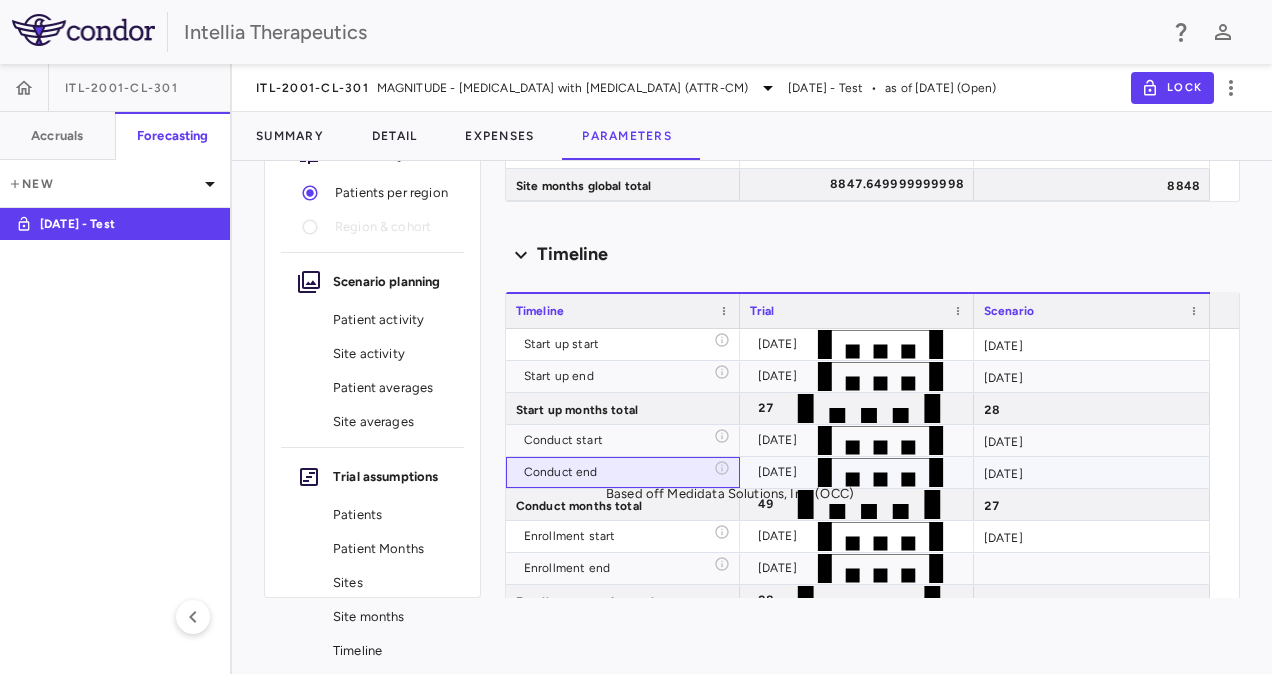 click 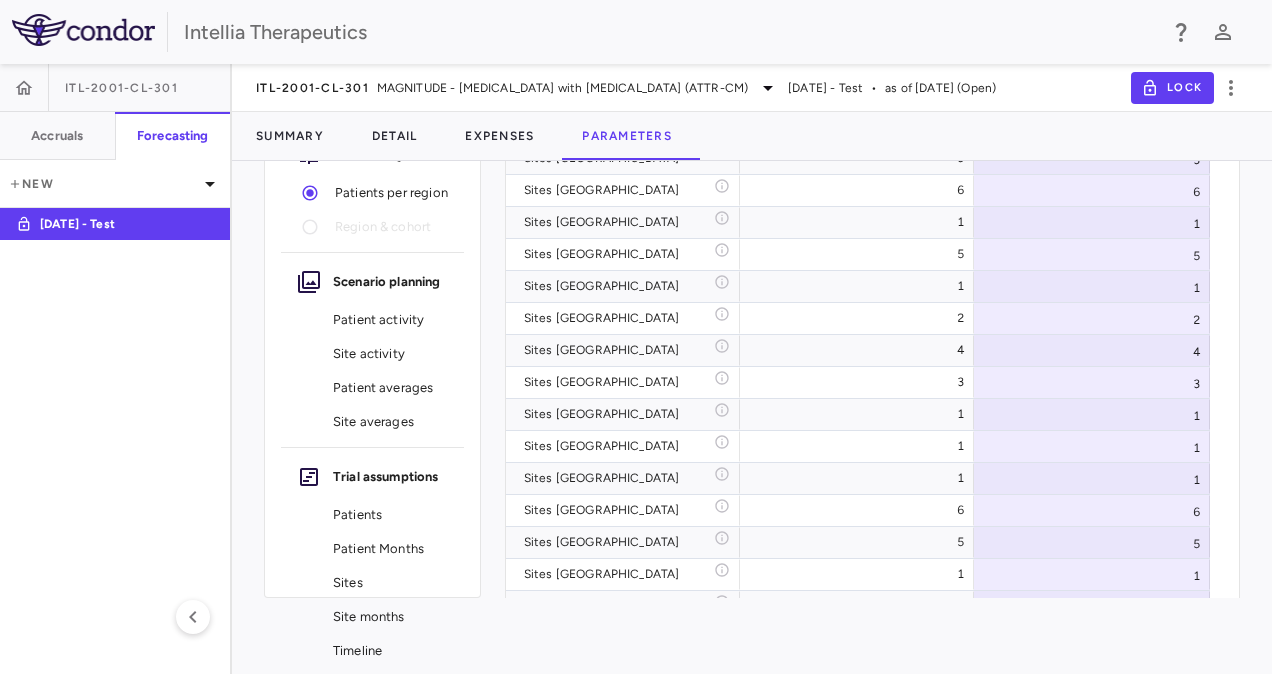 scroll, scrollTop: 13249, scrollLeft: 0, axis: vertical 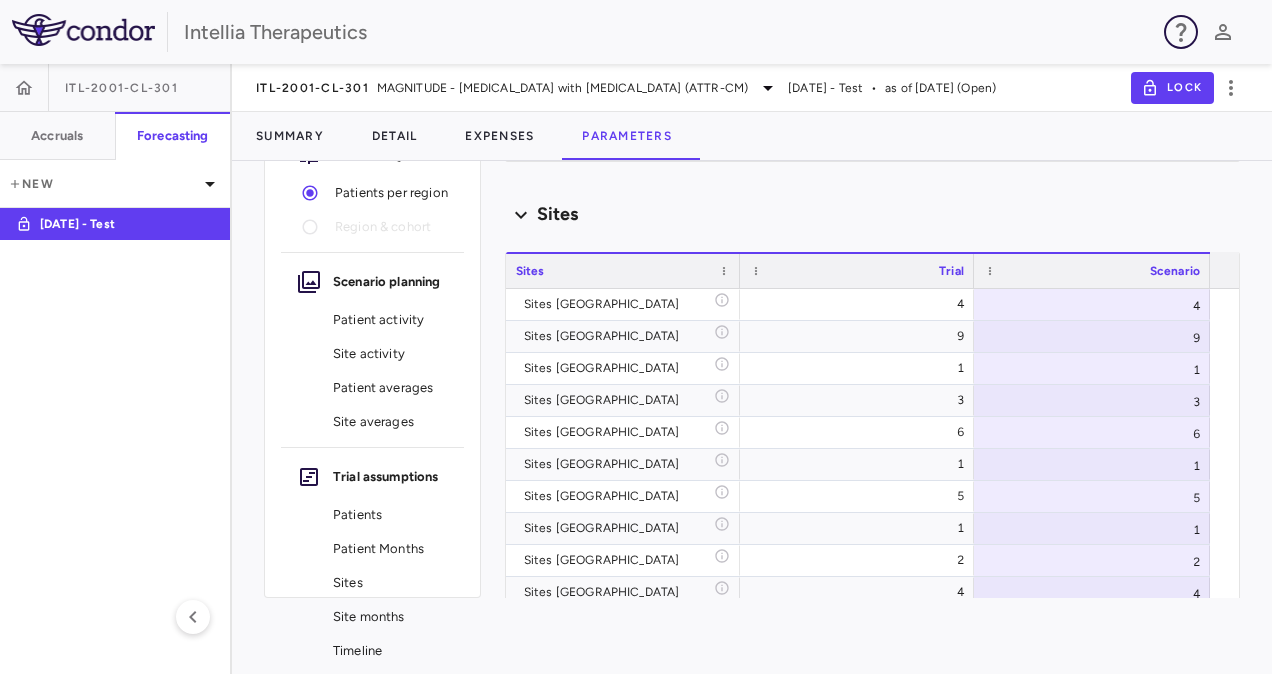 click 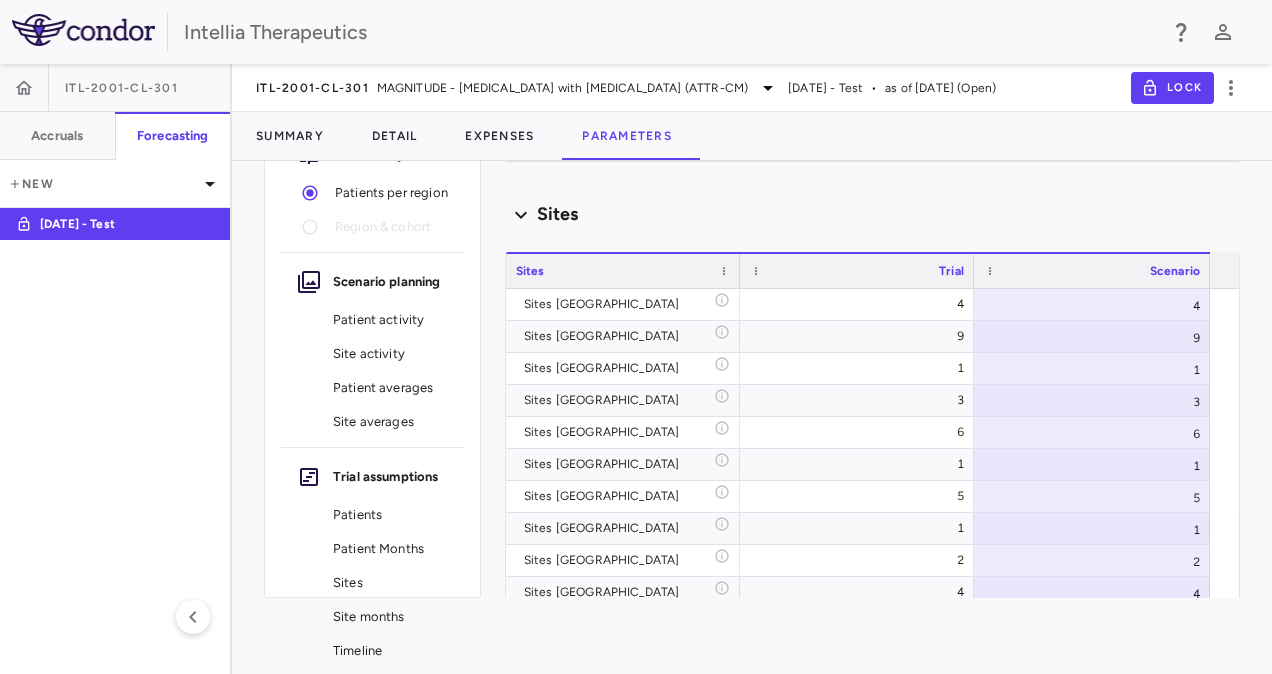 click on "FAQ" at bounding box center (636, 1400) 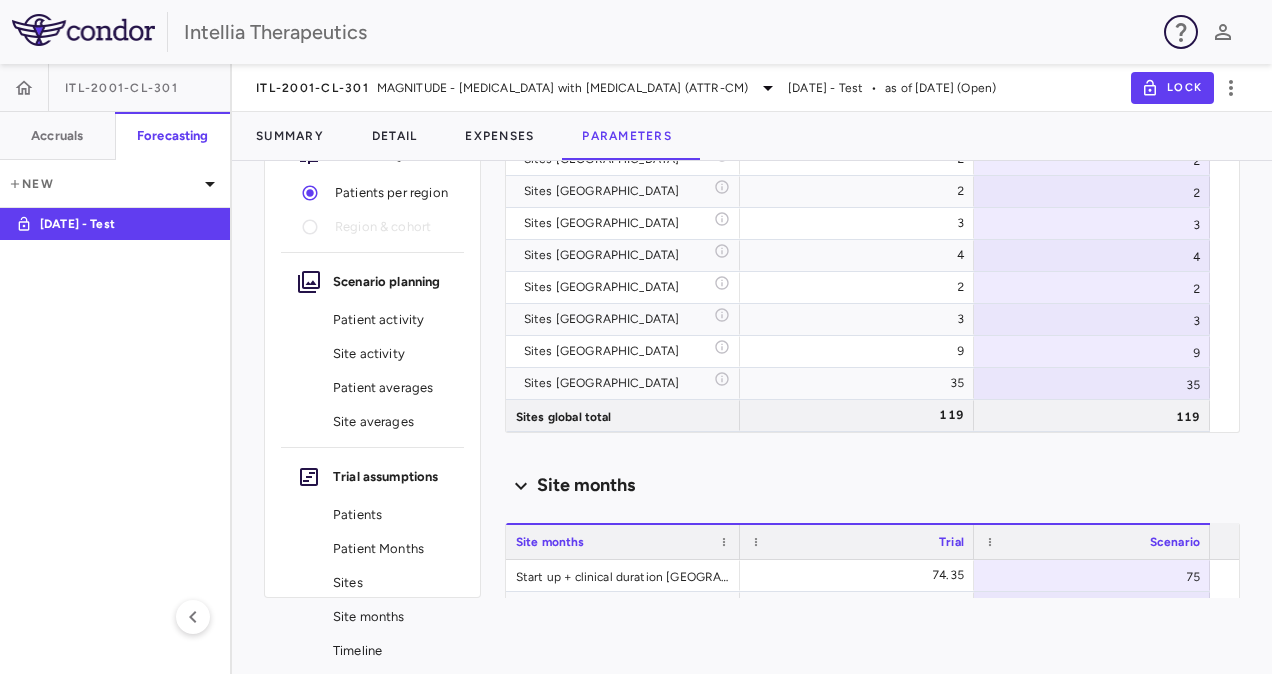 scroll, scrollTop: 14049, scrollLeft: 0, axis: vertical 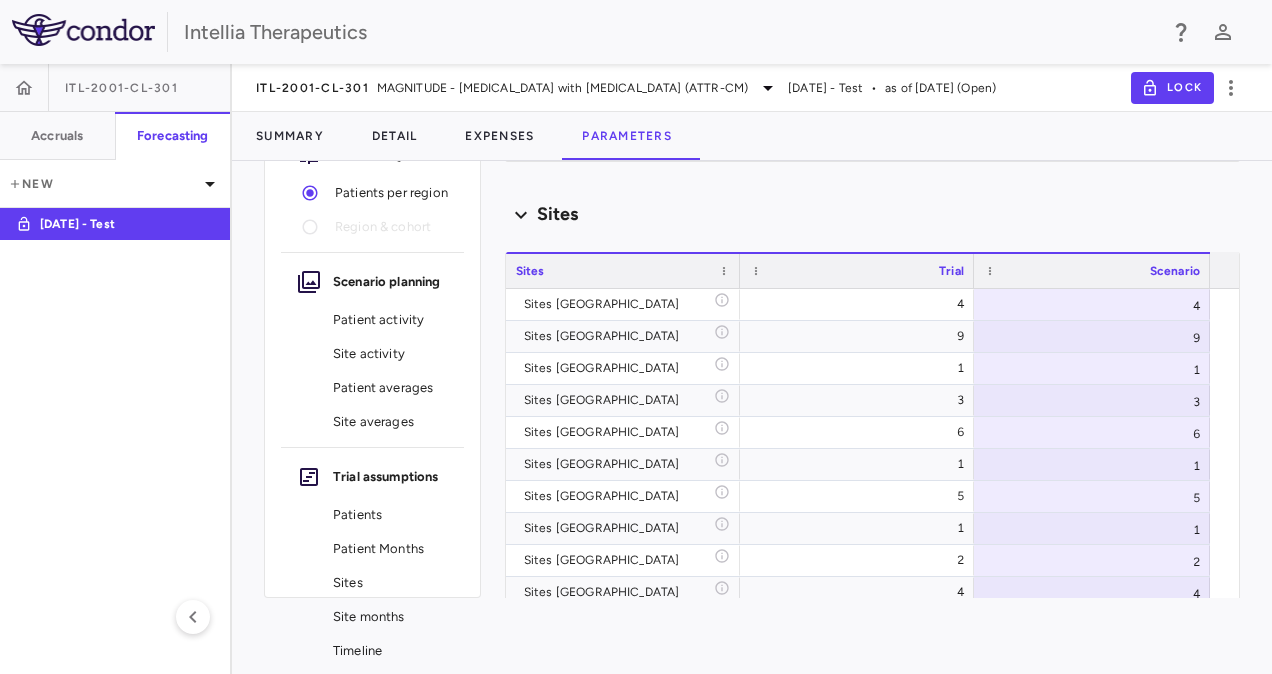 click on "Sites" at bounding box center (530, 271) 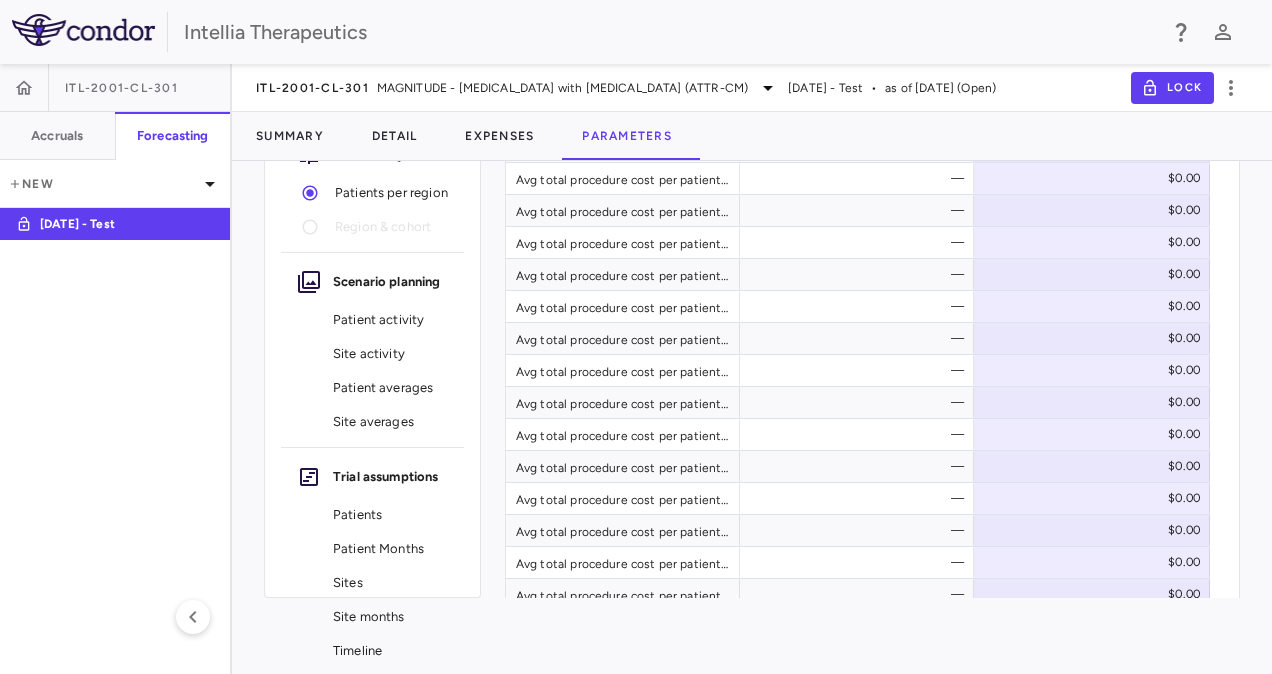 click on "Patient activity" at bounding box center [390, 320] 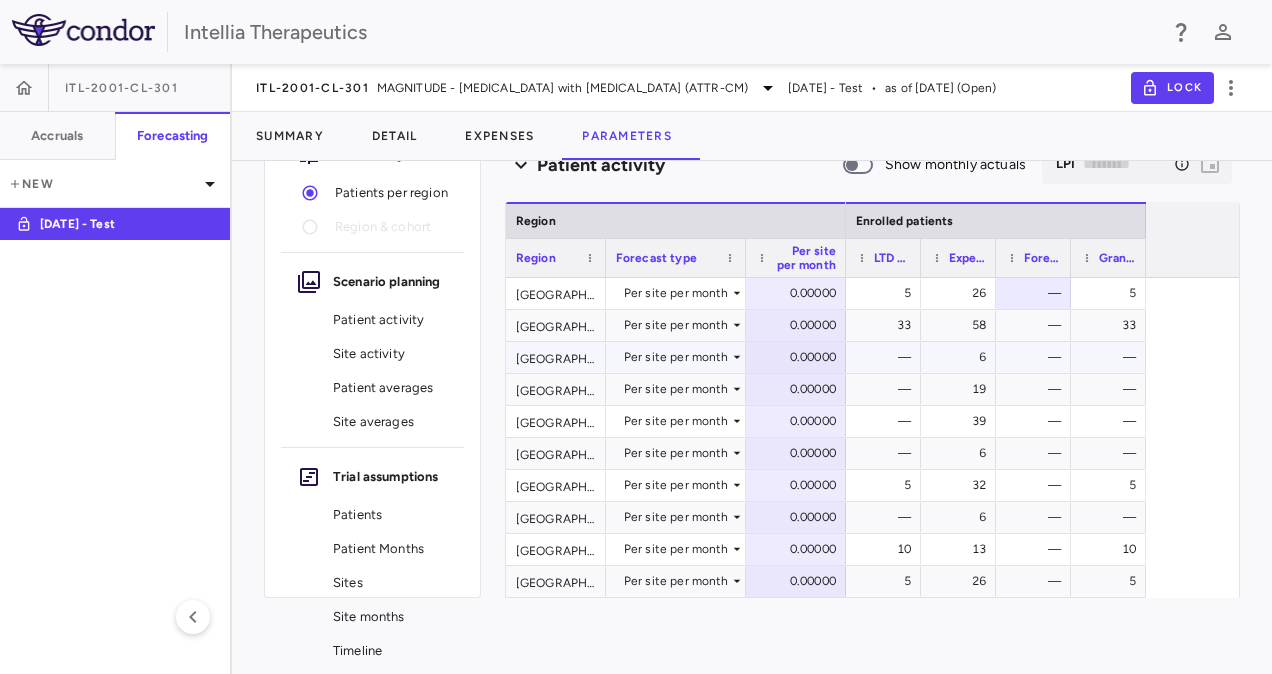 scroll, scrollTop: 0, scrollLeft: 0, axis: both 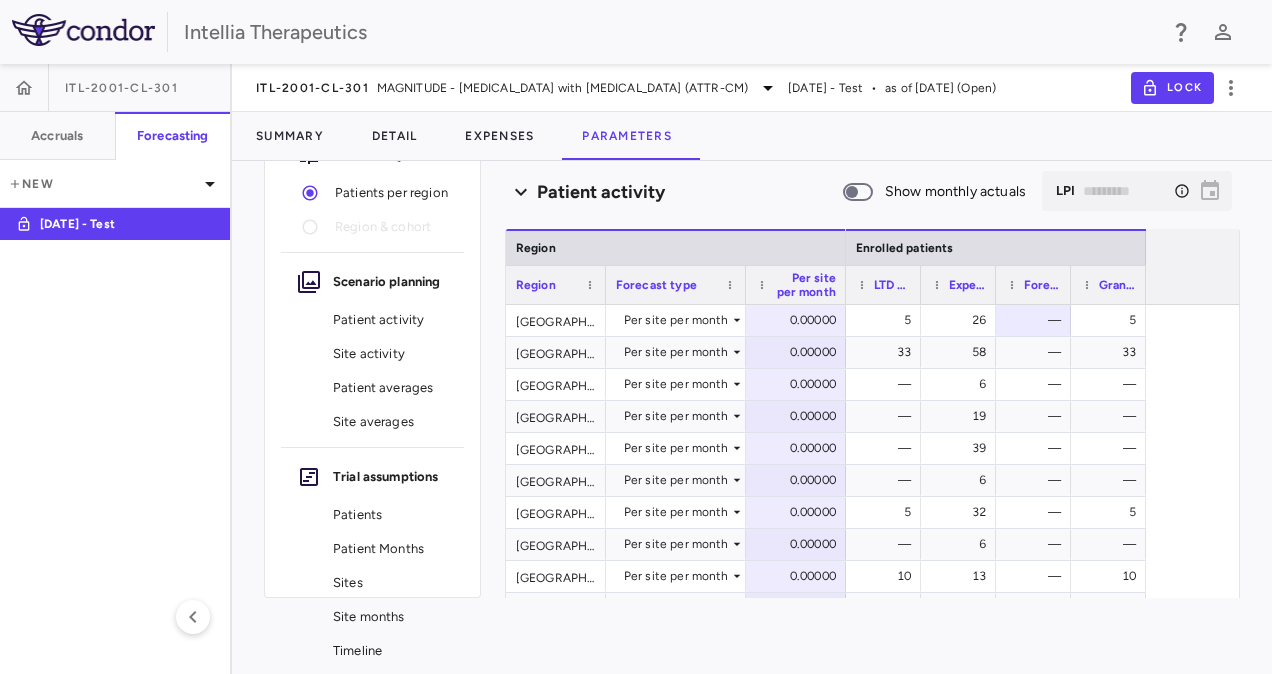 click on "Site activity" at bounding box center (390, 354) 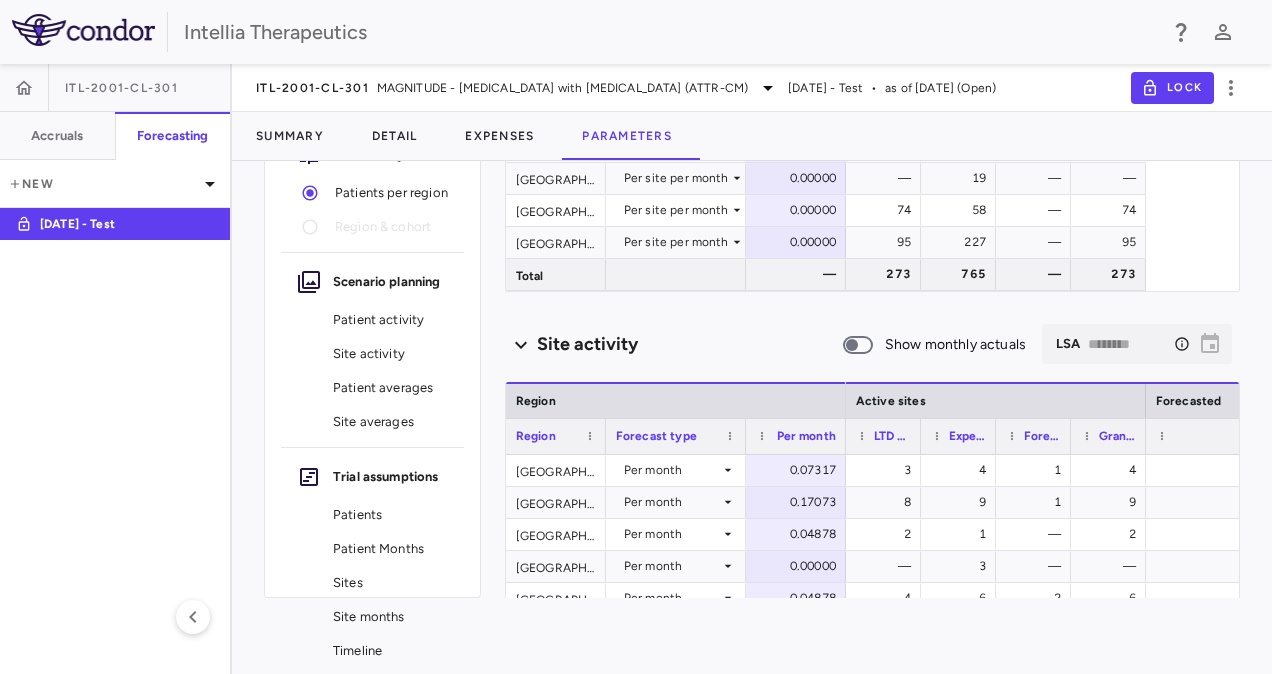 scroll, scrollTop: 941, scrollLeft: 0, axis: vertical 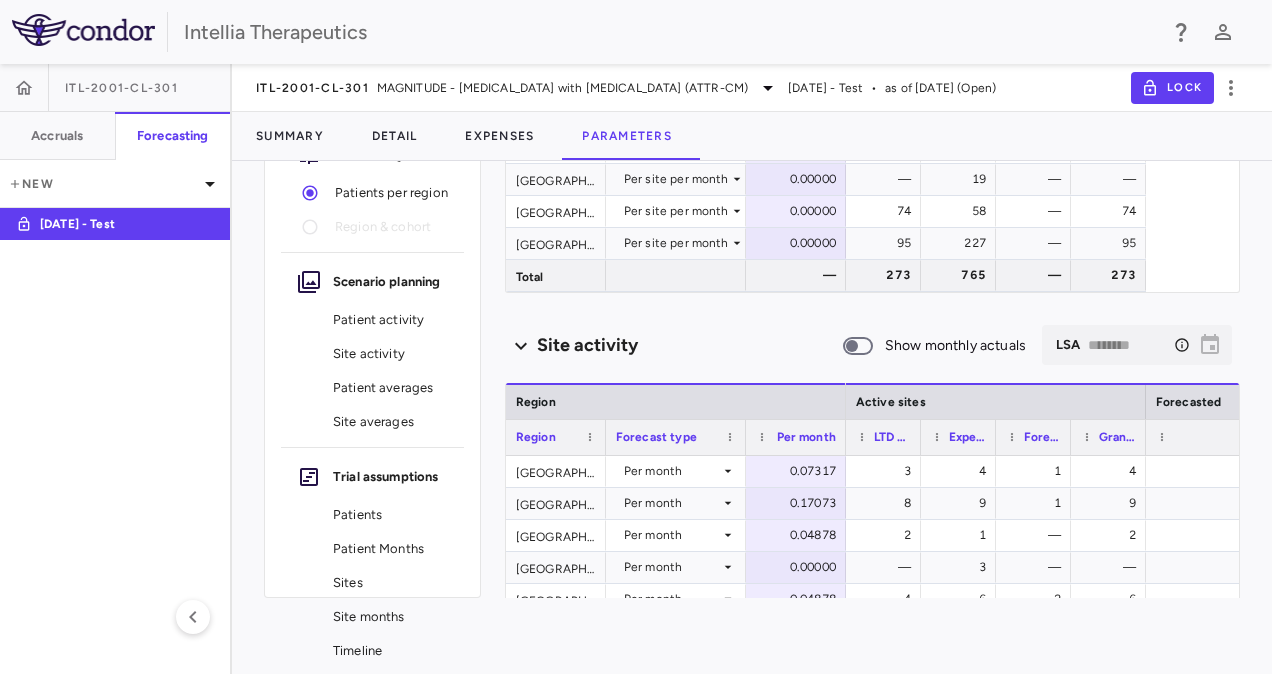 drag, startPoint x: 992, startPoint y: 422, endPoint x: 1046, endPoint y: 422, distance: 54 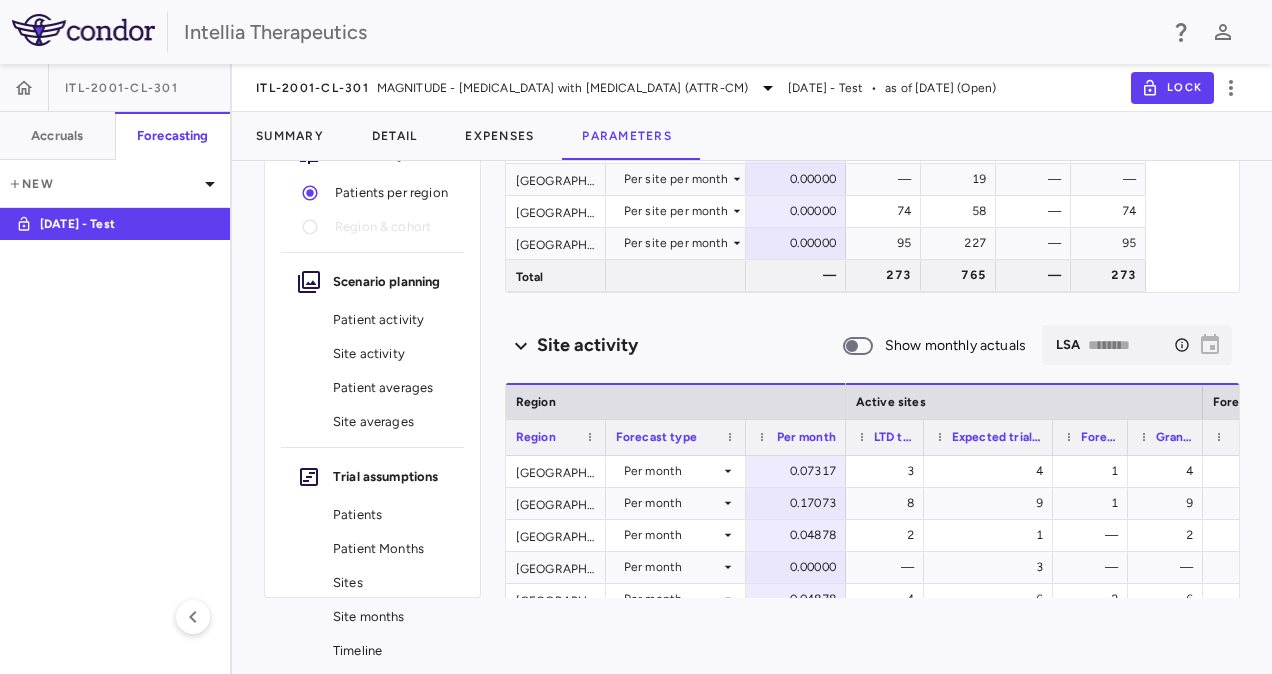 drag, startPoint x: 917, startPoint y: 444, endPoint x: 962, endPoint y: 440, distance: 45.17743 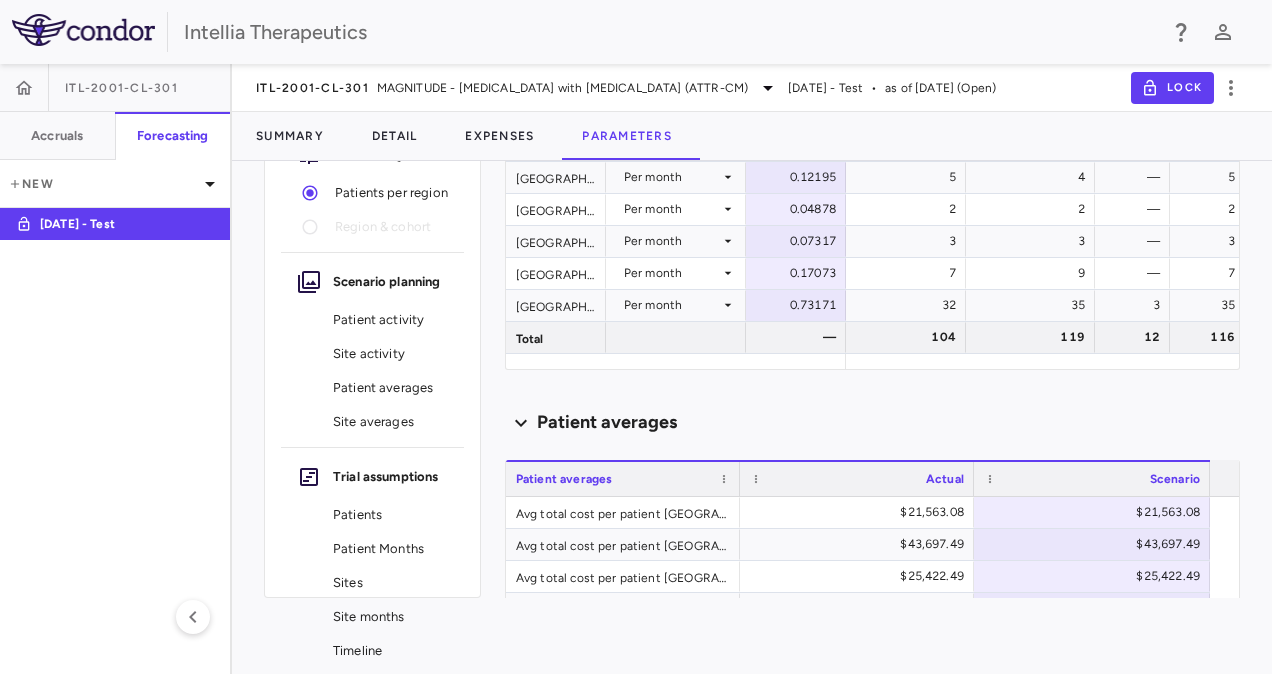 scroll, scrollTop: 1941, scrollLeft: 0, axis: vertical 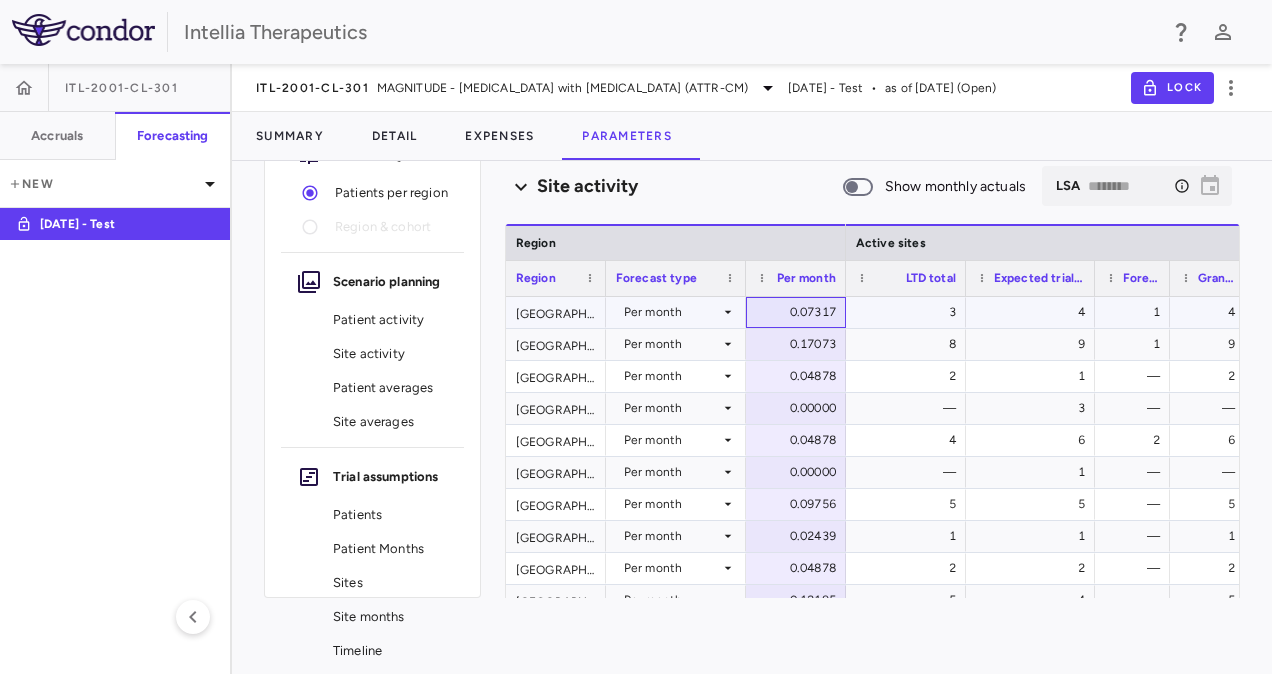 click on "0.07317" at bounding box center [800, 312] 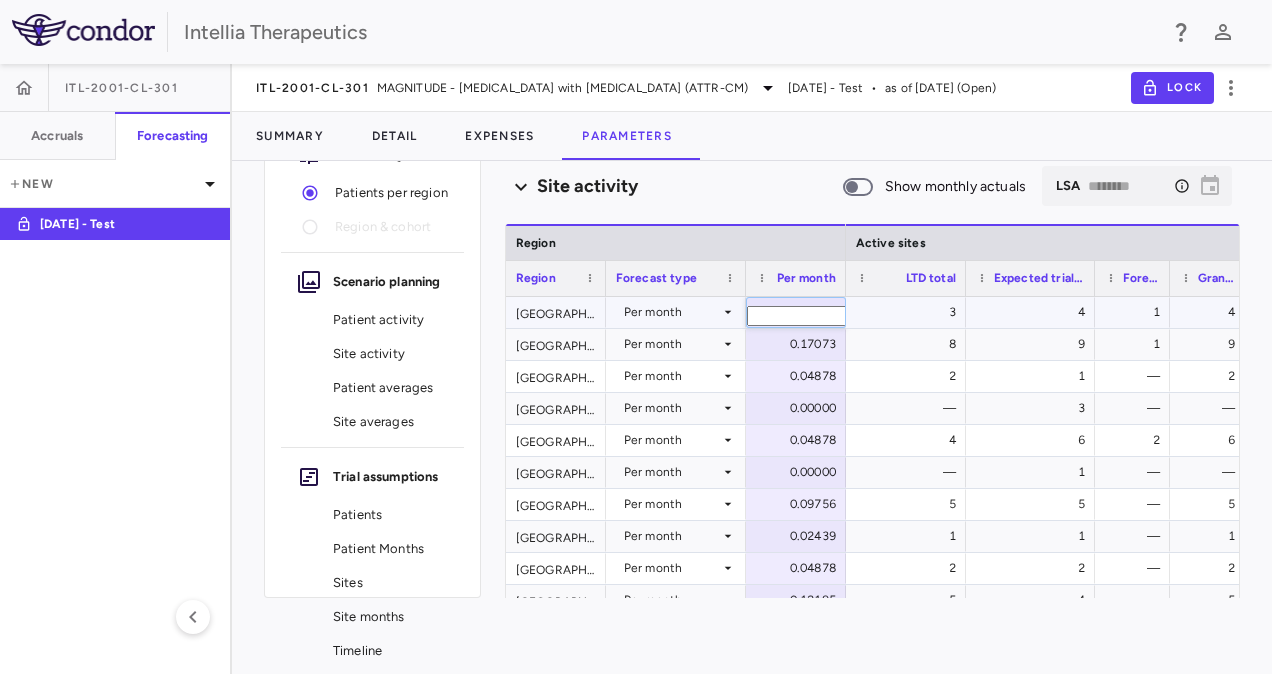 scroll, scrollTop: 0, scrollLeft: 64, axis: horizontal 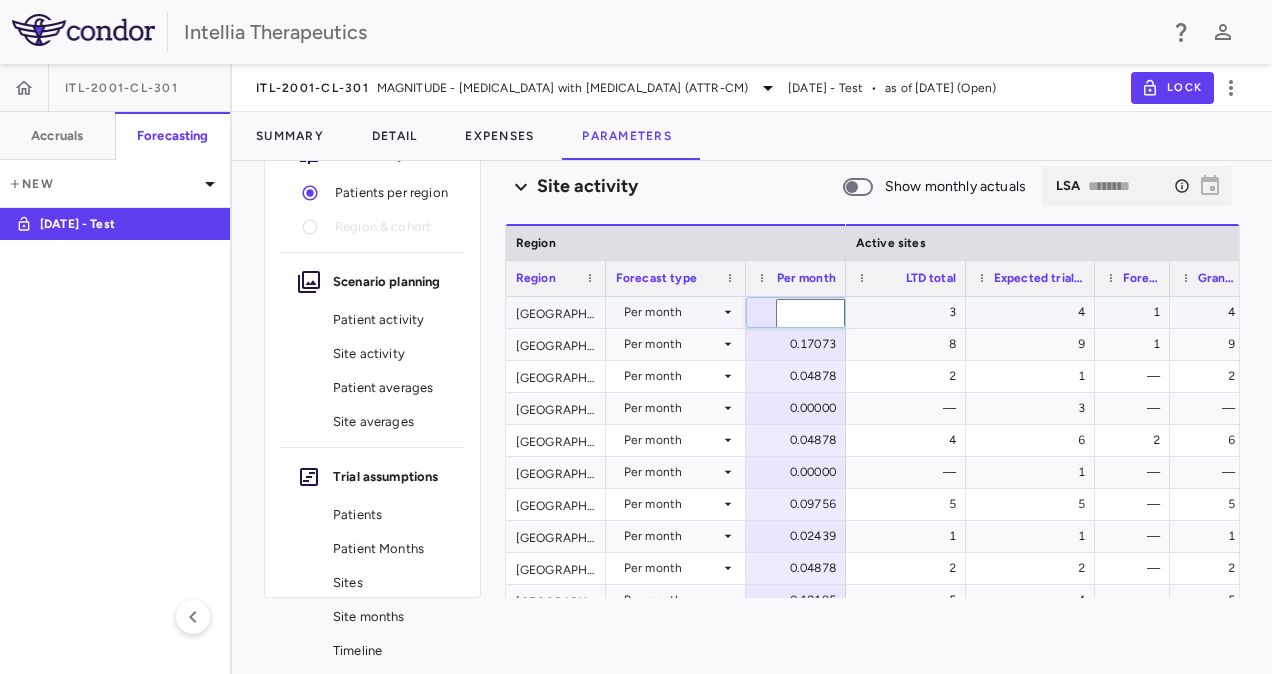 click on "3" at bounding box center (910, 312) 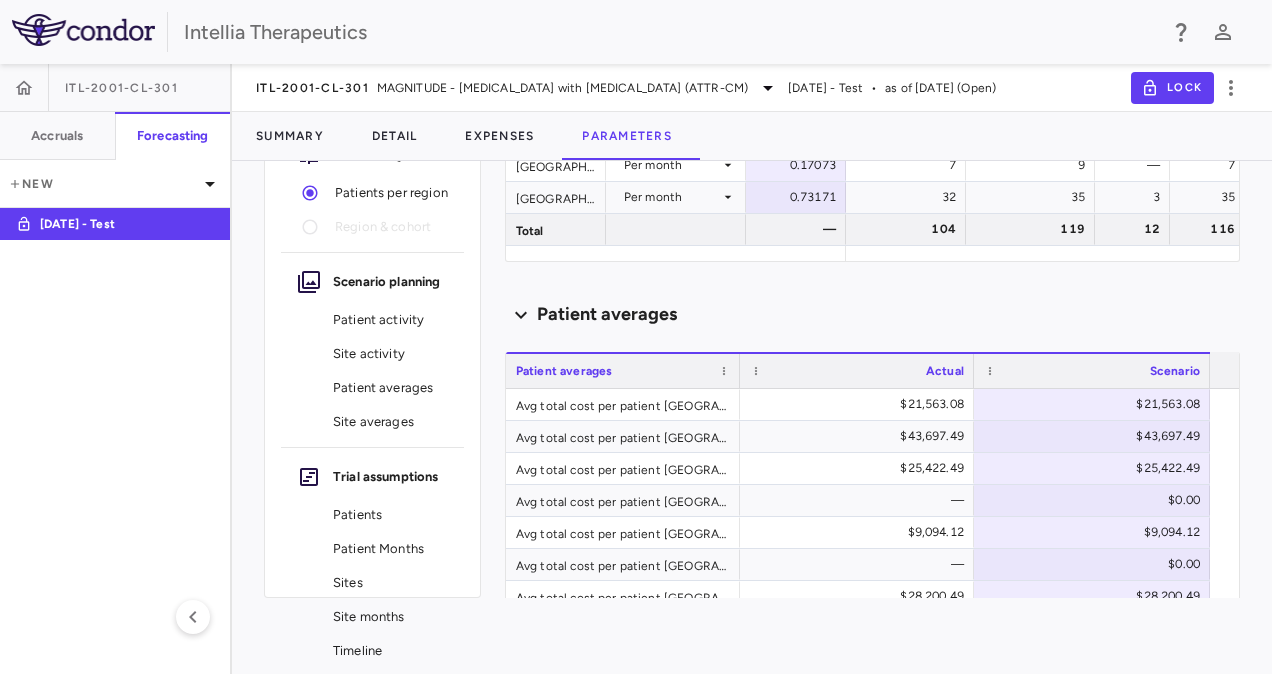 scroll, scrollTop: 2100, scrollLeft: 0, axis: vertical 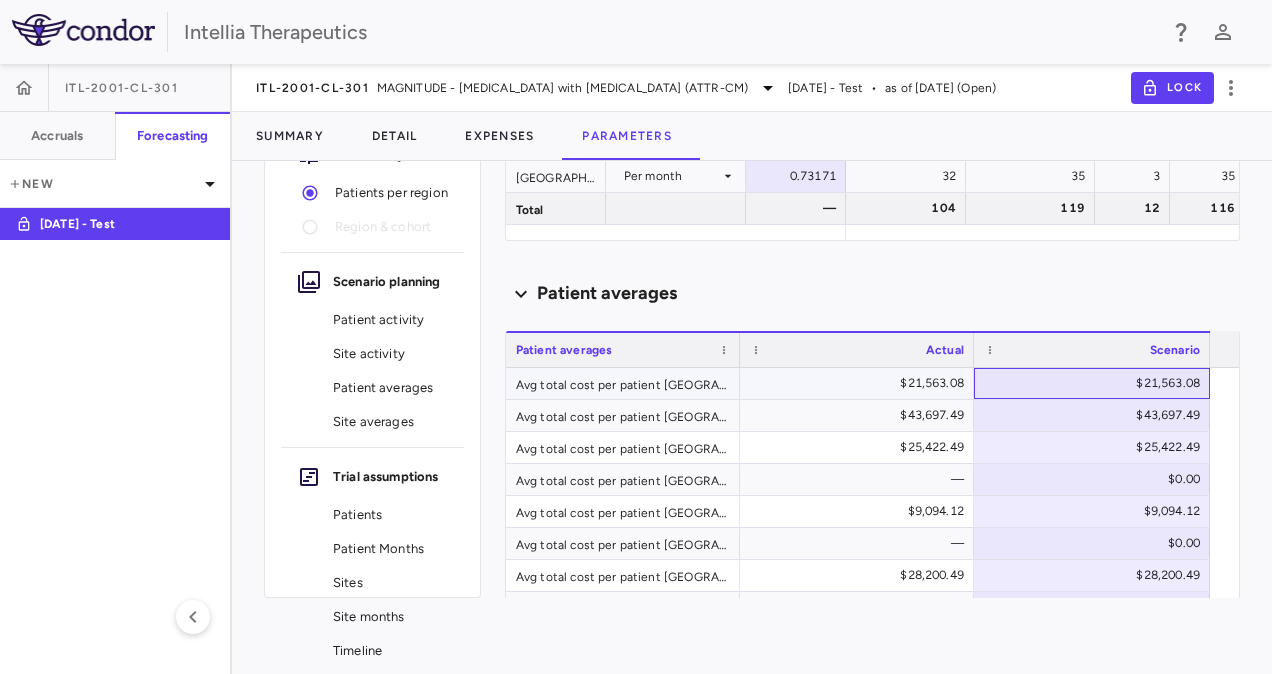 click on "$21,563.08" at bounding box center [1096, 383] 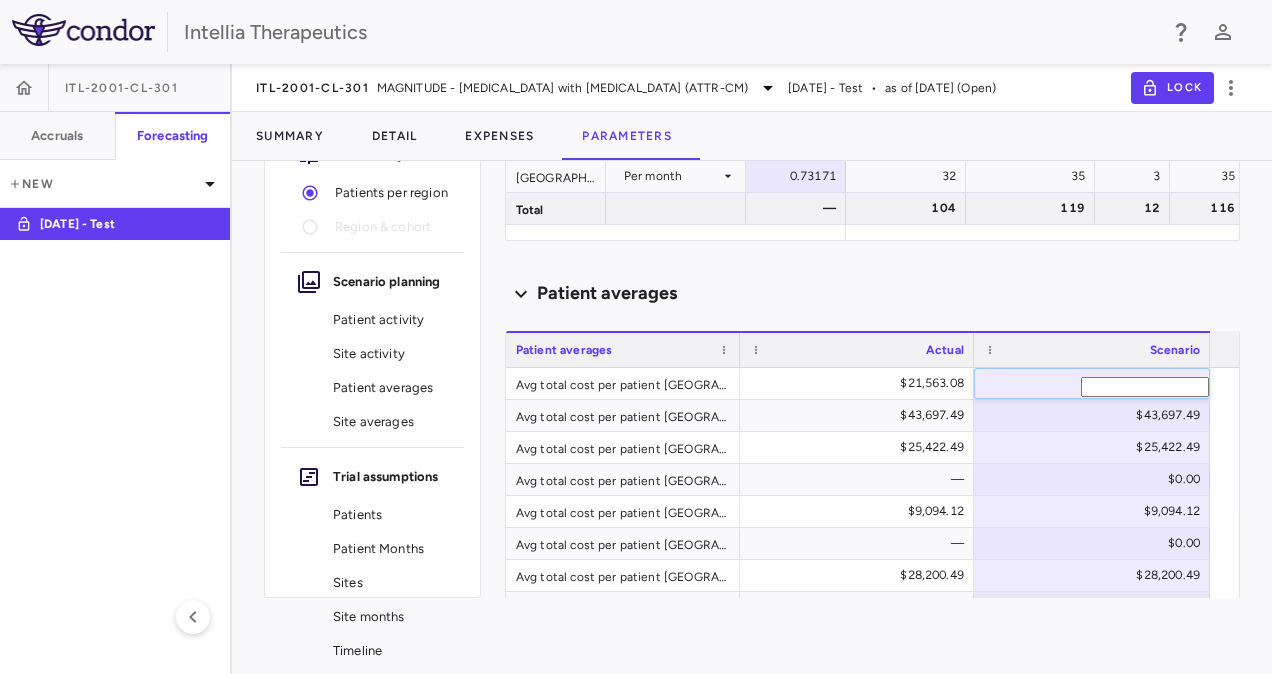 click on "Patient averages" at bounding box center [872, 293] 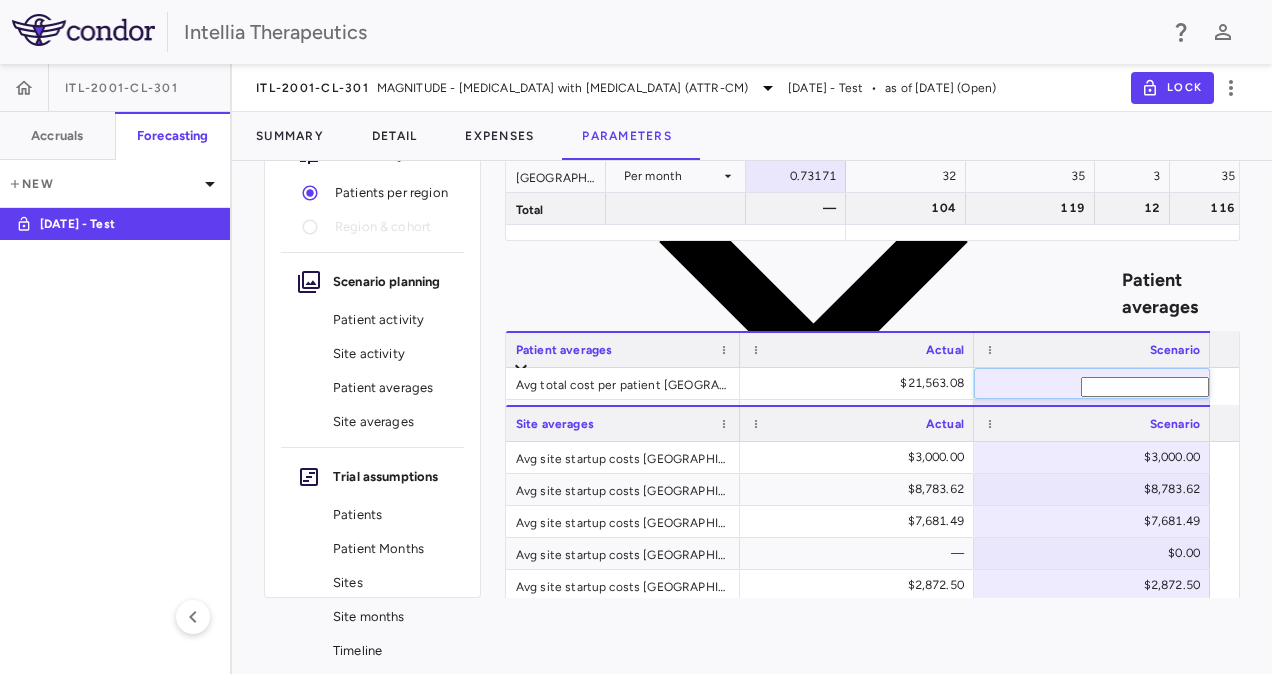 click on "Site averages" at bounding box center [872, 367] 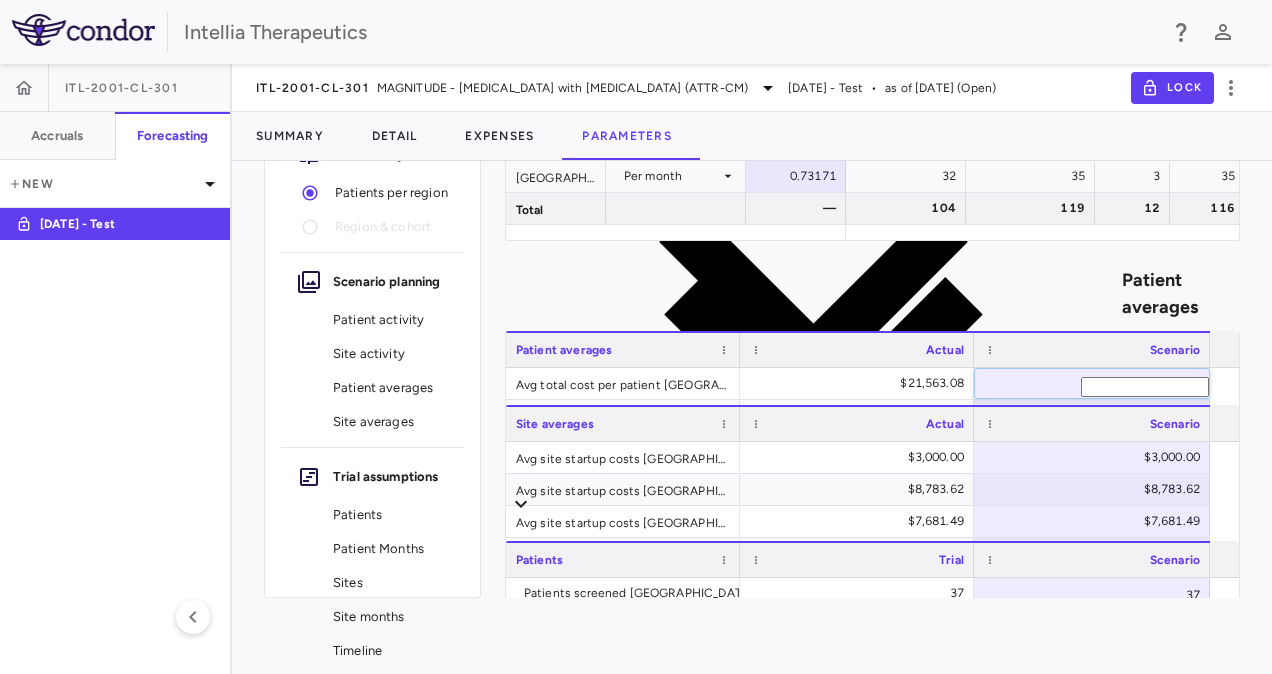 click 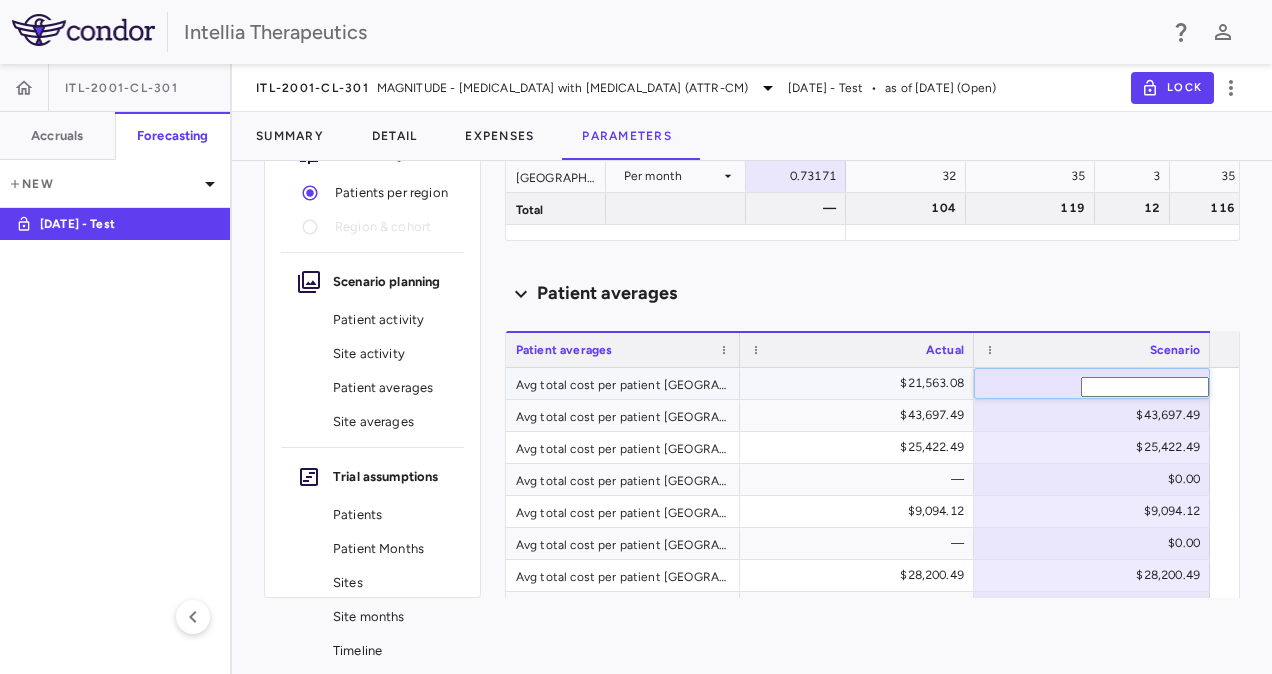 click on "$21,563.08" at bounding box center [861, 383] 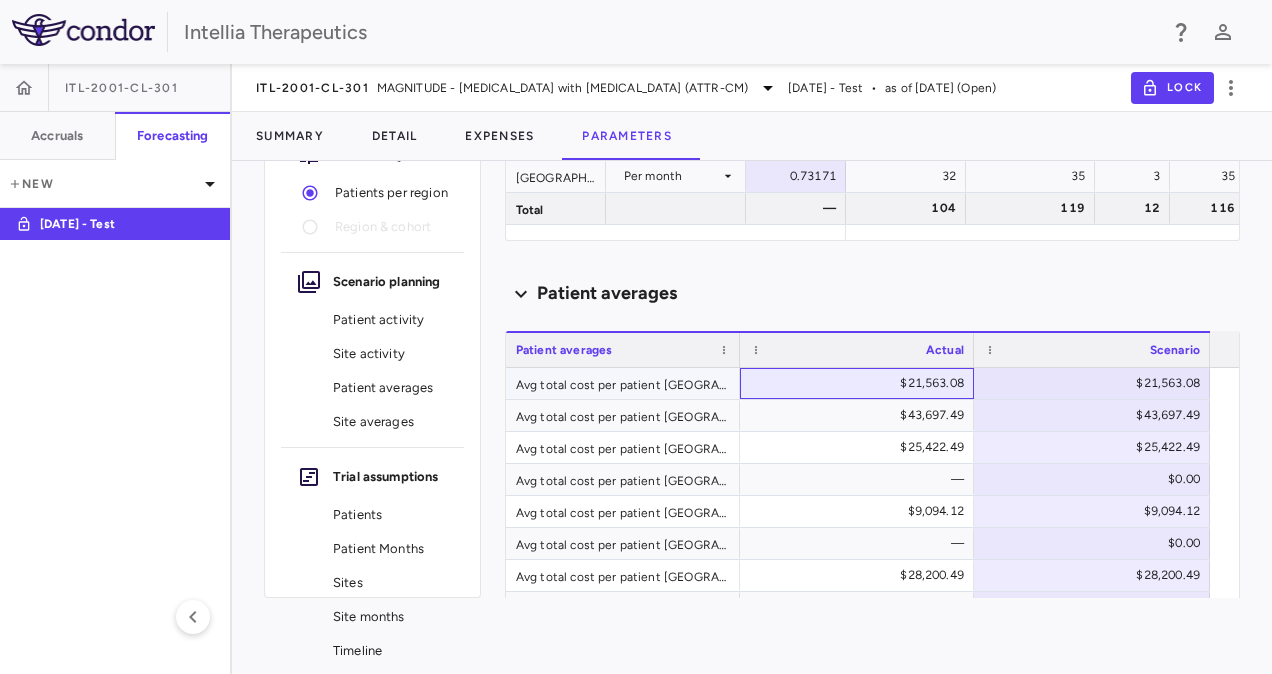 click on "$21,563.08" at bounding box center [861, 383] 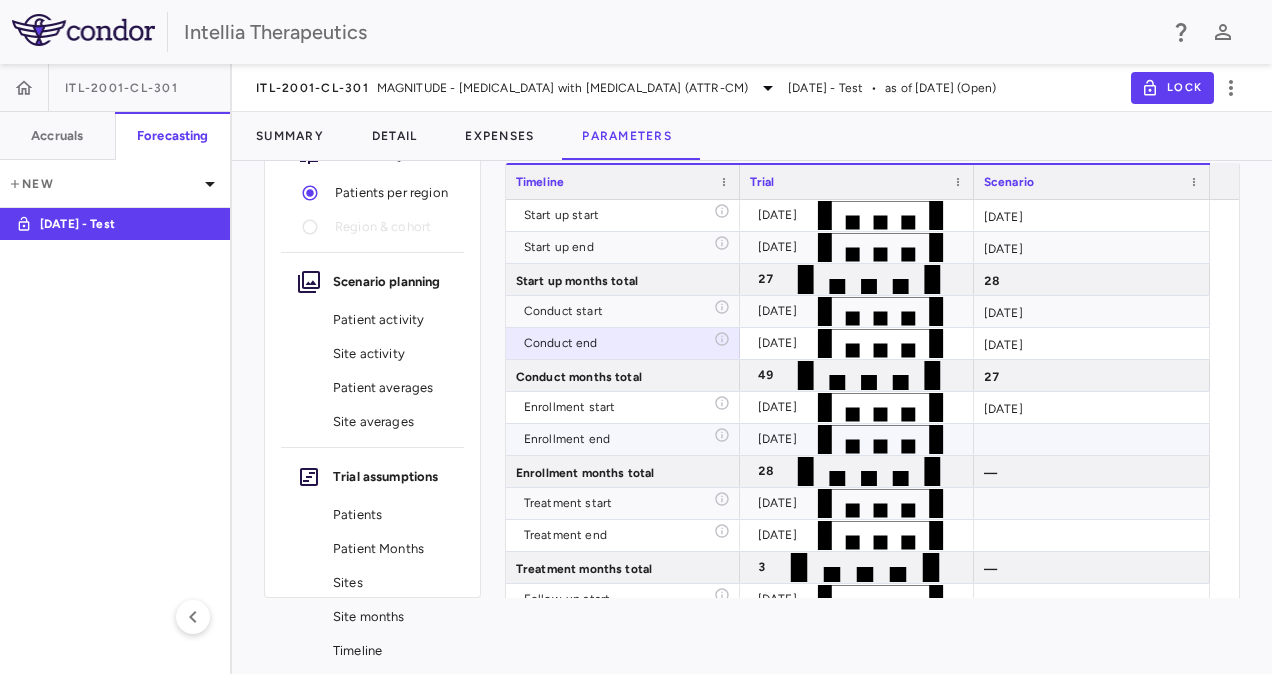 scroll, scrollTop: 11556, scrollLeft: 0, axis: vertical 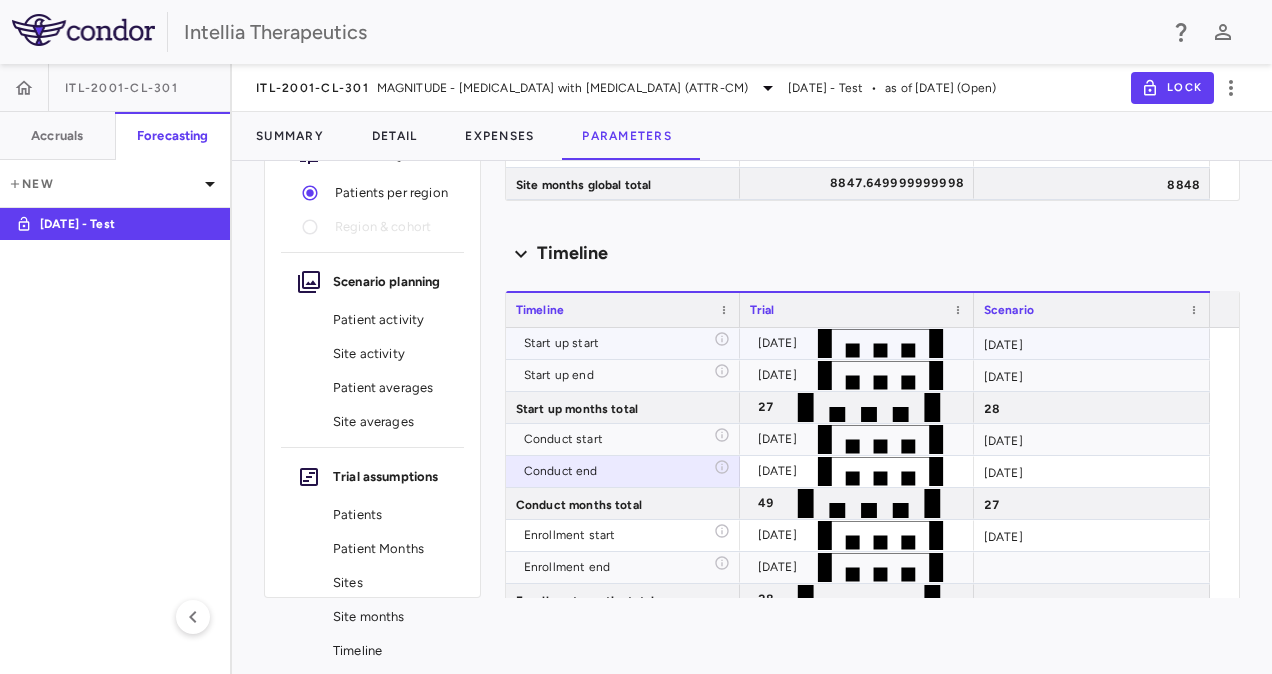 click on "[DATE]" at bounding box center (1092, 343) 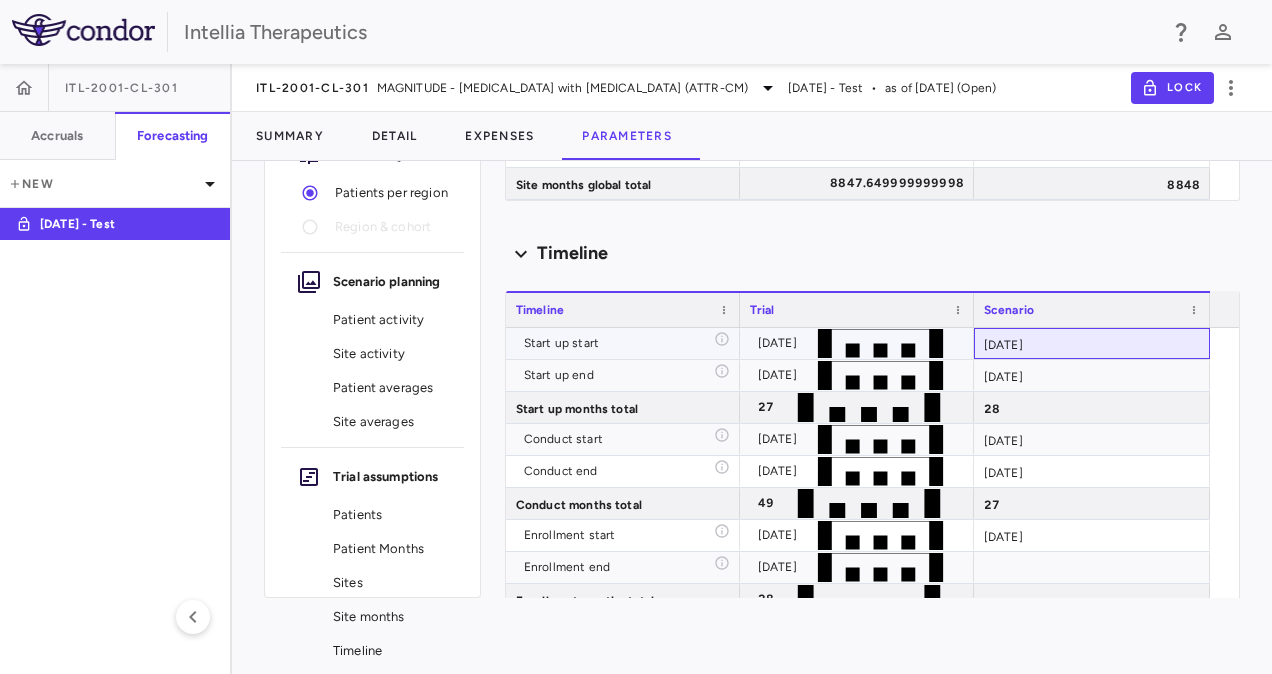 click on "[DATE]" at bounding box center (1092, 343) 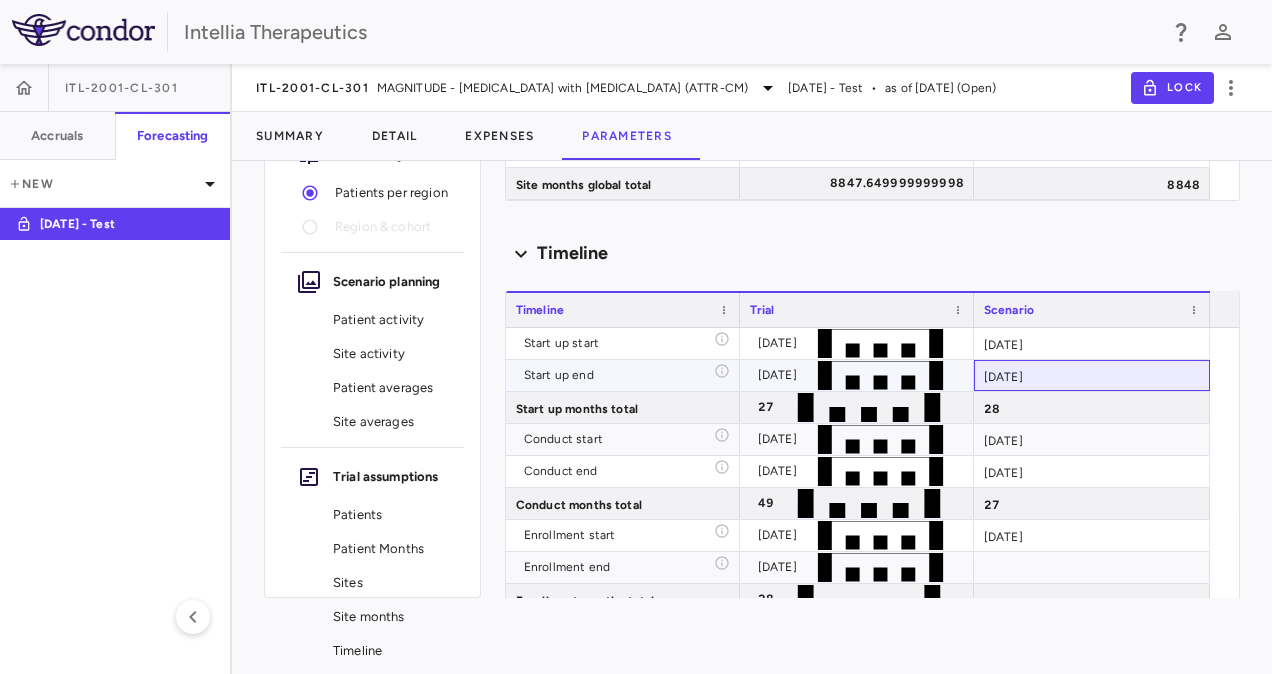 click on "[DATE]" at bounding box center [1092, 375] 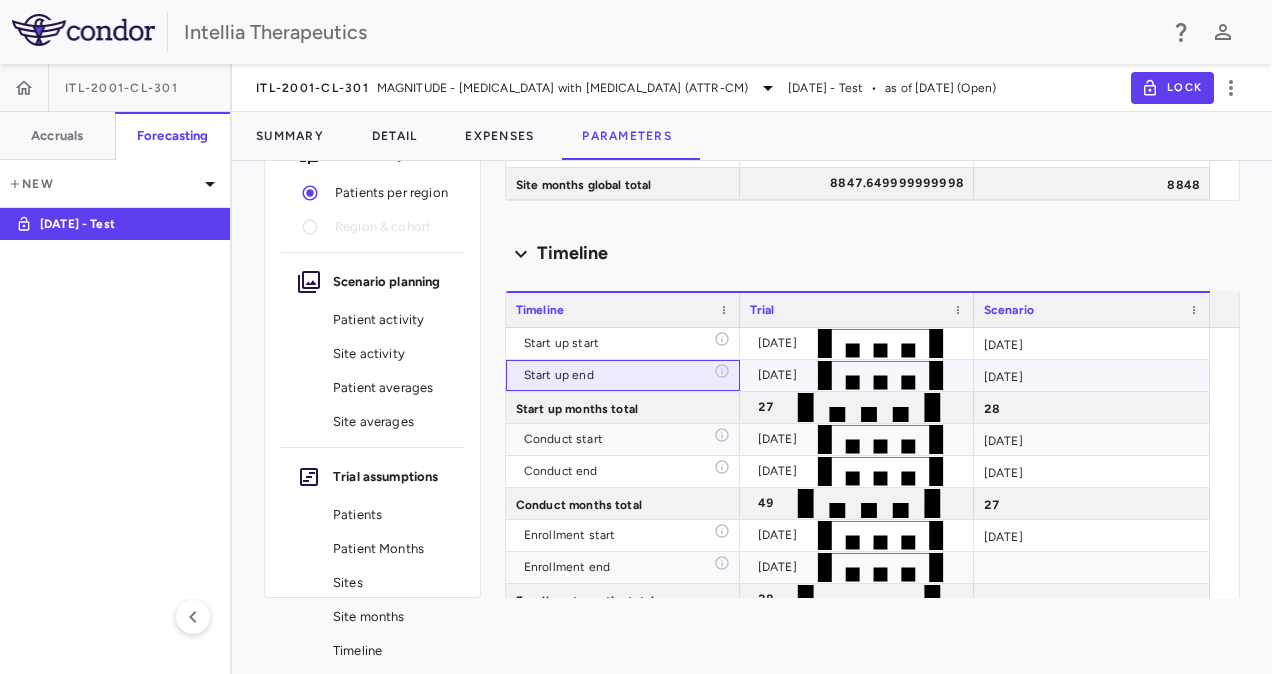 click 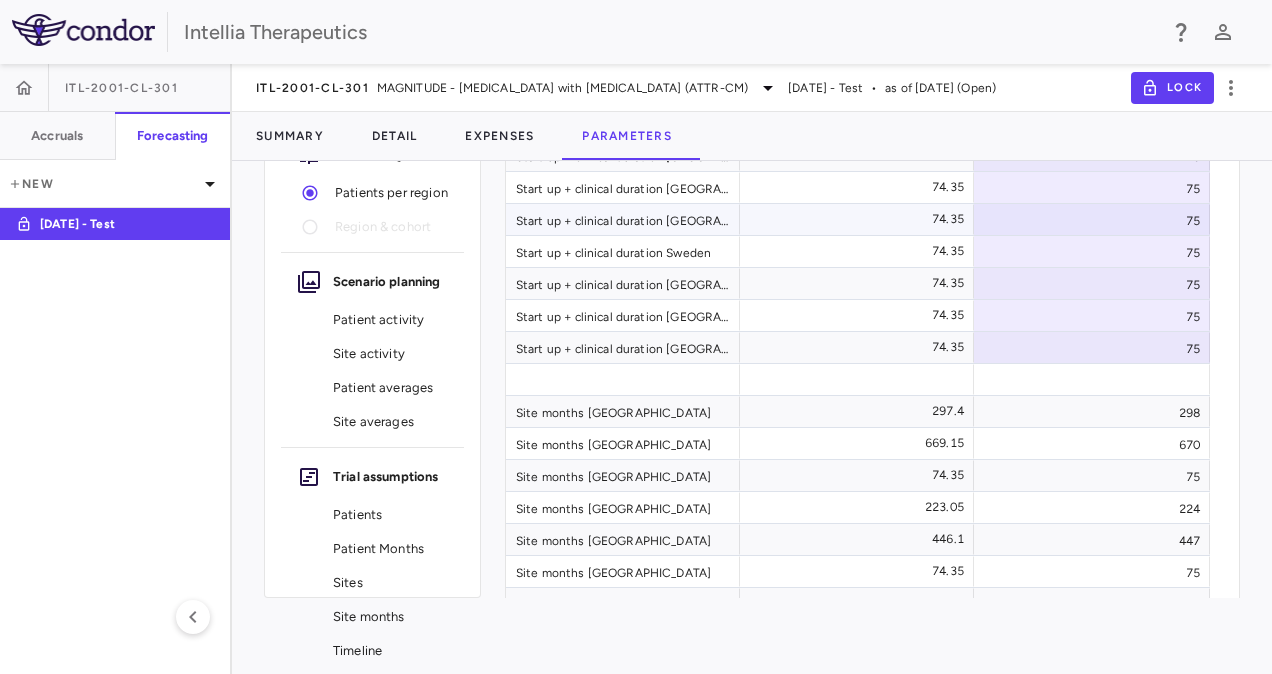 scroll, scrollTop: 10456, scrollLeft: 0, axis: vertical 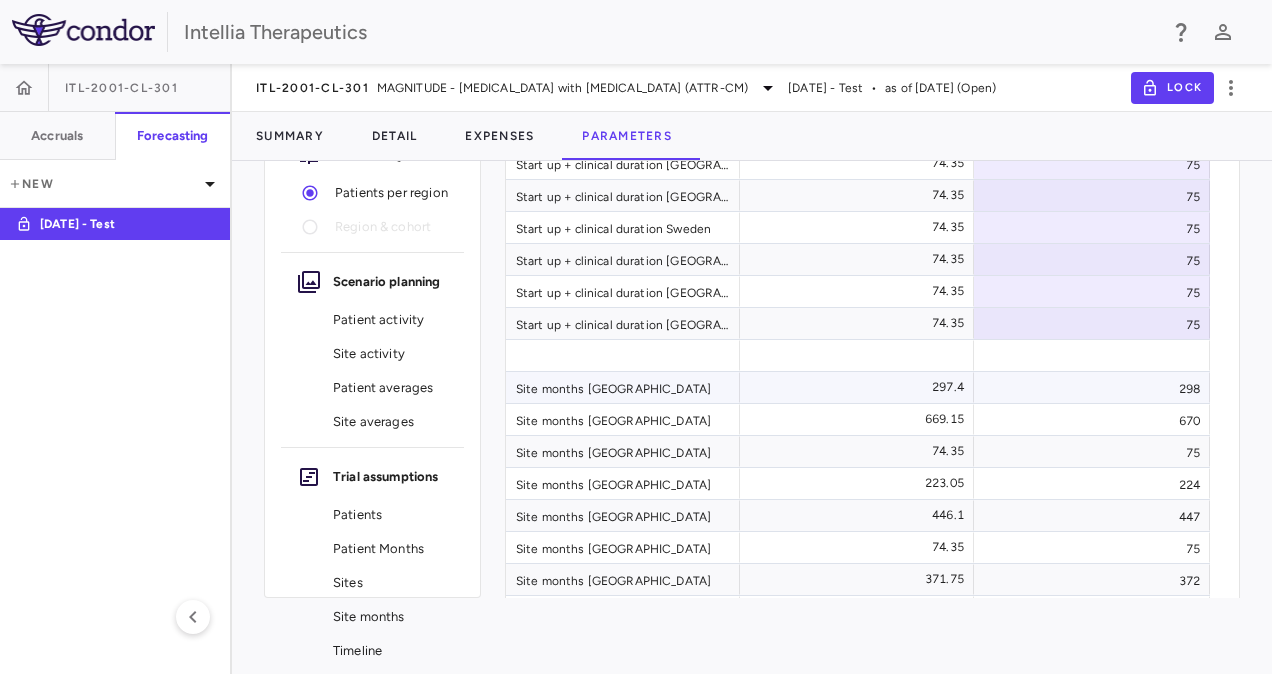 click on "298" at bounding box center [1092, 387] 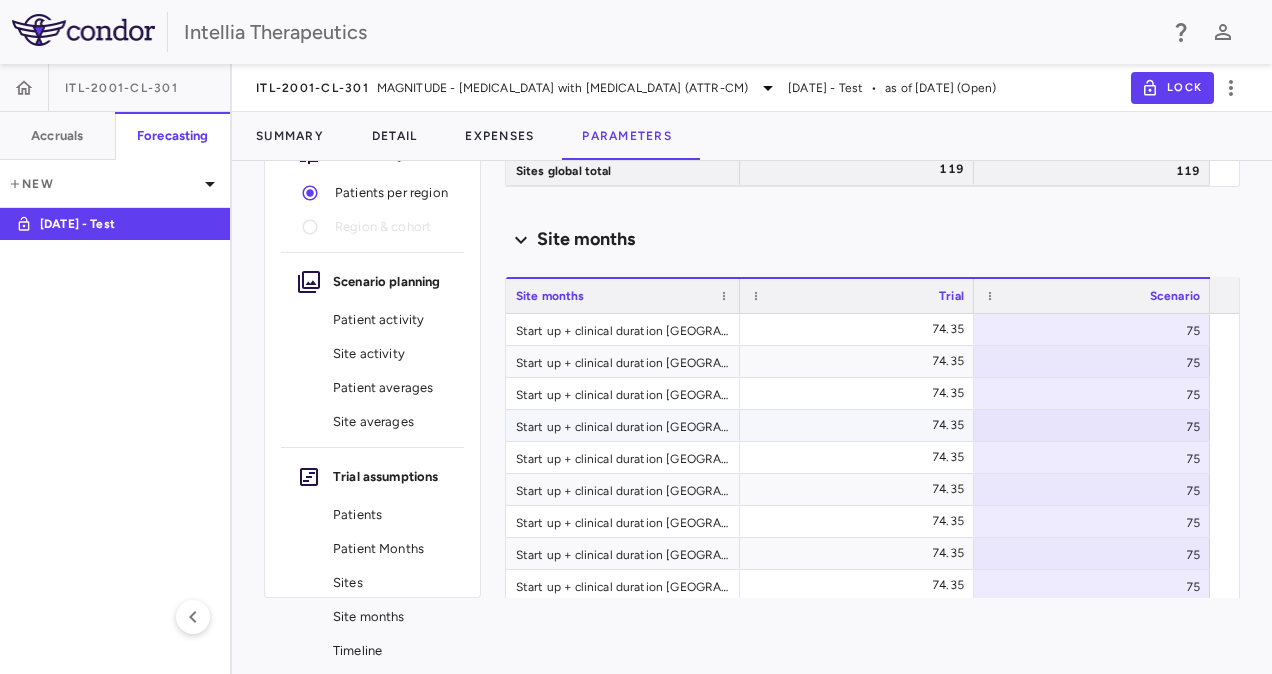 scroll, scrollTop: 9556, scrollLeft: 0, axis: vertical 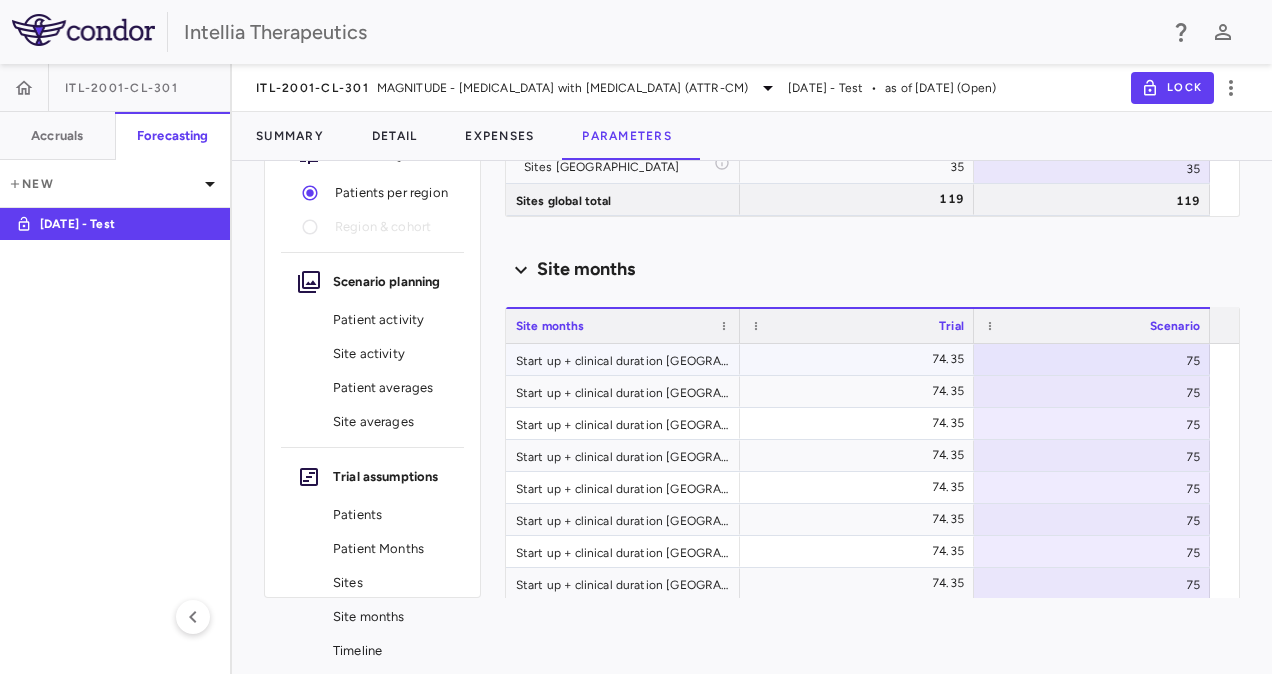 click on "74.35" at bounding box center [861, 359] 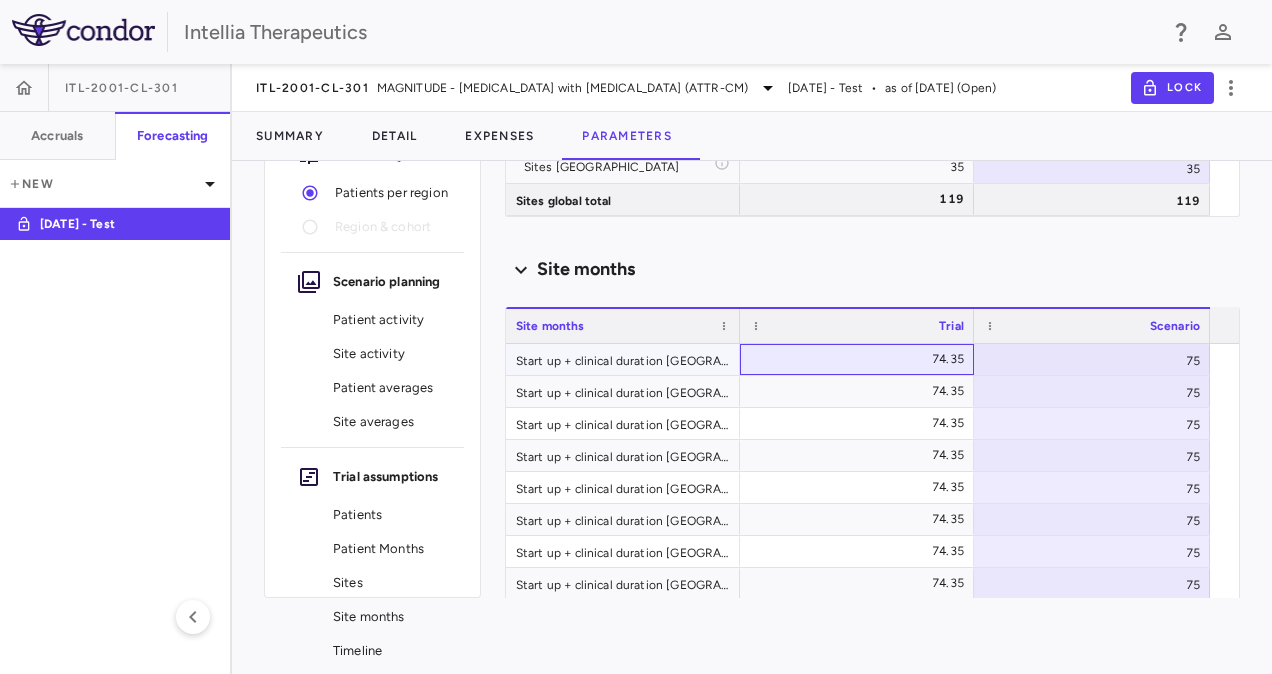 click on "74.35" at bounding box center [861, 359] 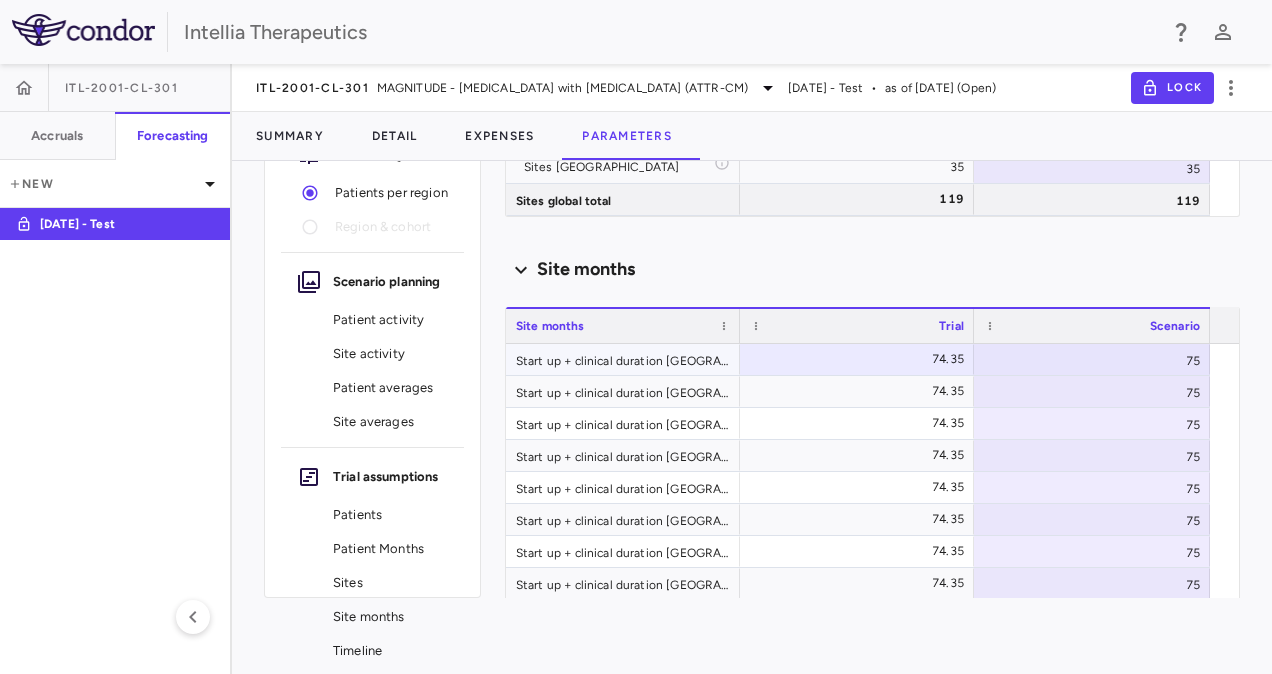click on "Start up + clinical duration [GEOGRAPHIC_DATA]" at bounding box center [623, 359] 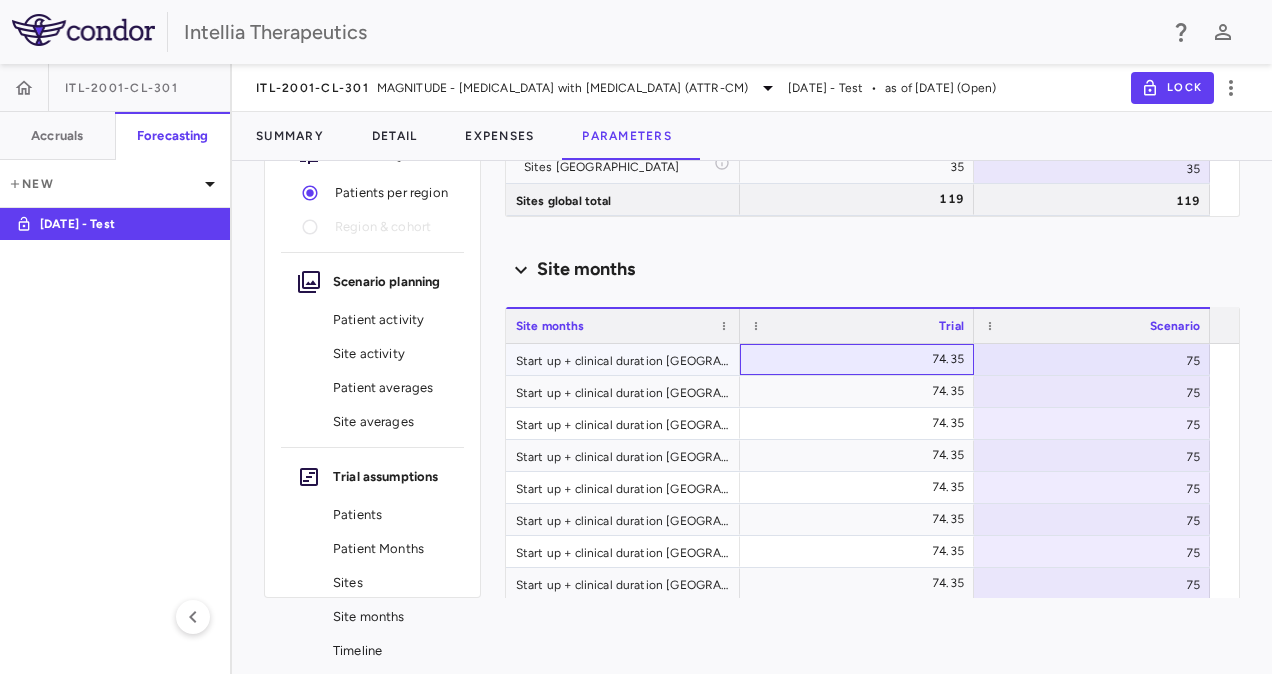 click on "74.35" at bounding box center [861, 359] 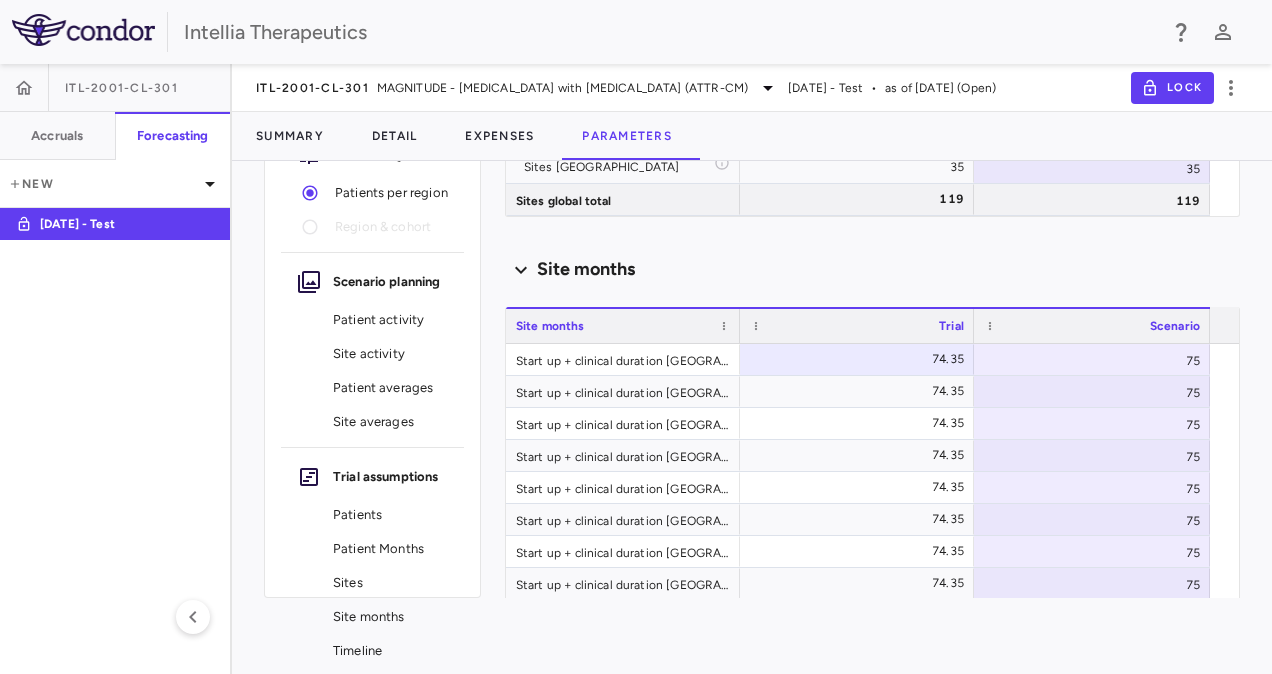 click on "Trial" at bounding box center (866, 326) 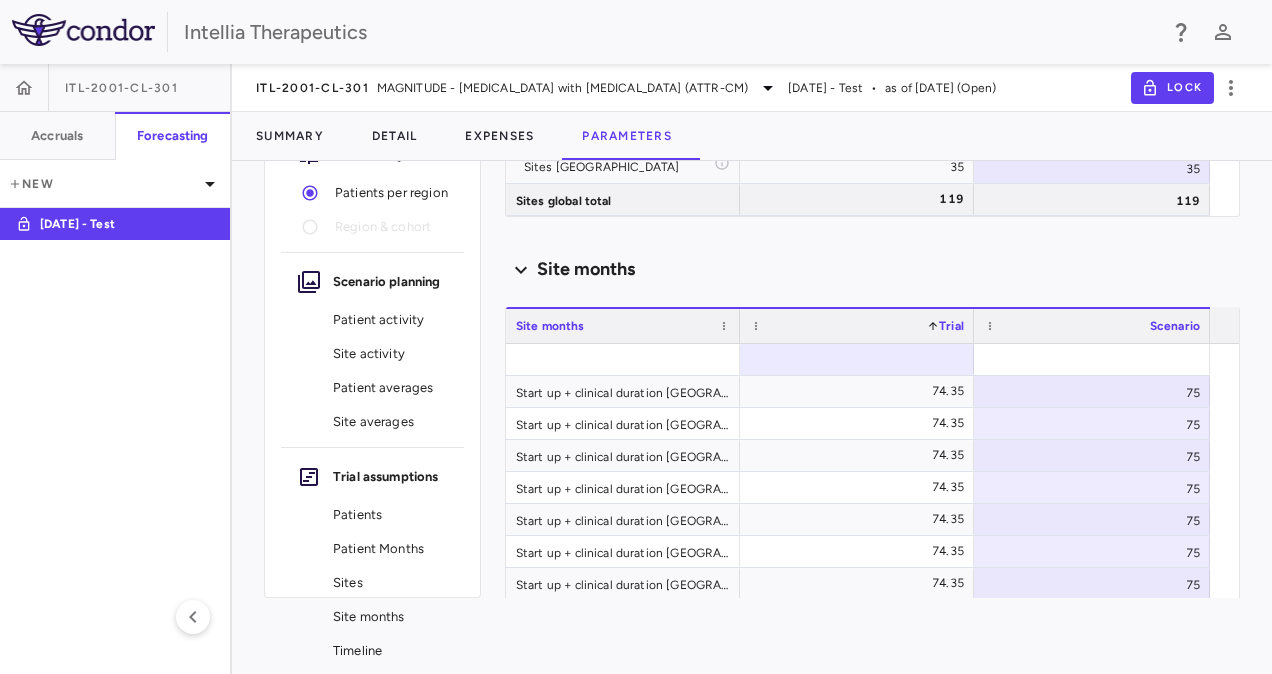 click on "Trial" at bounding box center (951, 326) 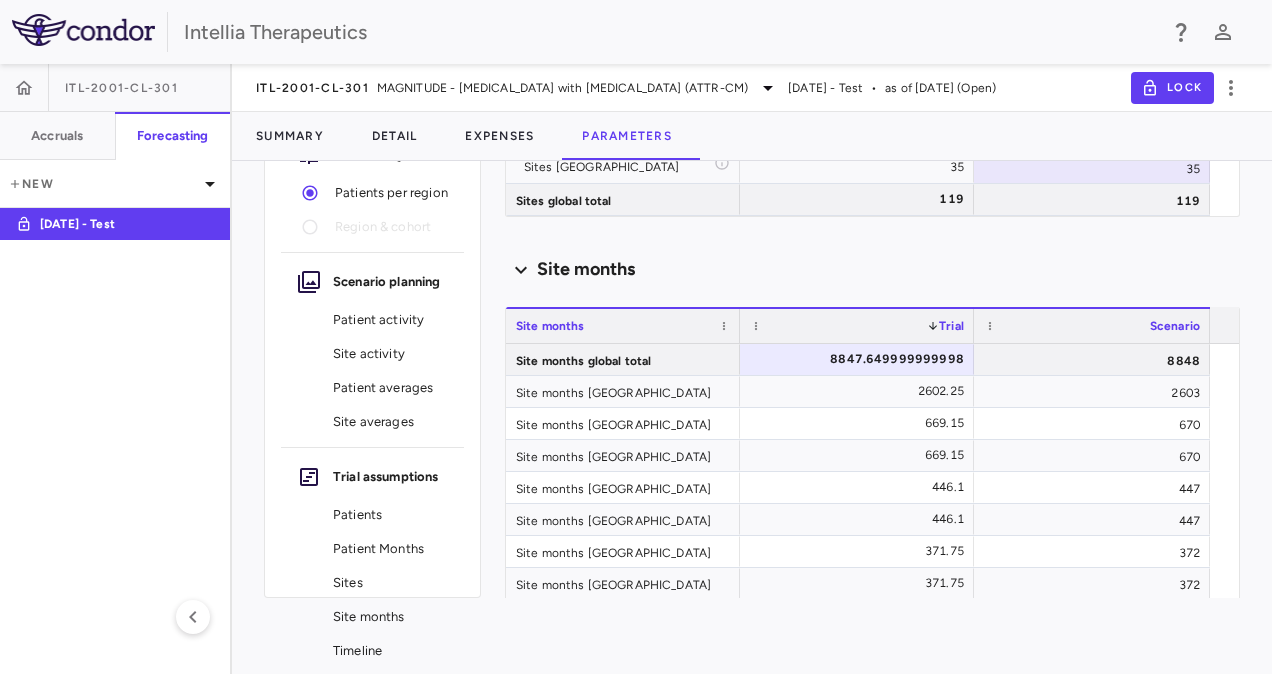 click on "Trial
1" at bounding box center (866, 326) 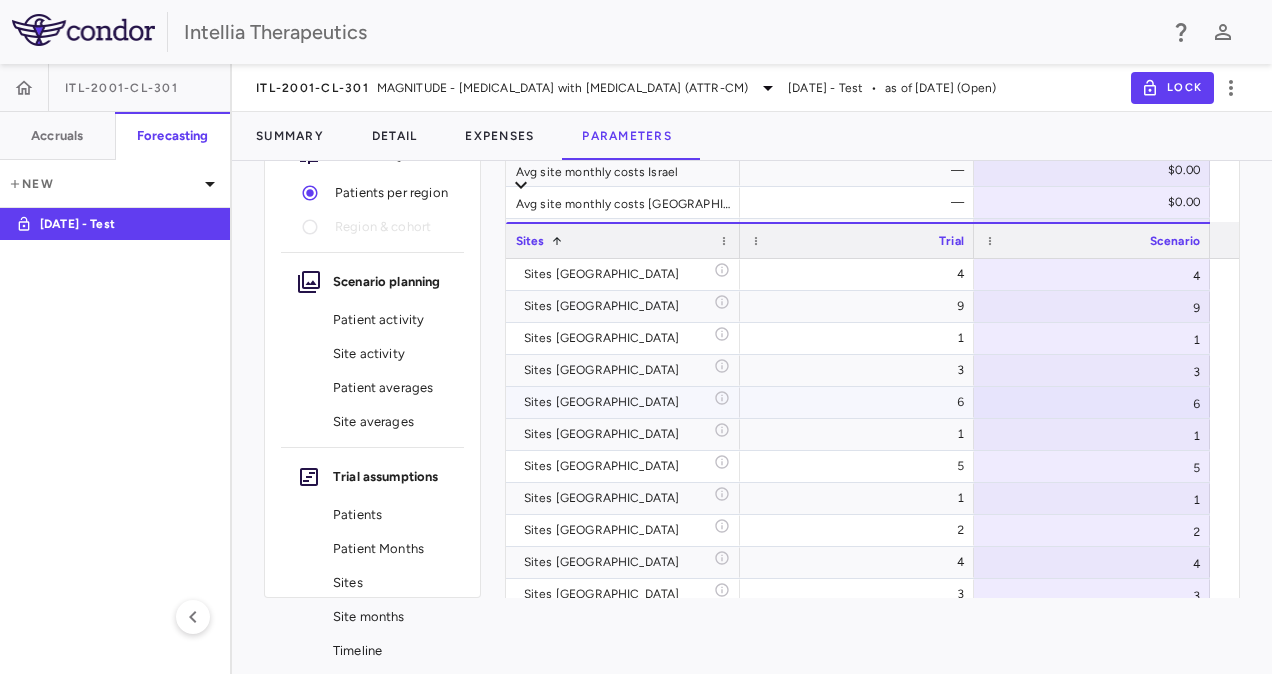 scroll, scrollTop: 8556, scrollLeft: 0, axis: vertical 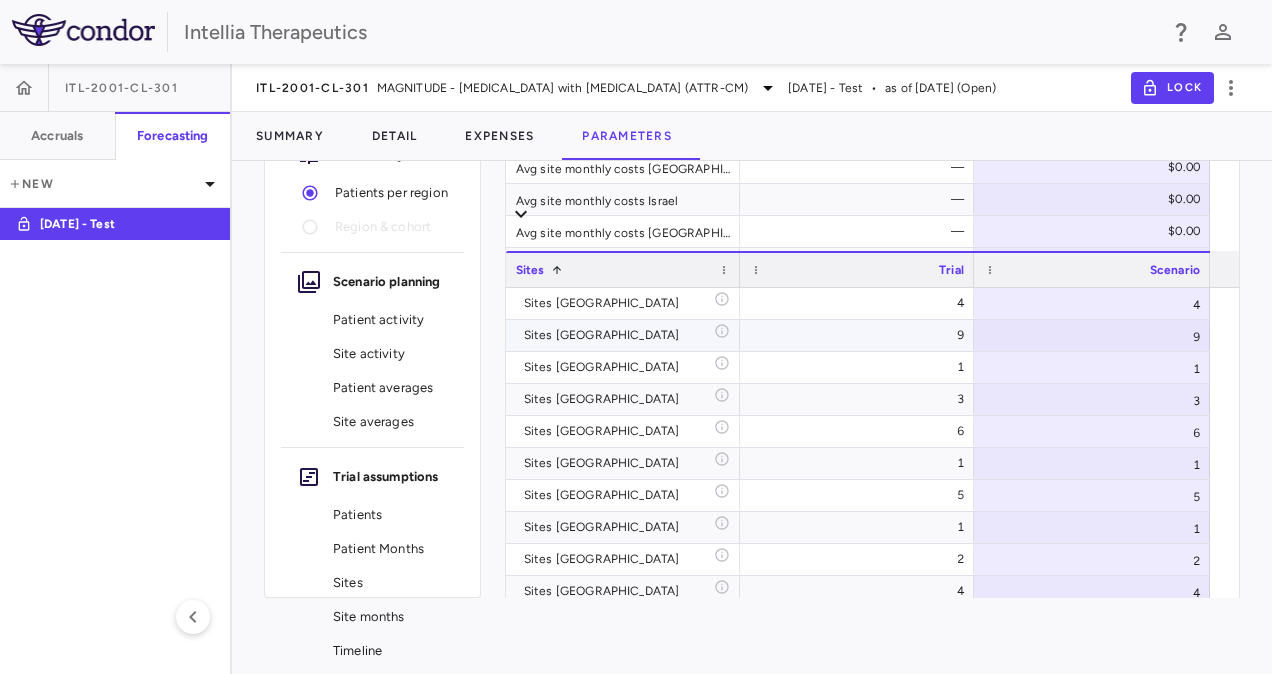 click on "9" at bounding box center (1092, 335) 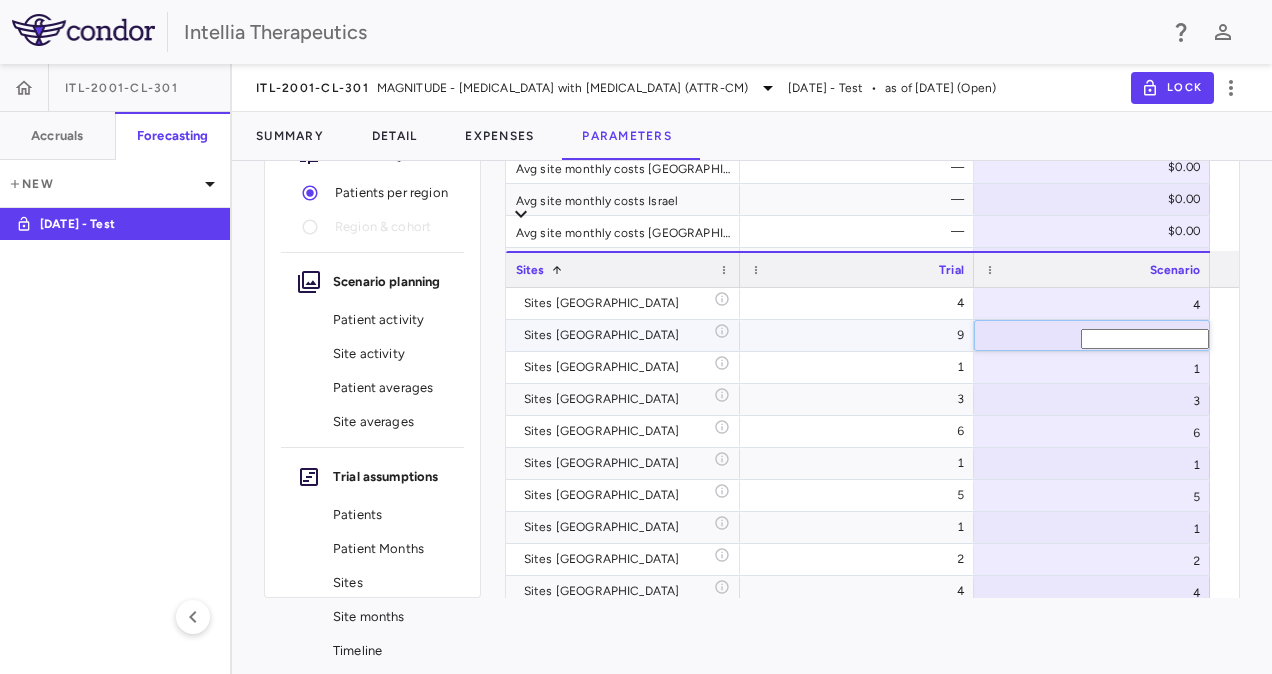 drag, startPoint x: 1180, startPoint y: 329, endPoint x: 1215, endPoint y: 329, distance: 35 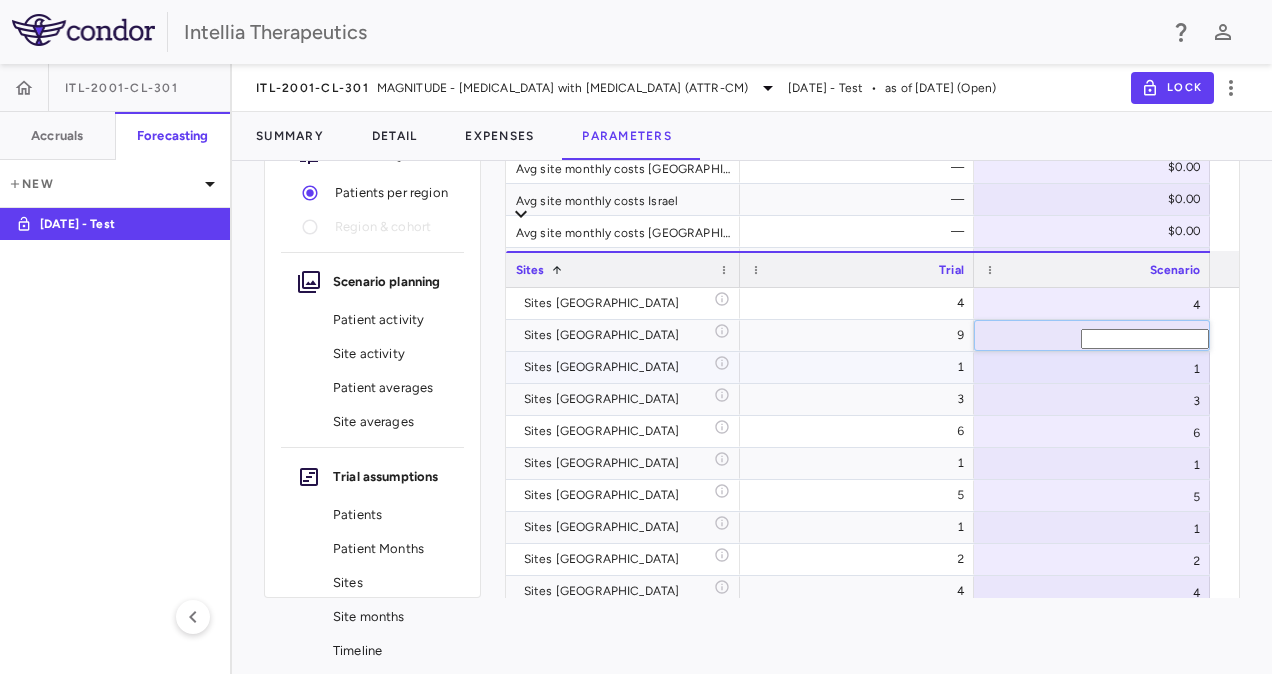click on "1" at bounding box center (1092, 367) 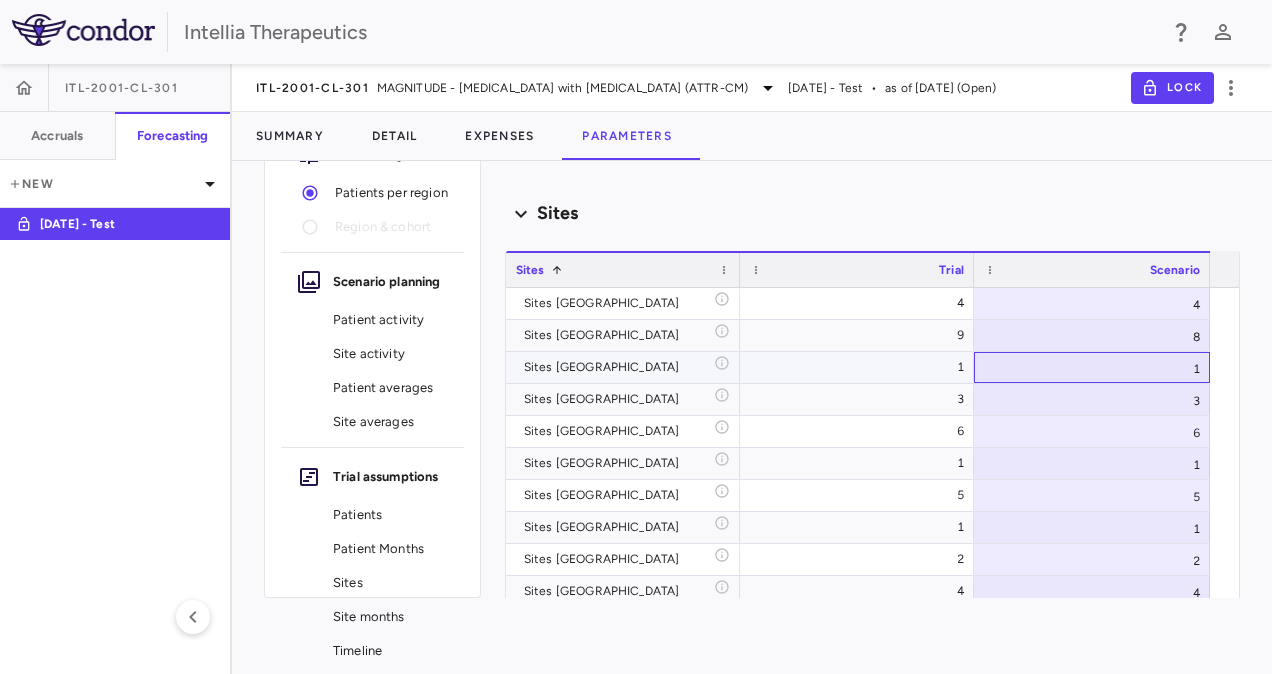 click on "1" at bounding box center [1092, 367] 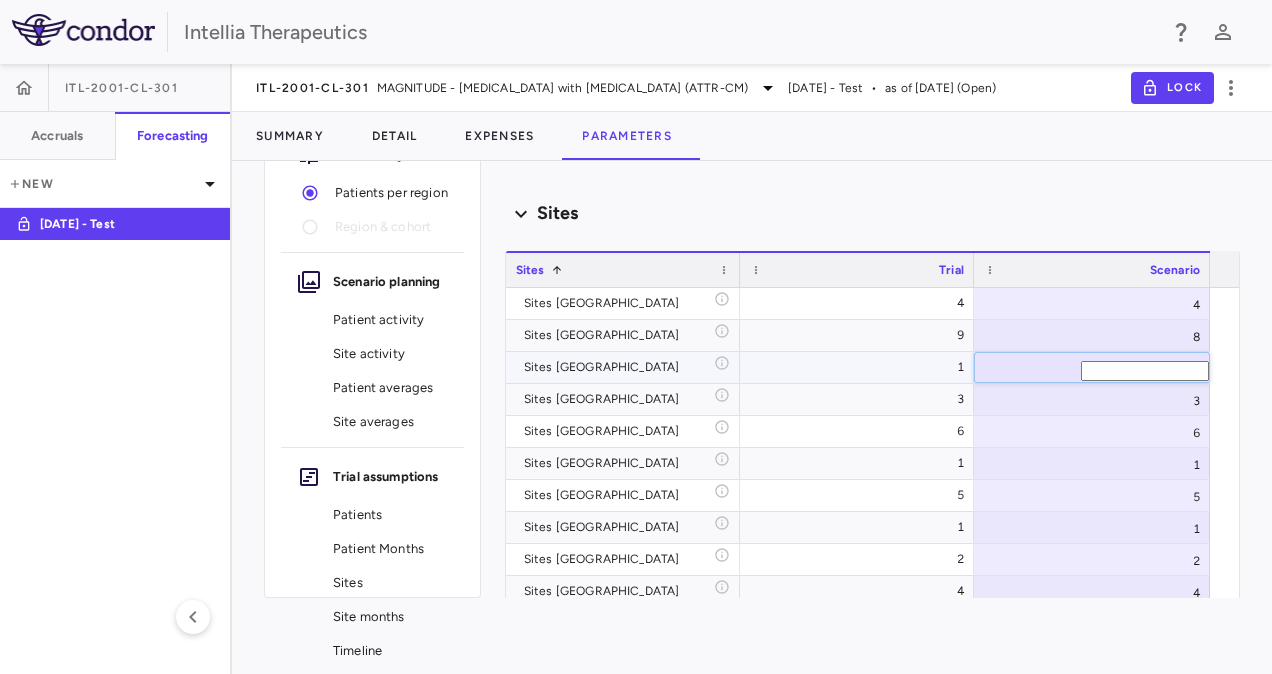 click on "*" at bounding box center [1145, 371] 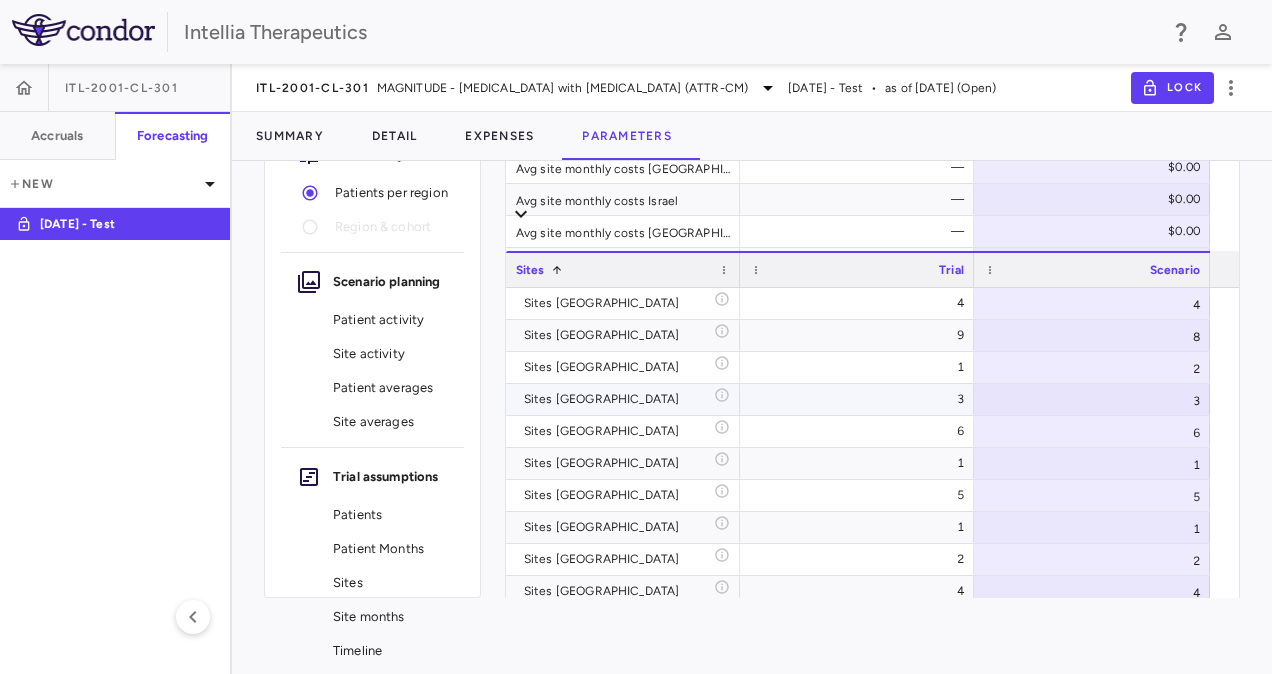 click on "3" at bounding box center (1092, 399) 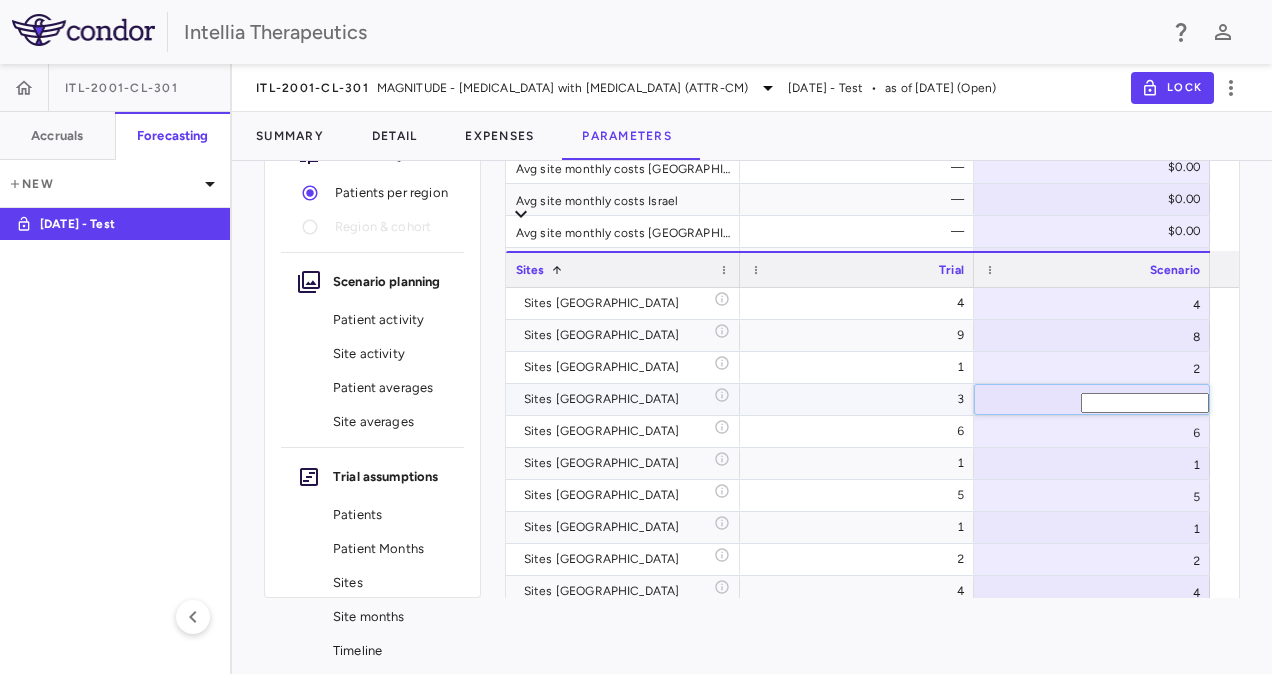 click on "*" at bounding box center (1145, 403) 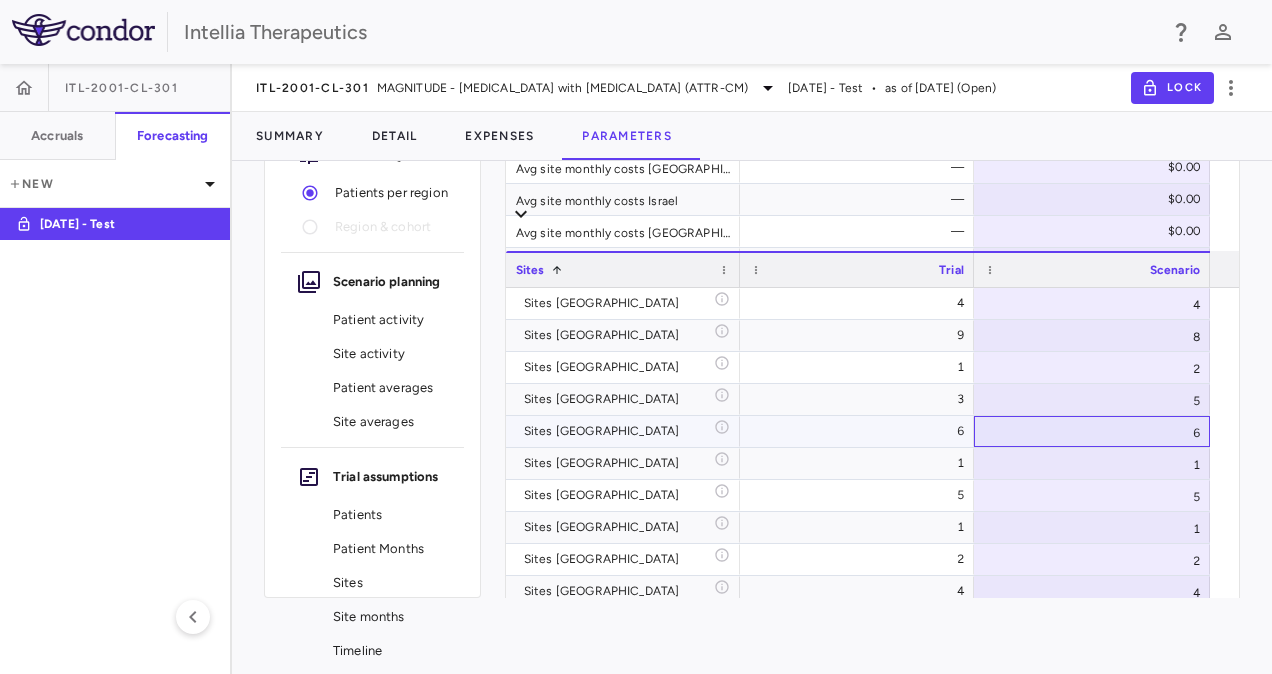 click on "6" at bounding box center [1092, 431] 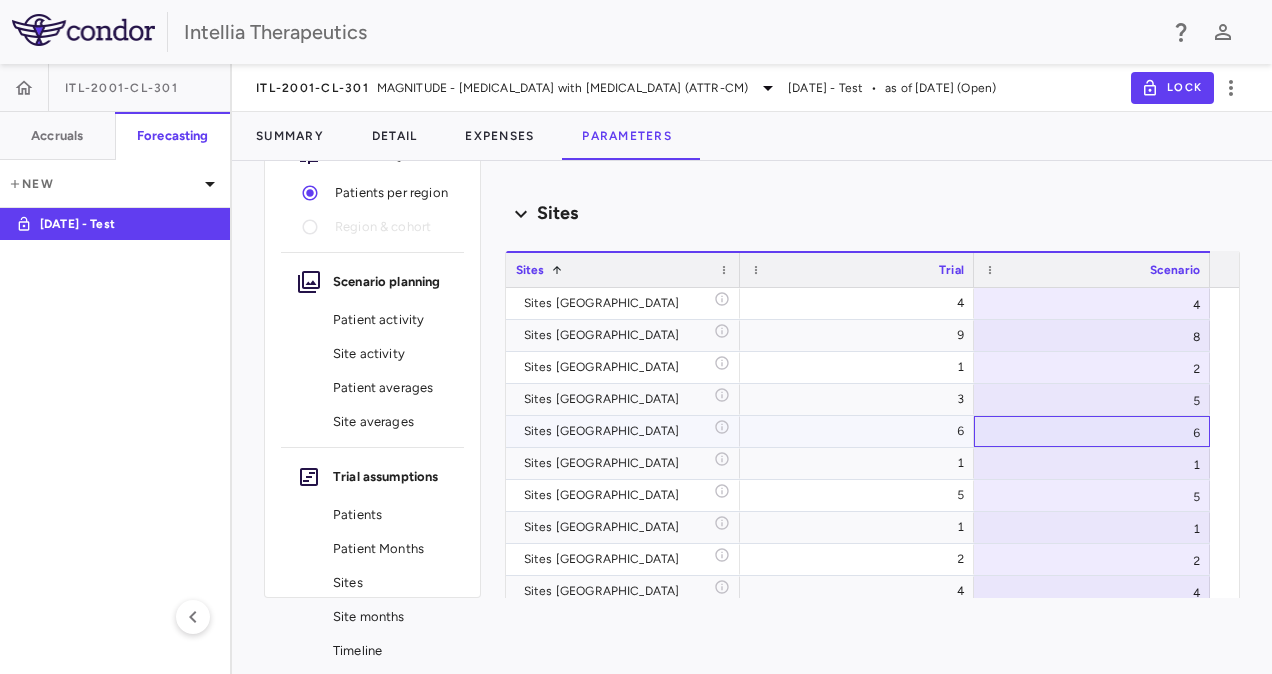 click on "6" at bounding box center [1092, 431] 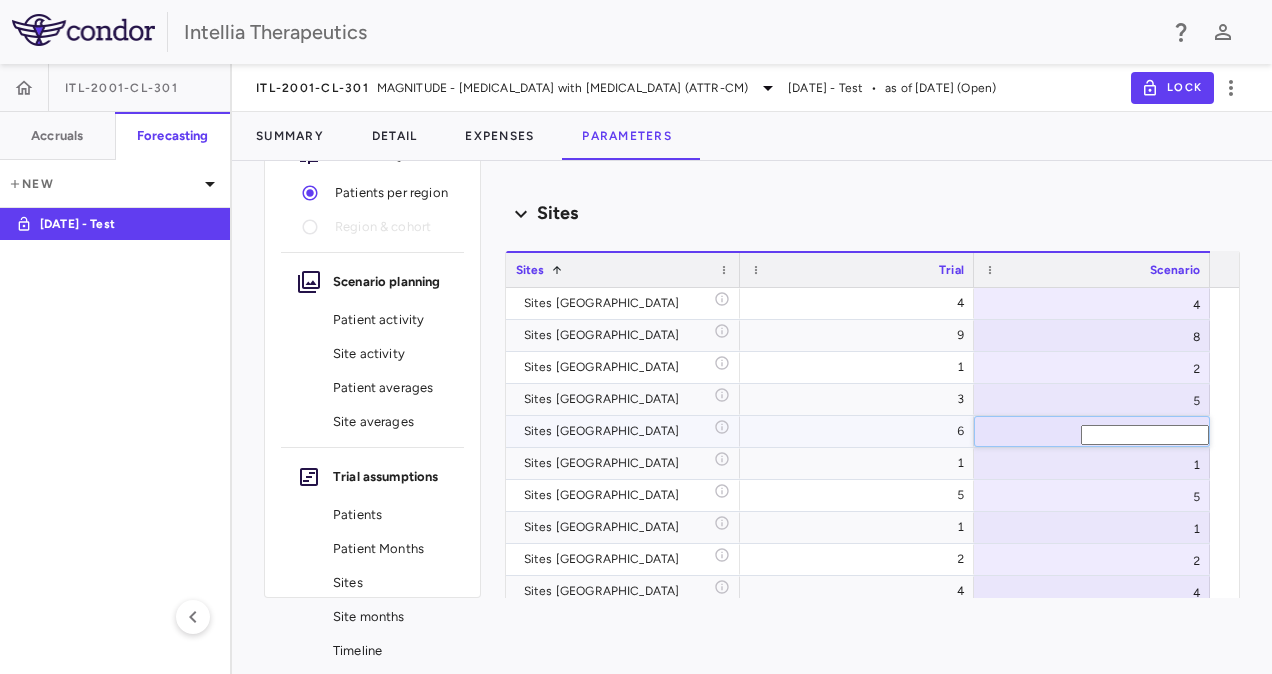 click on "*" at bounding box center [1145, 435] 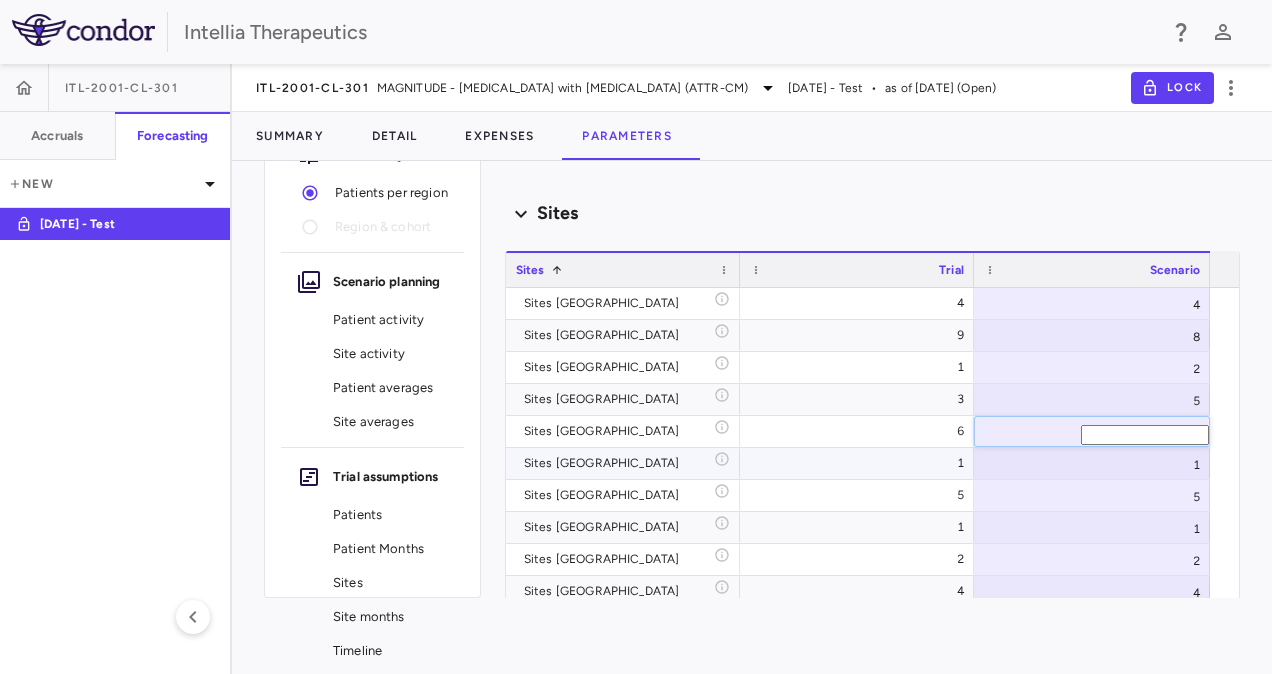click on "1" at bounding box center (1092, 463) 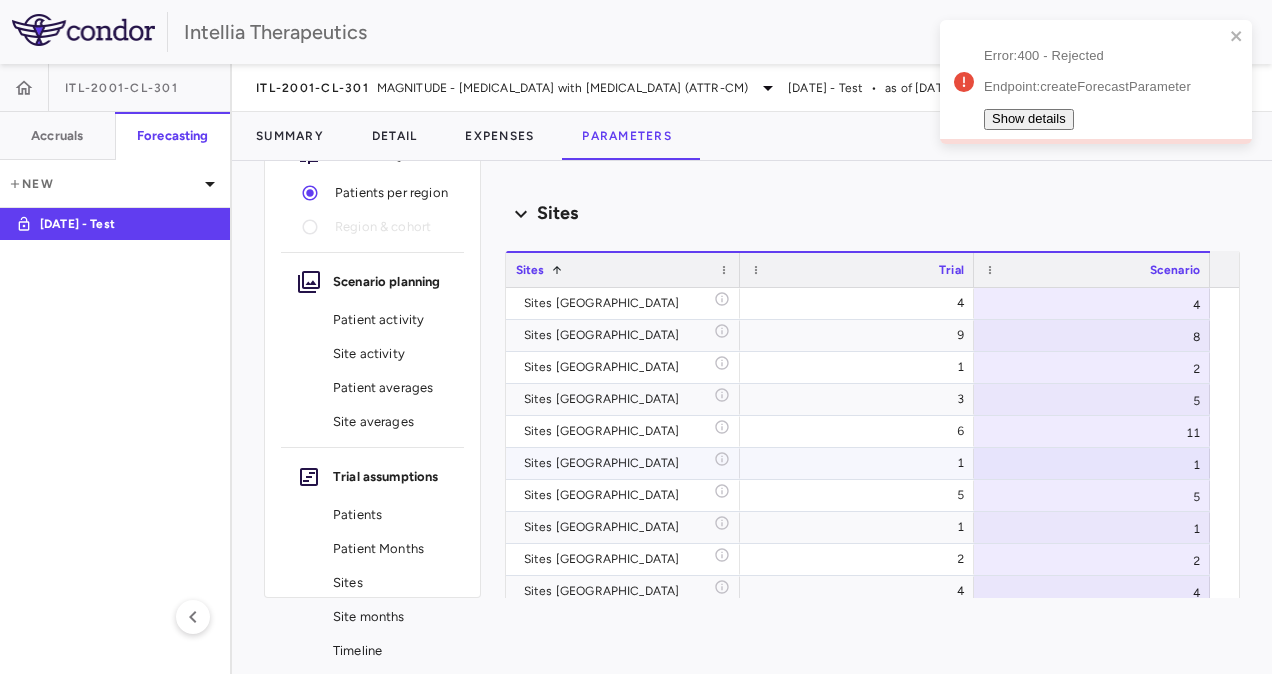 type on "********" 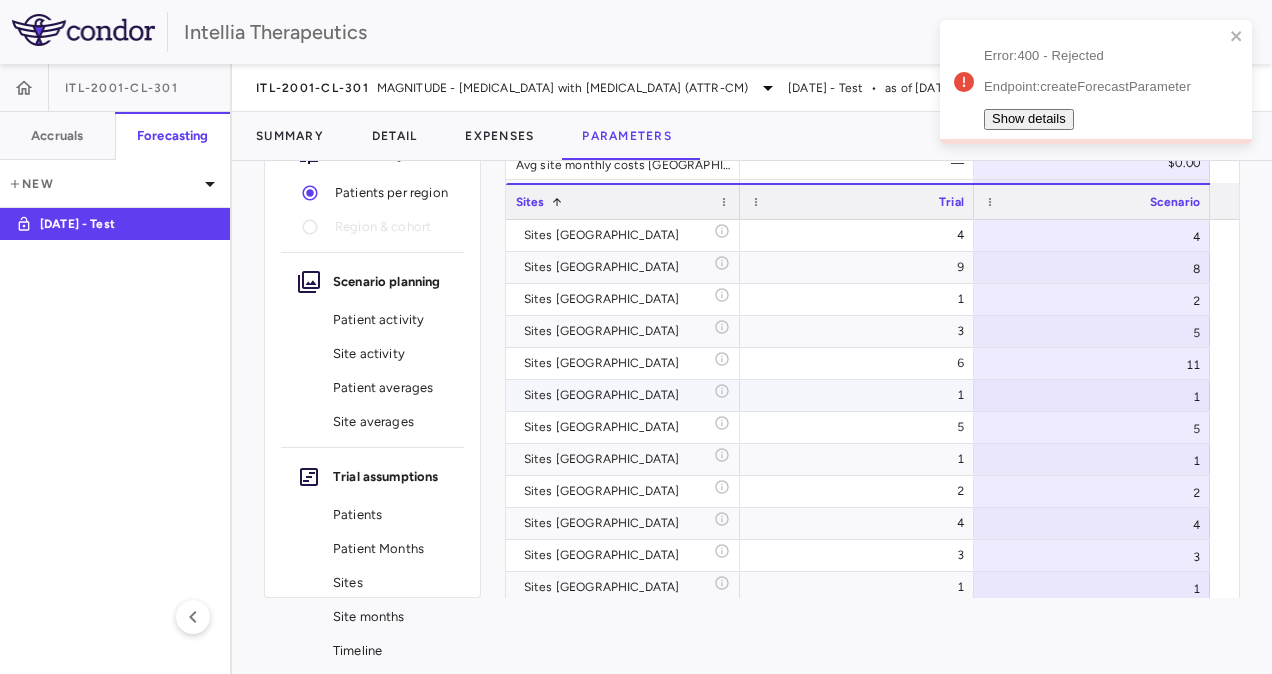 scroll, scrollTop: 8656, scrollLeft: 0, axis: vertical 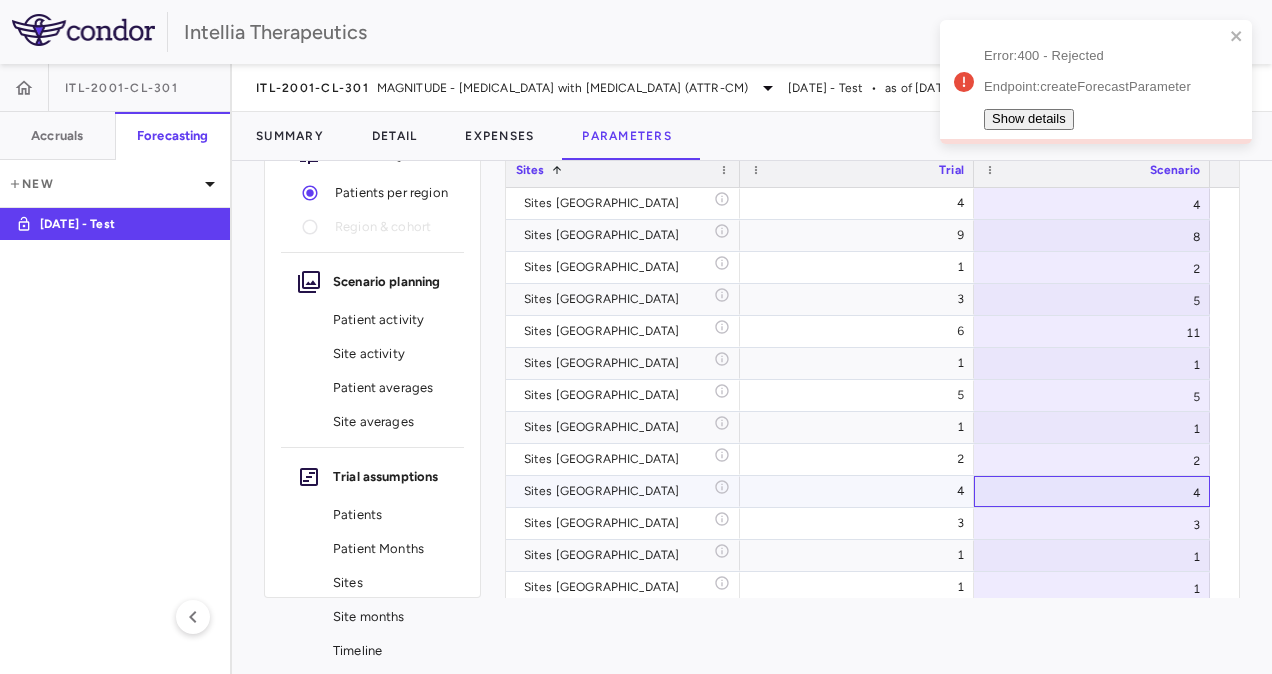 click on "4" at bounding box center [1092, 491] 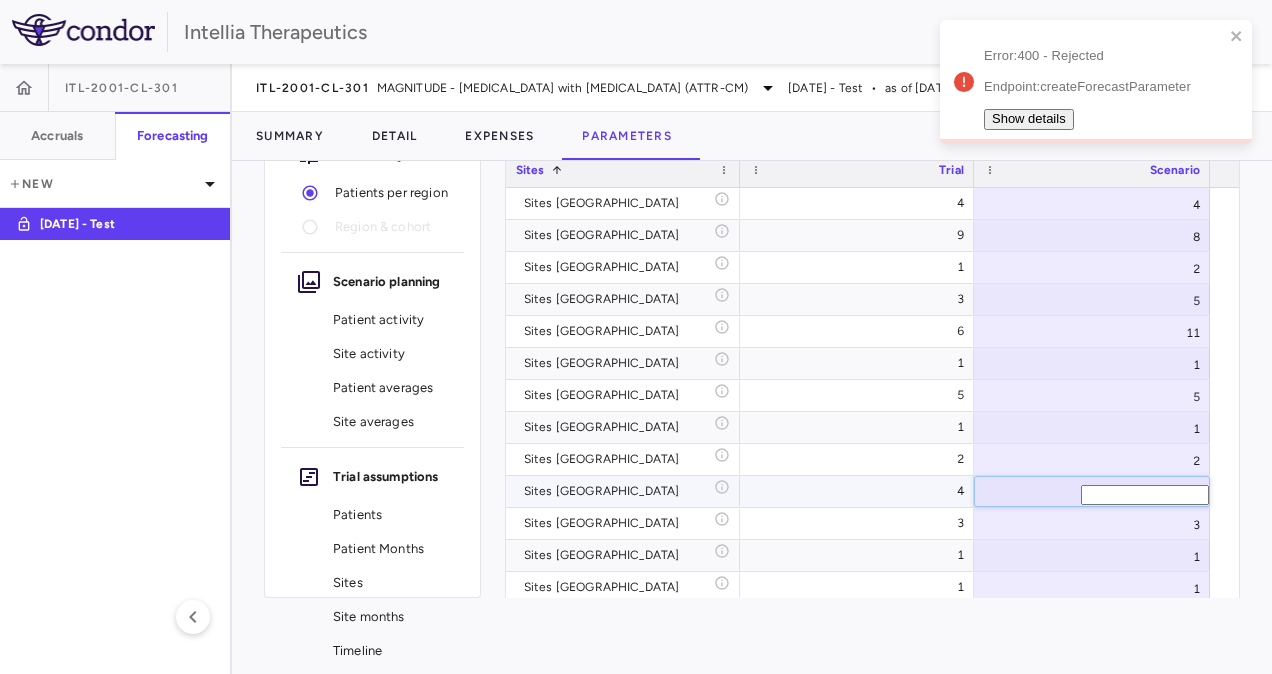 type on "*" 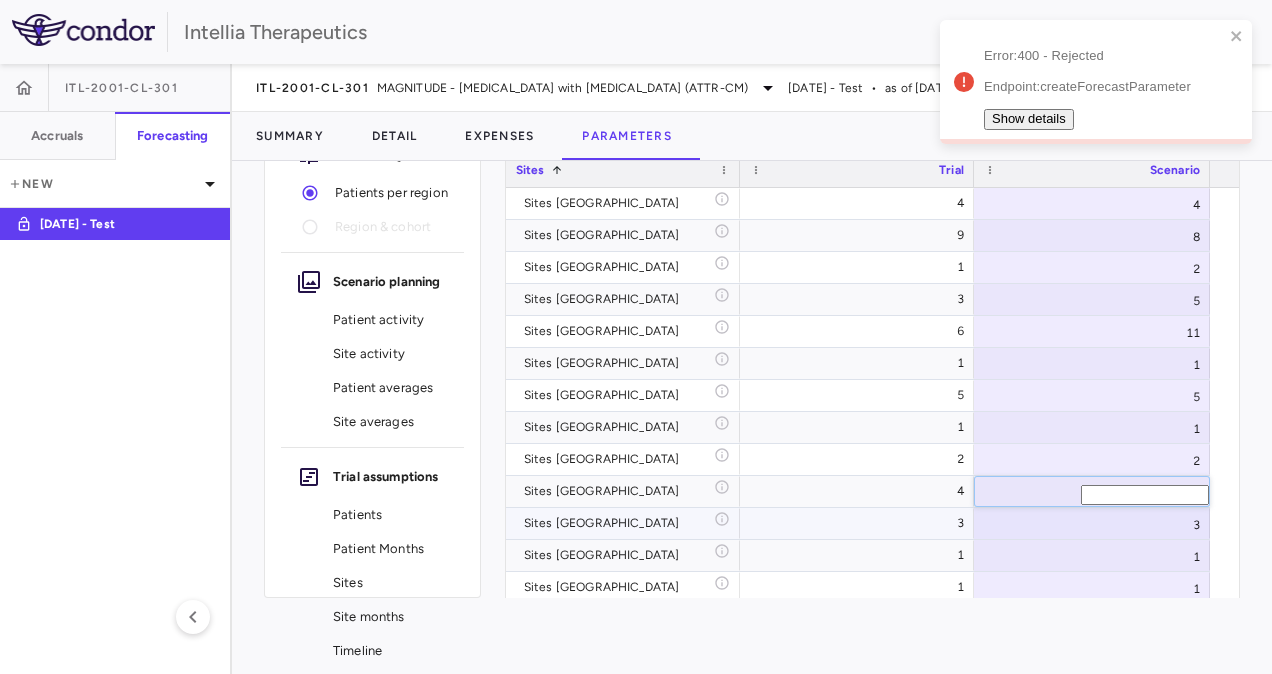 click on "3" at bounding box center (1092, 523) 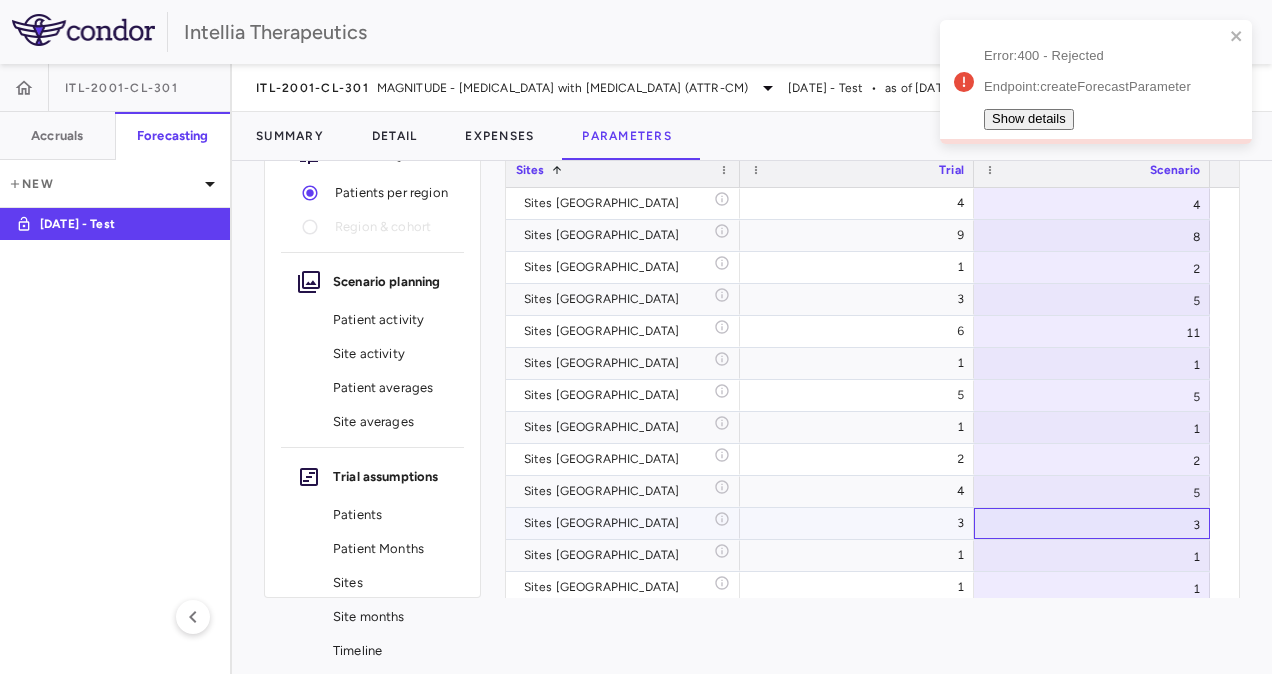 click on "3" at bounding box center [1092, 523] 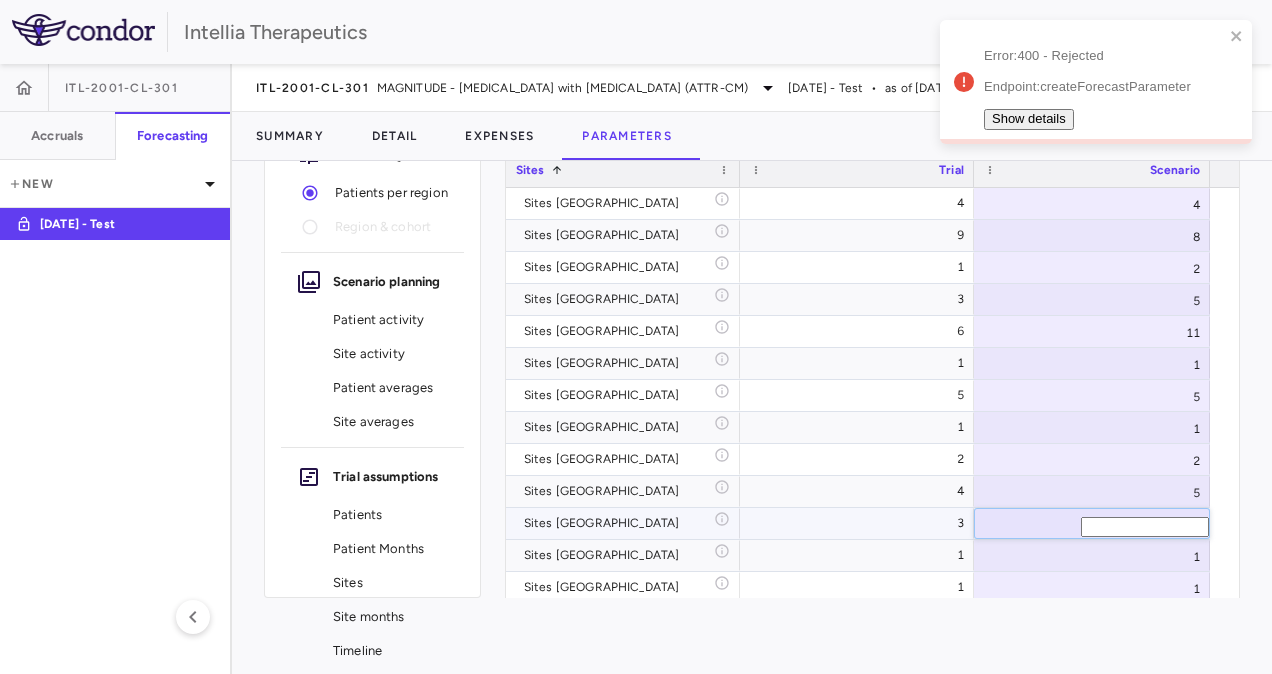 click on "*" at bounding box center [1145, 527] 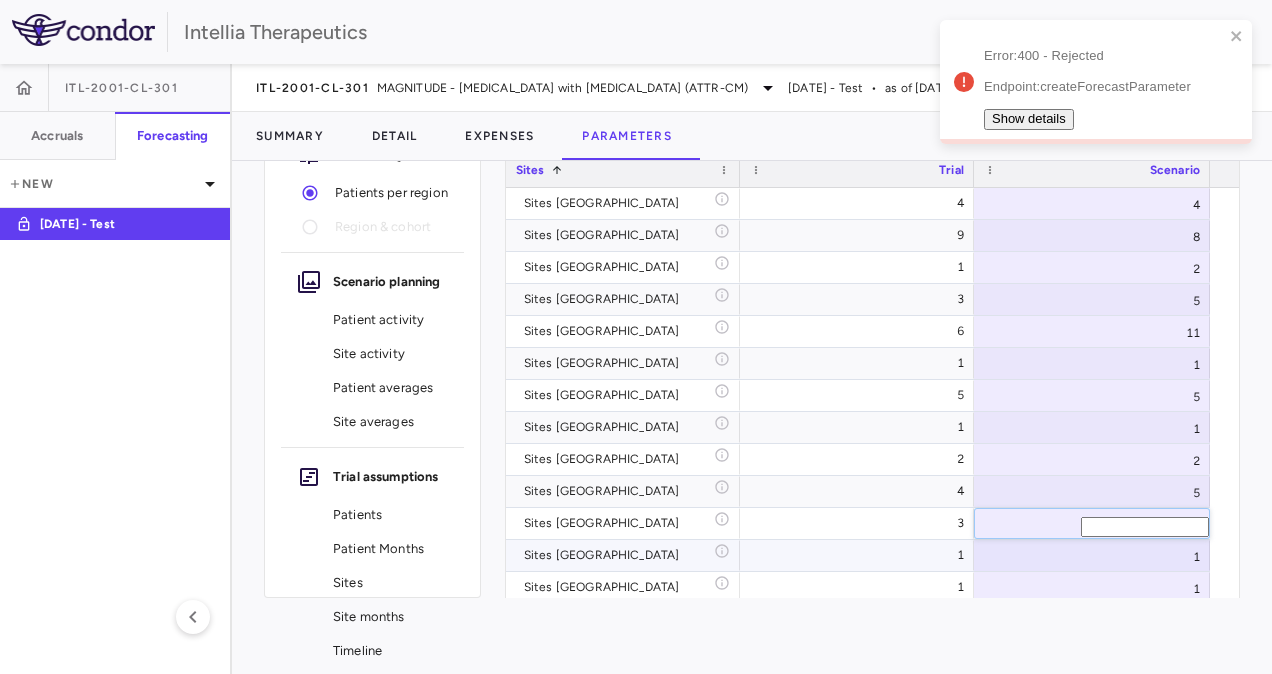 click on "1" at bounding box center [1092, 555] 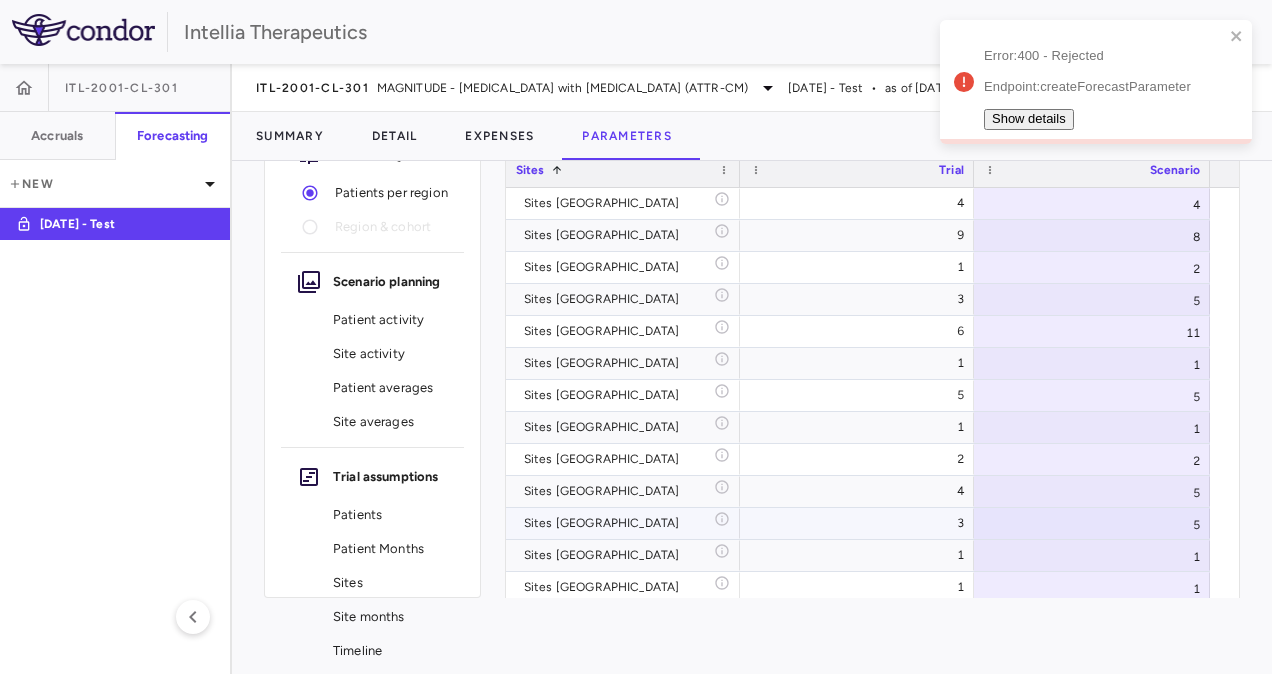 scroll, scrollTop: 8756, scrollLeft: 0, axis: vertical 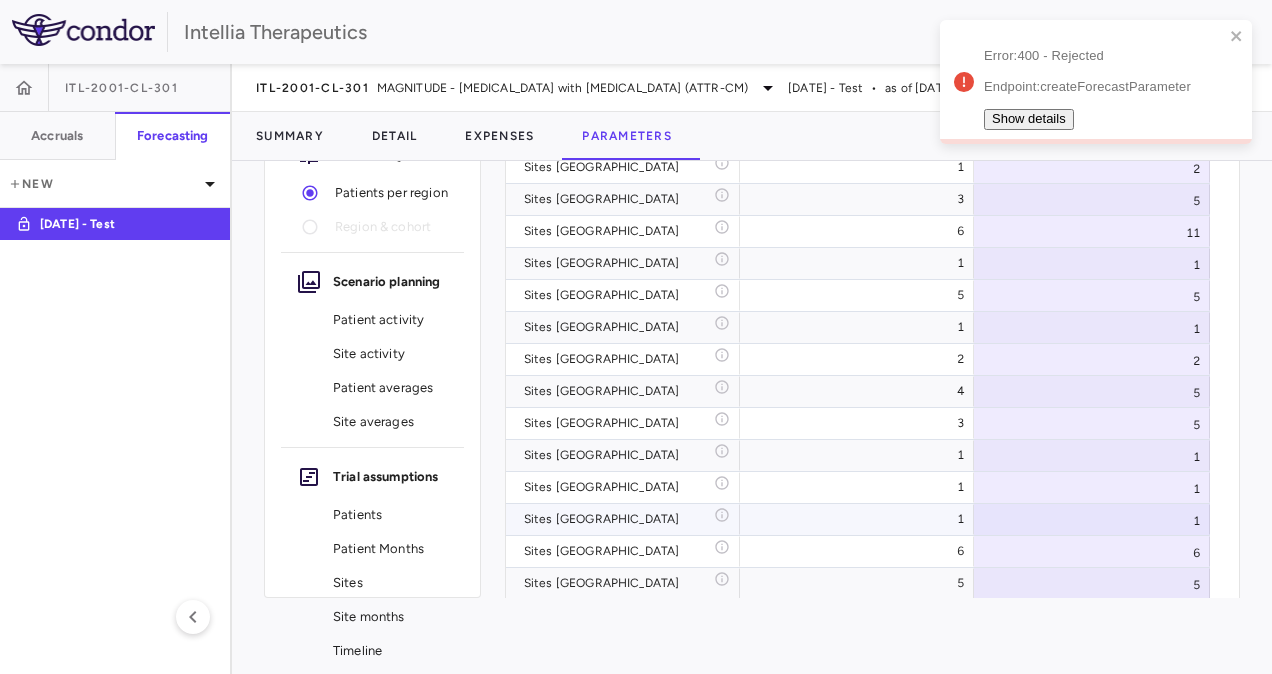 click on "1" at bounding box center [1092, 519] 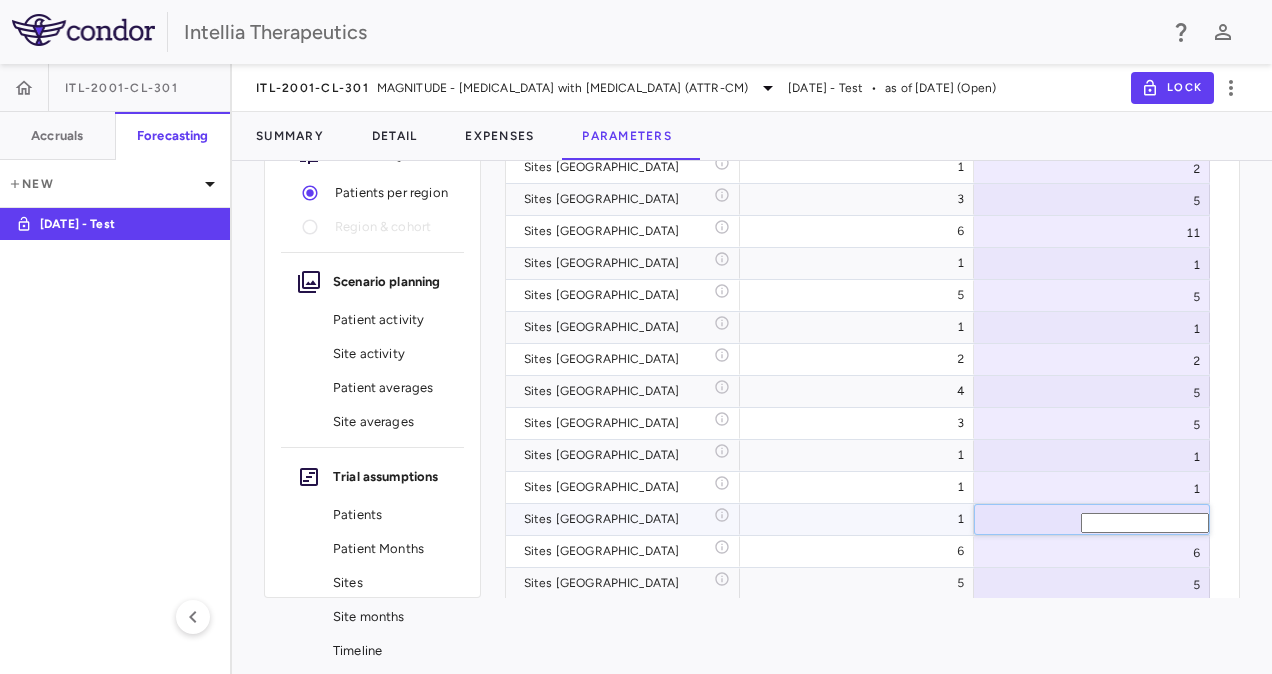click on "*" at bounding box center (1145, 523) 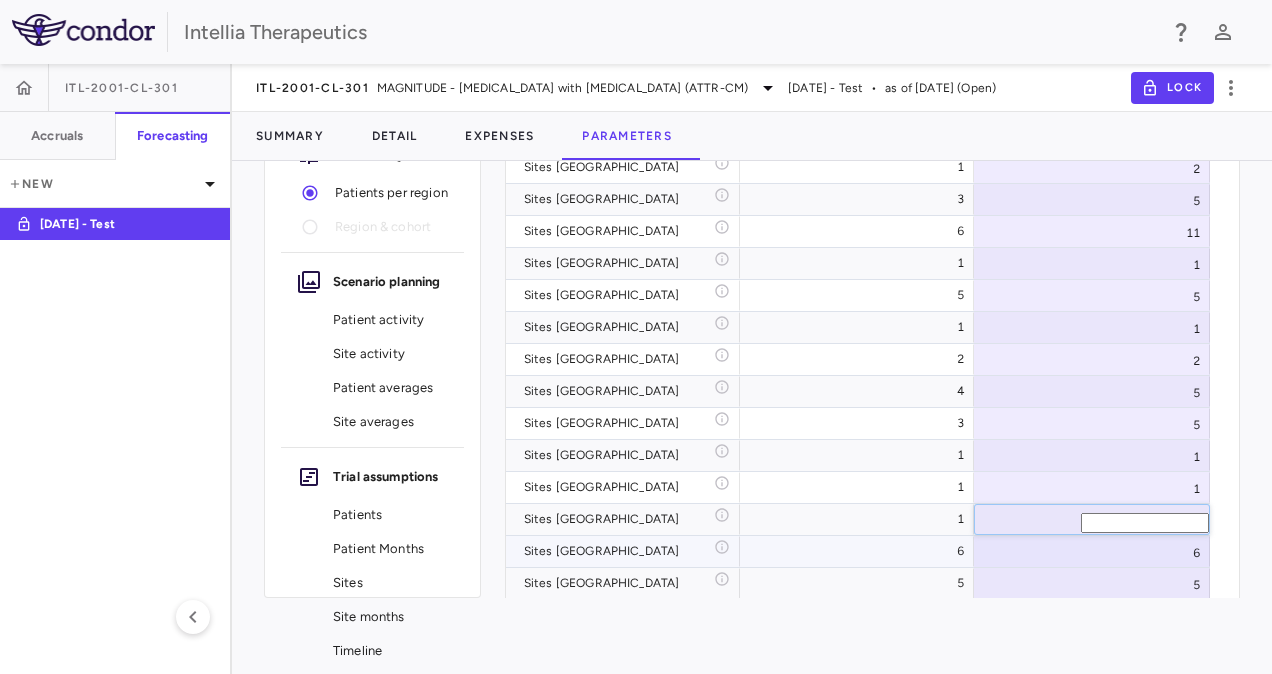 click on "6" at bounding box center (1092, 551) 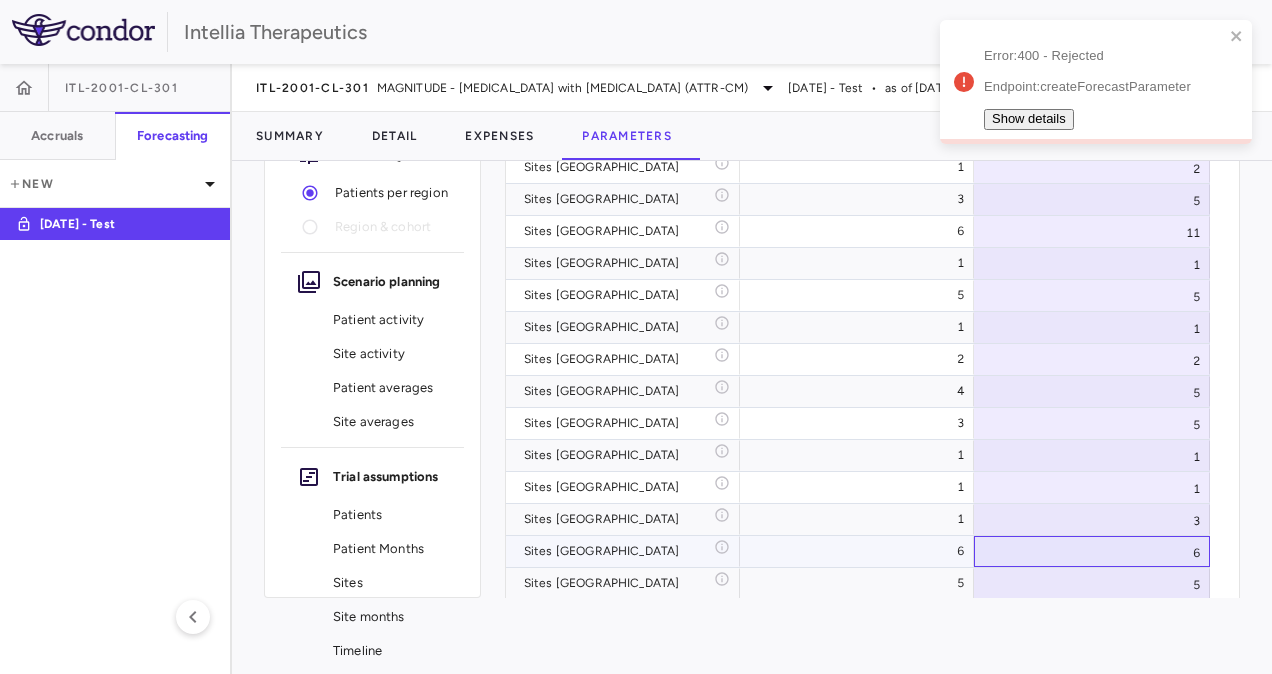 click on "6" at bounding box center (1092, 551) 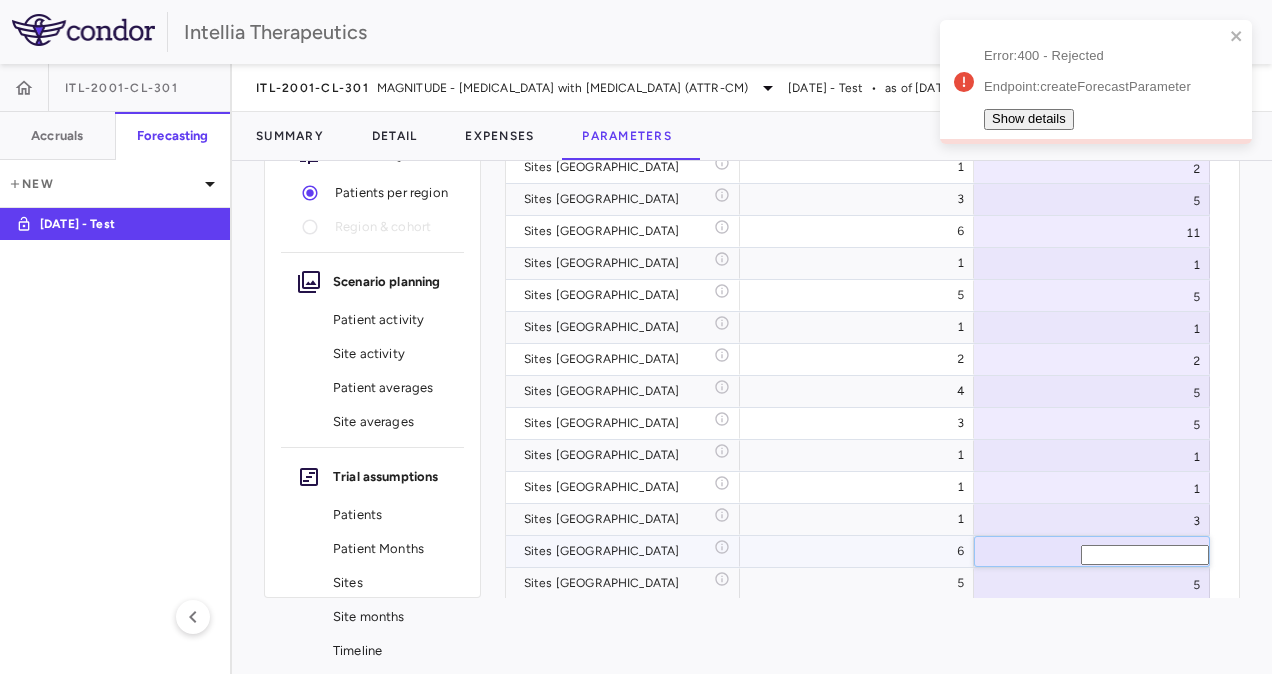click on "*" at bounding box center [1145, 555] 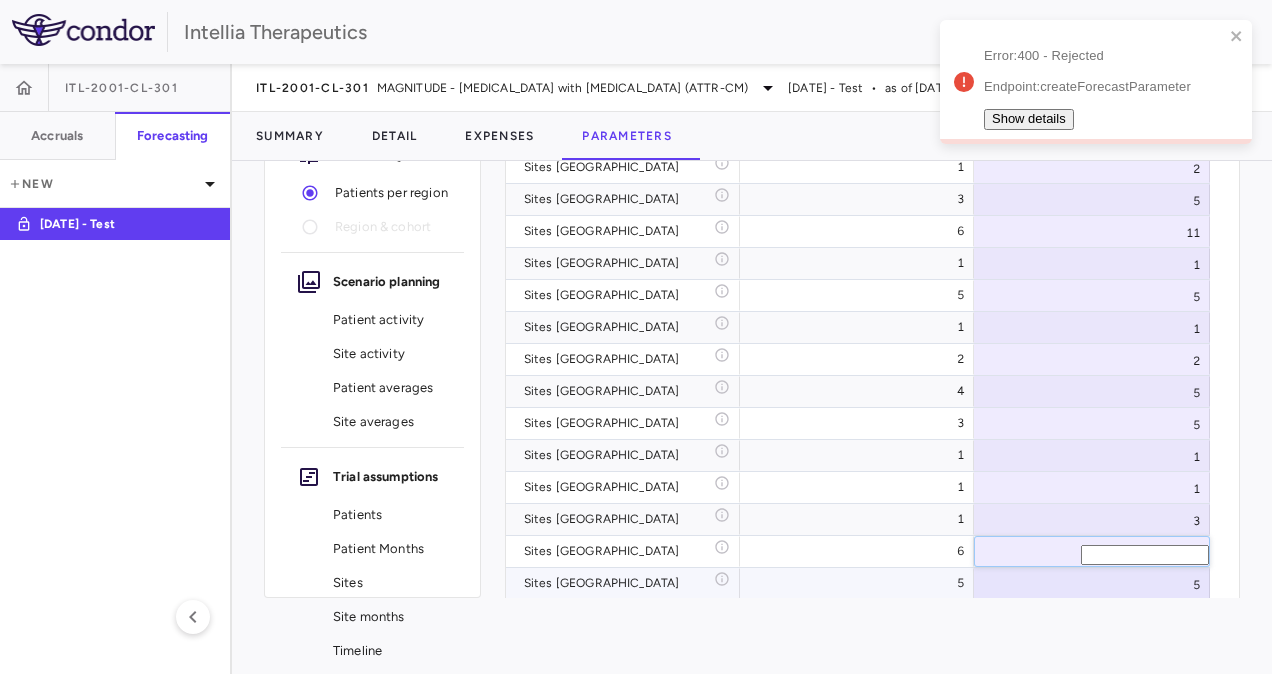 click on "5" at bounding box center (1092, 583) 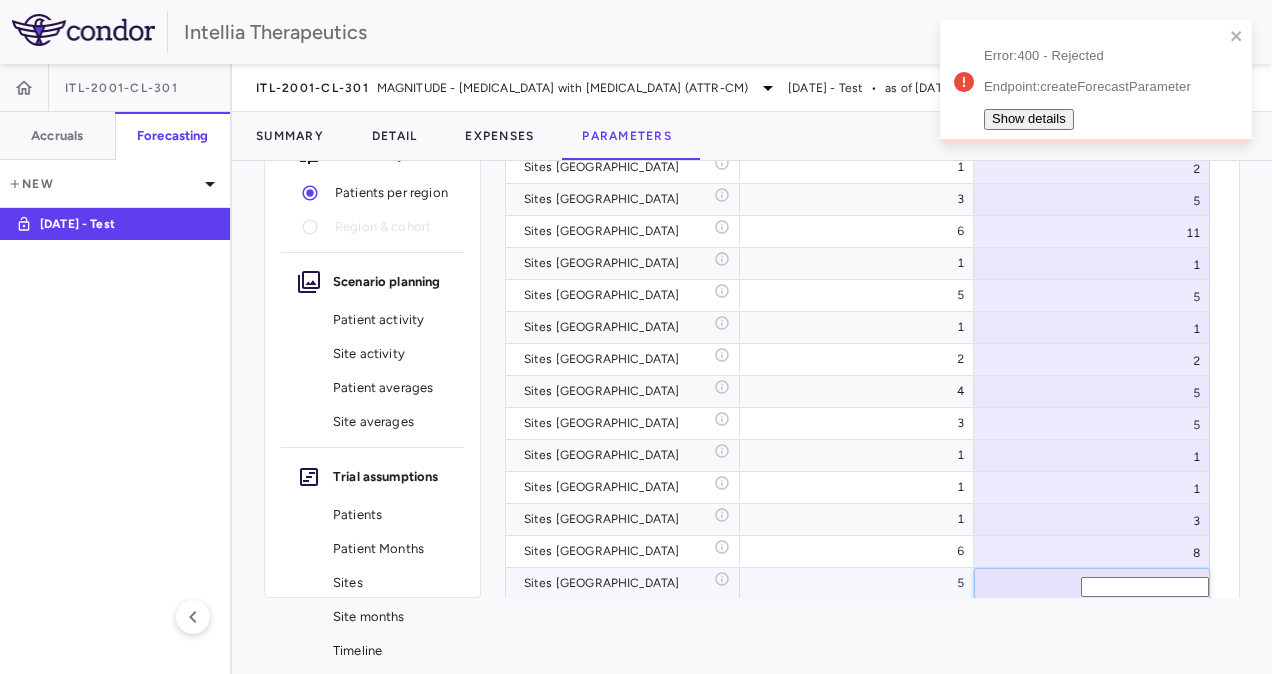 type on "*" 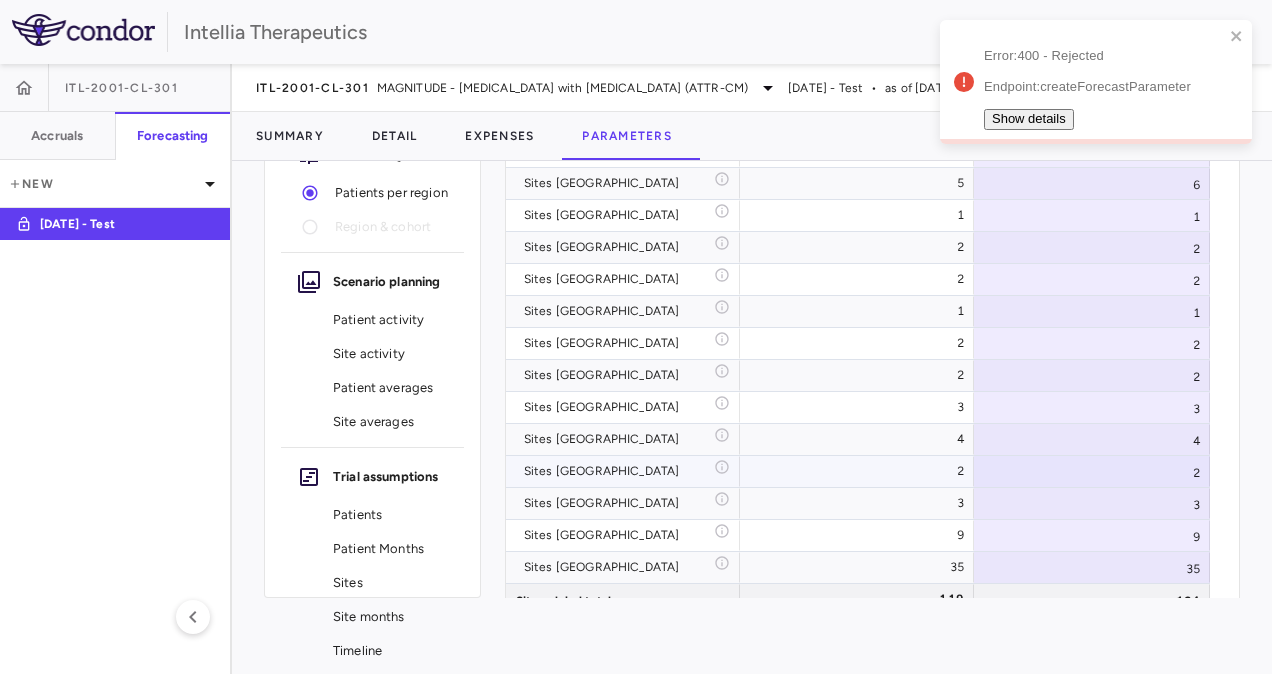 scroll, scrollTop: 9056, scrollLeft: 0, axis: vertical 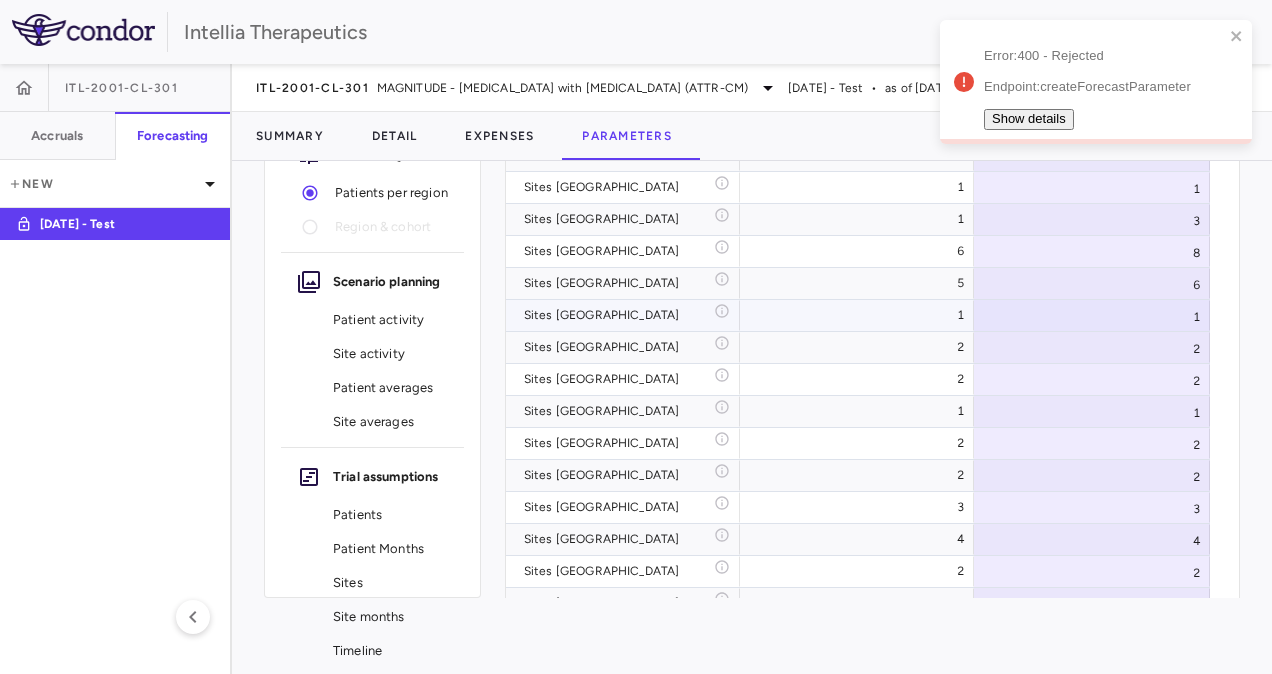 click on "1" at bounding box center [1092, 315] 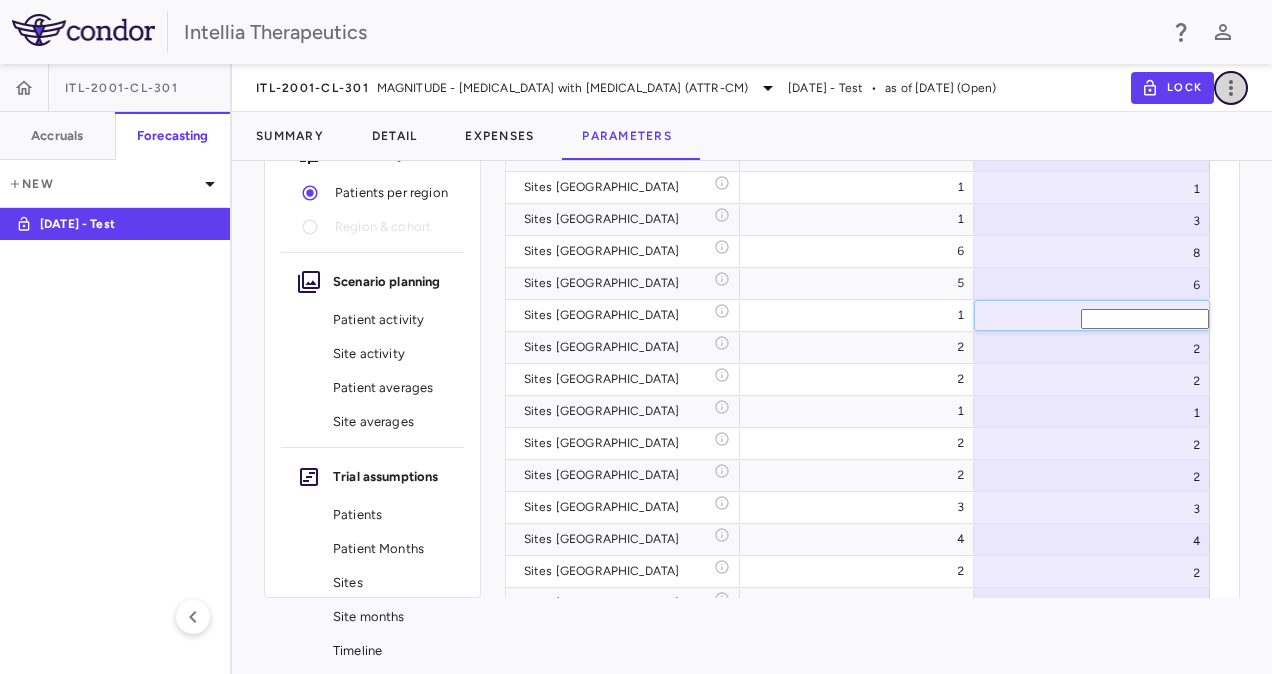 click 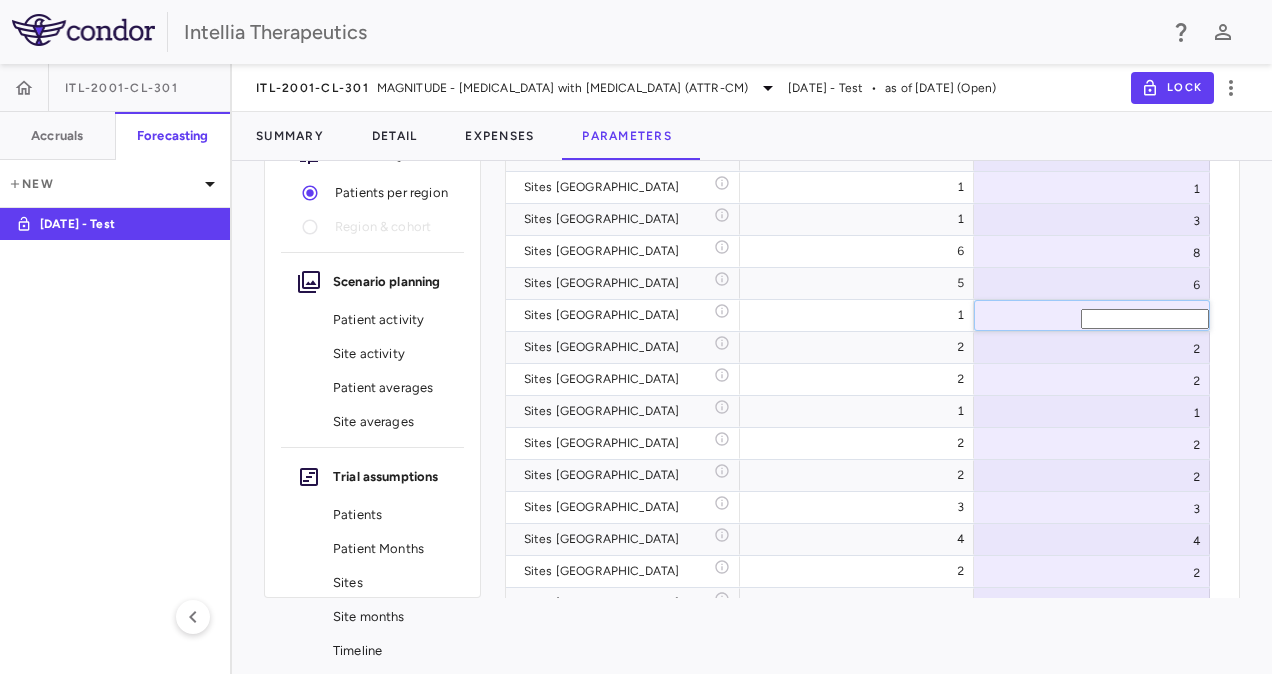 click at bounding box center [636, 1348] 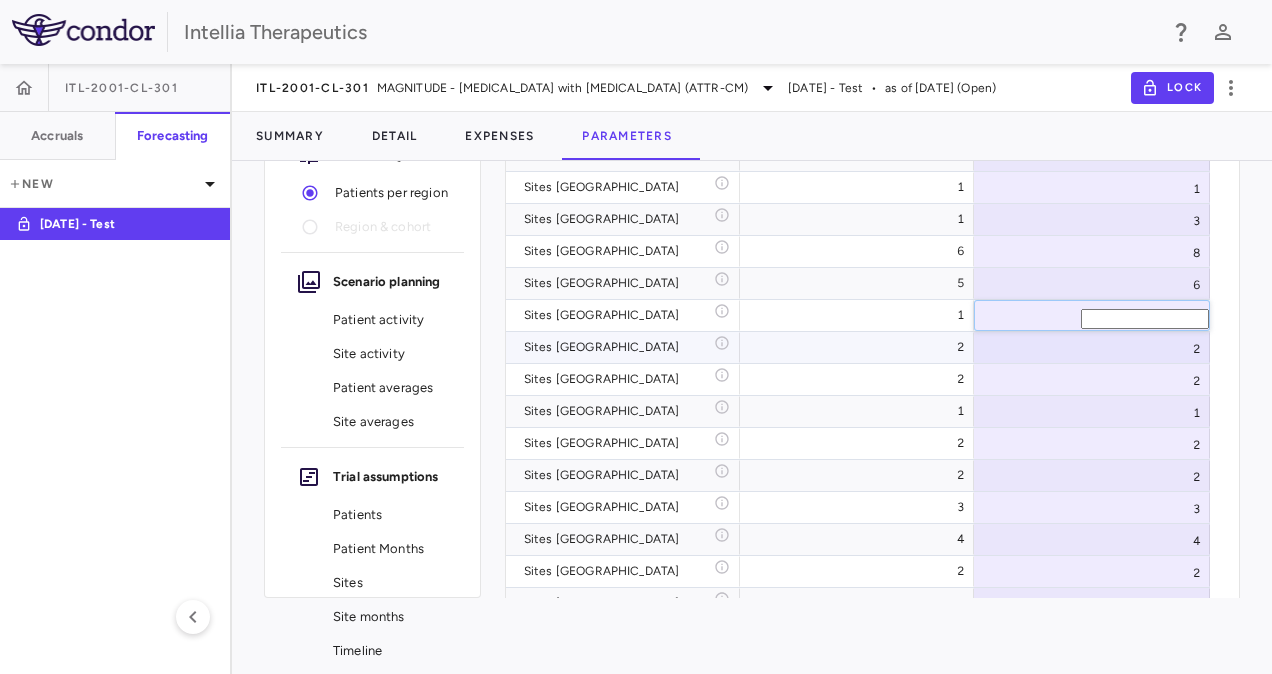 click on "2" at bounding box center (1092, 347) 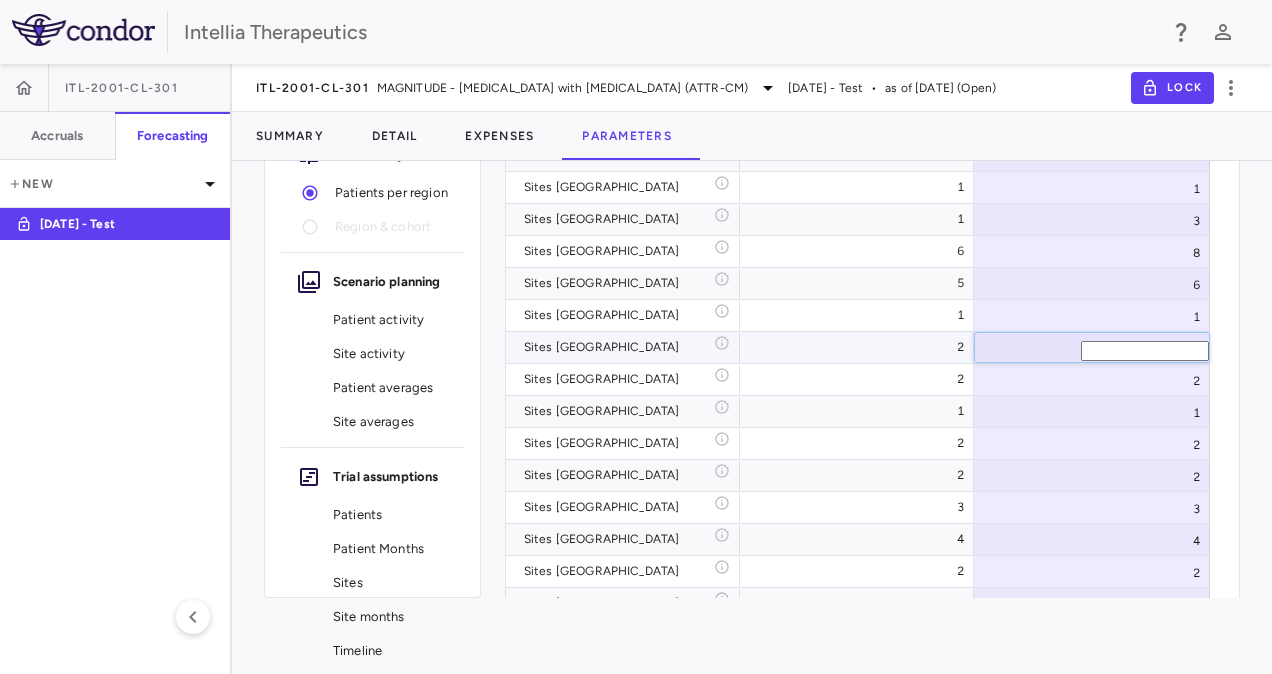 click on "*" at bounding box center [1145, 351] 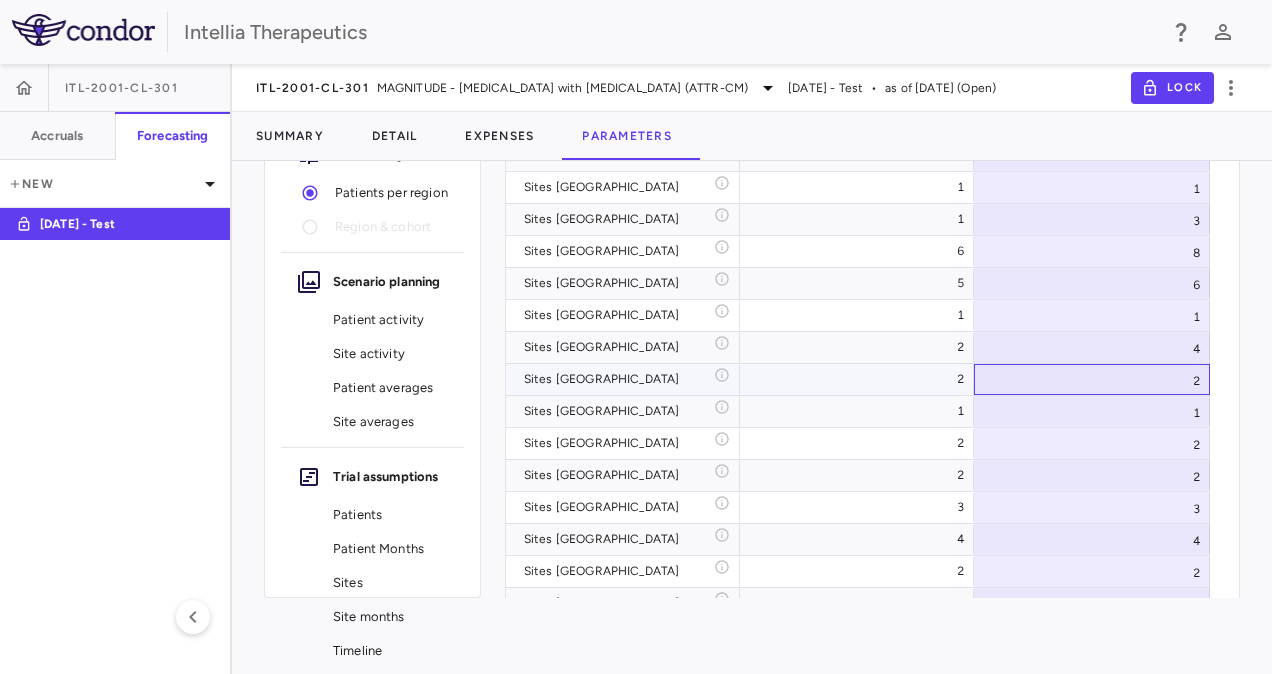 click on "2" at bounding box center (1092, 379) 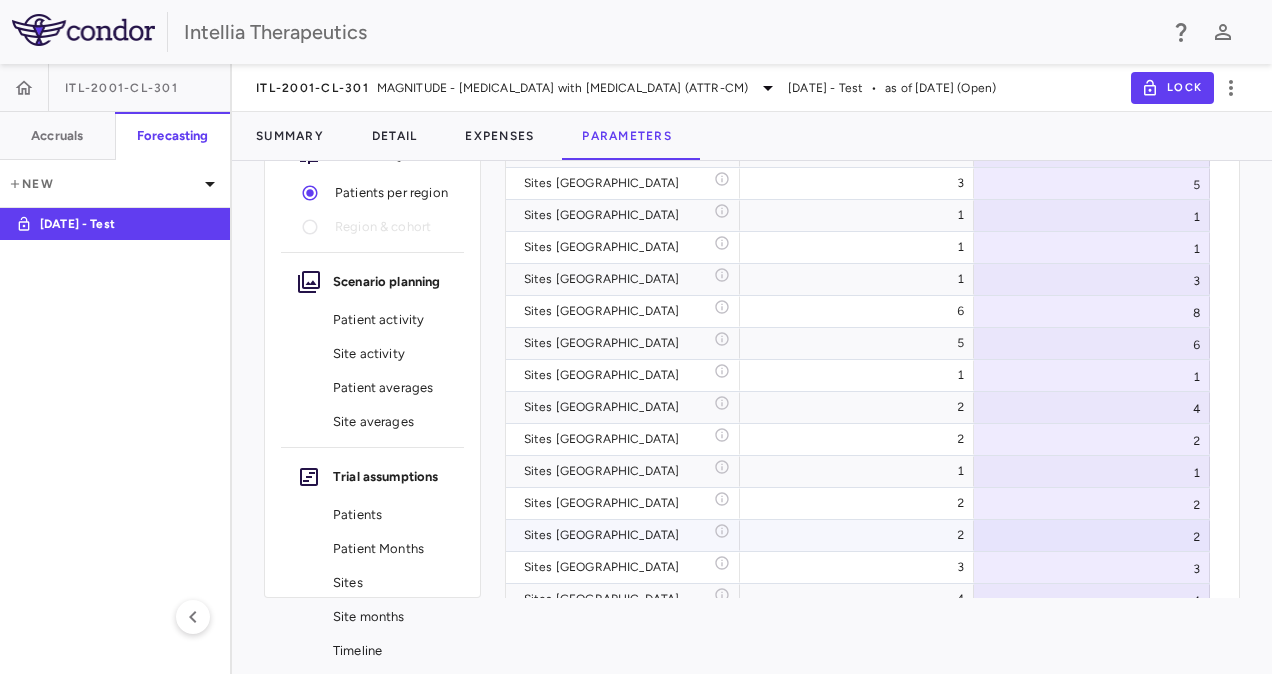 scroll, scrollTop: 8956, scrollLeft: 0, axis: vertical 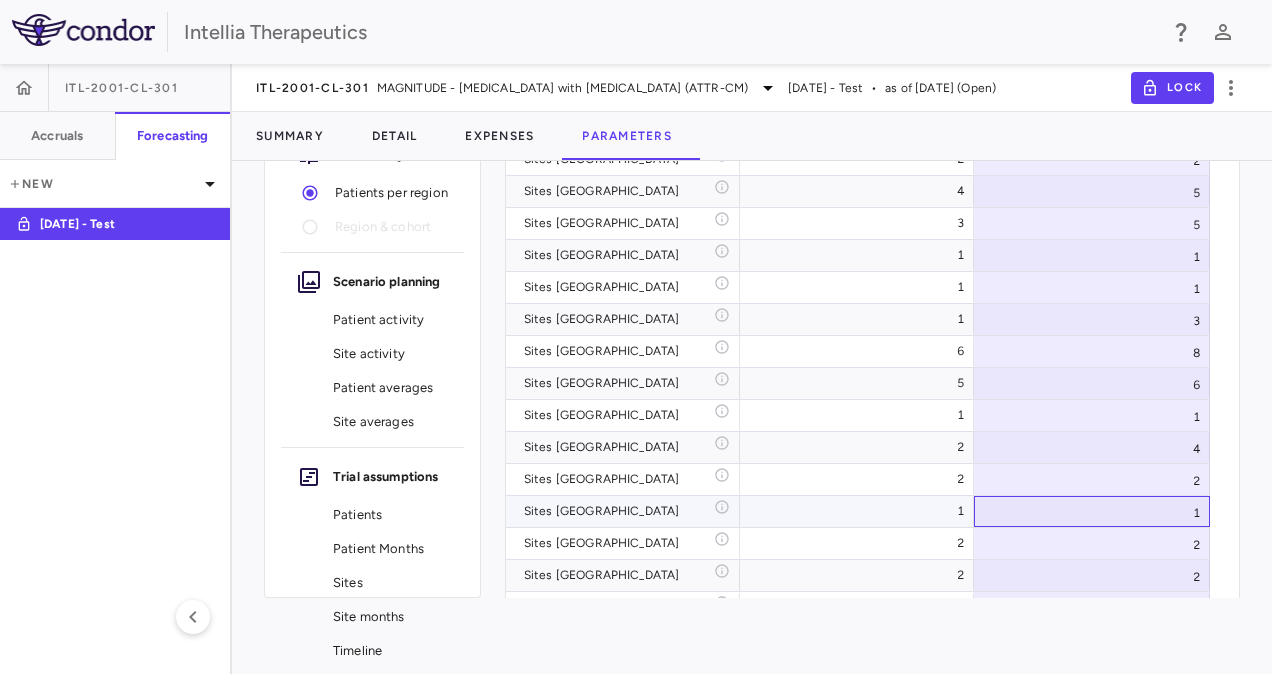click on "1" at bounding box center [1092, 511] 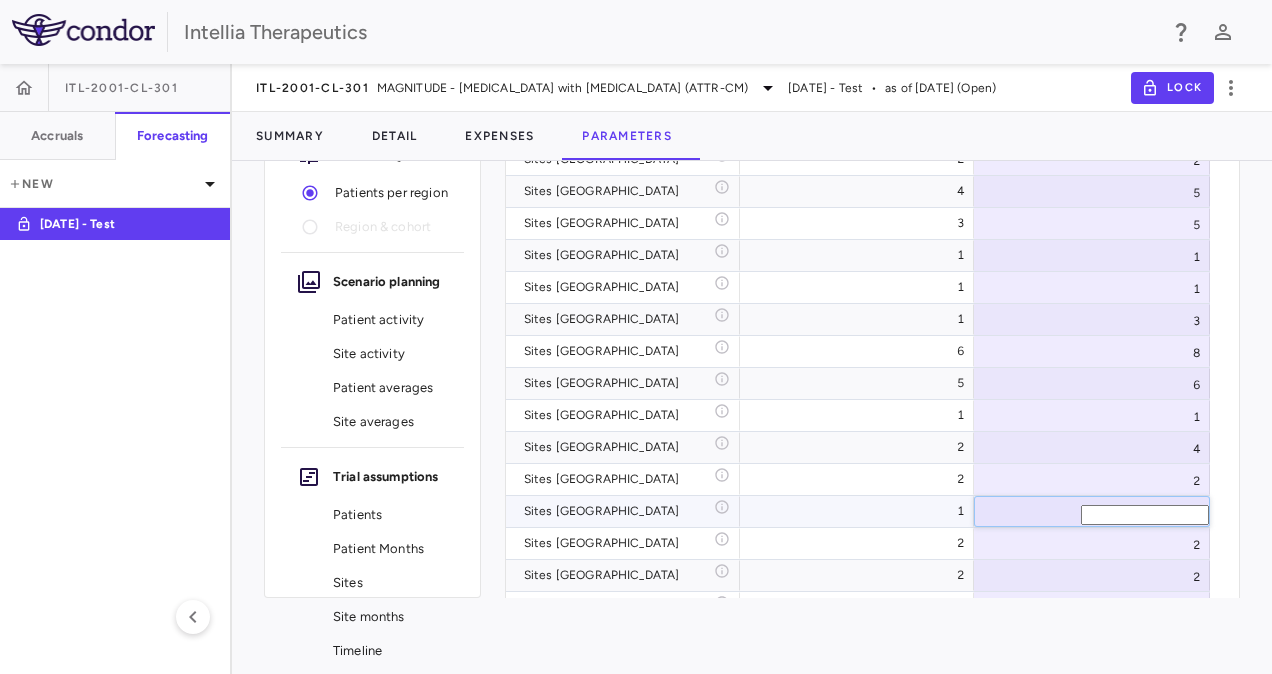 click on "*" at bounding box center (1145, 515) 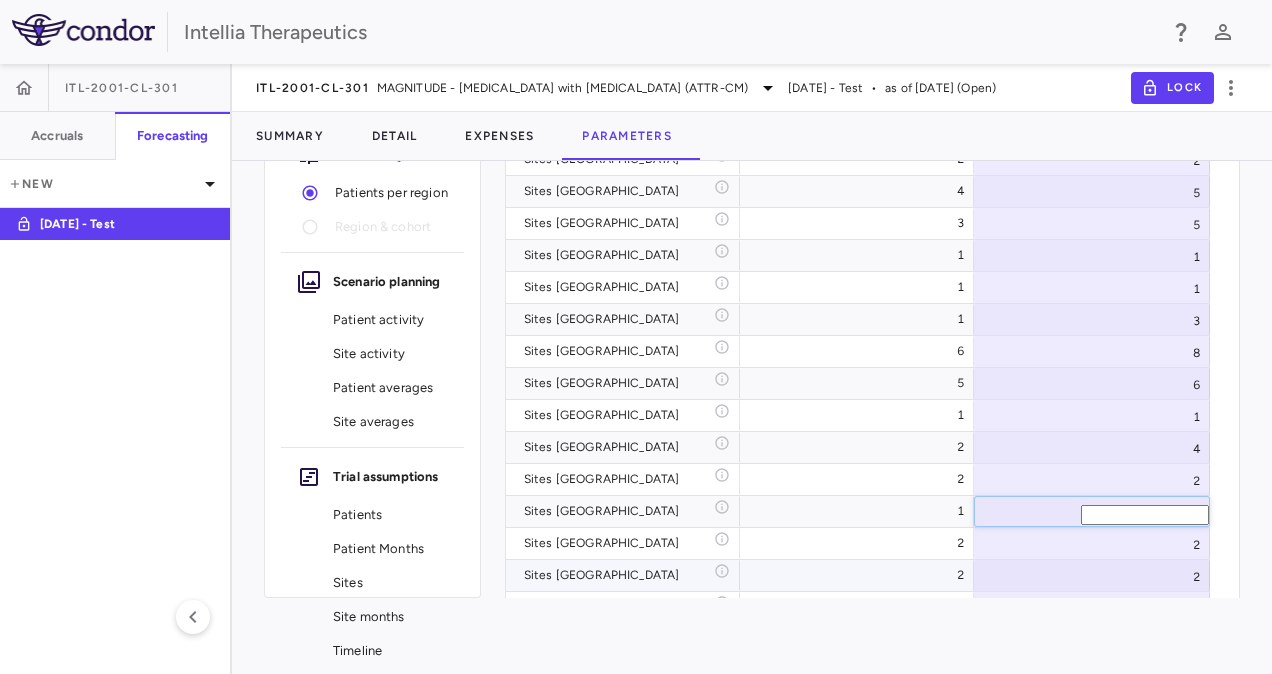 click on "Sites [GEOGRAPHIC_DATA]" at bounding box center (619, 575) 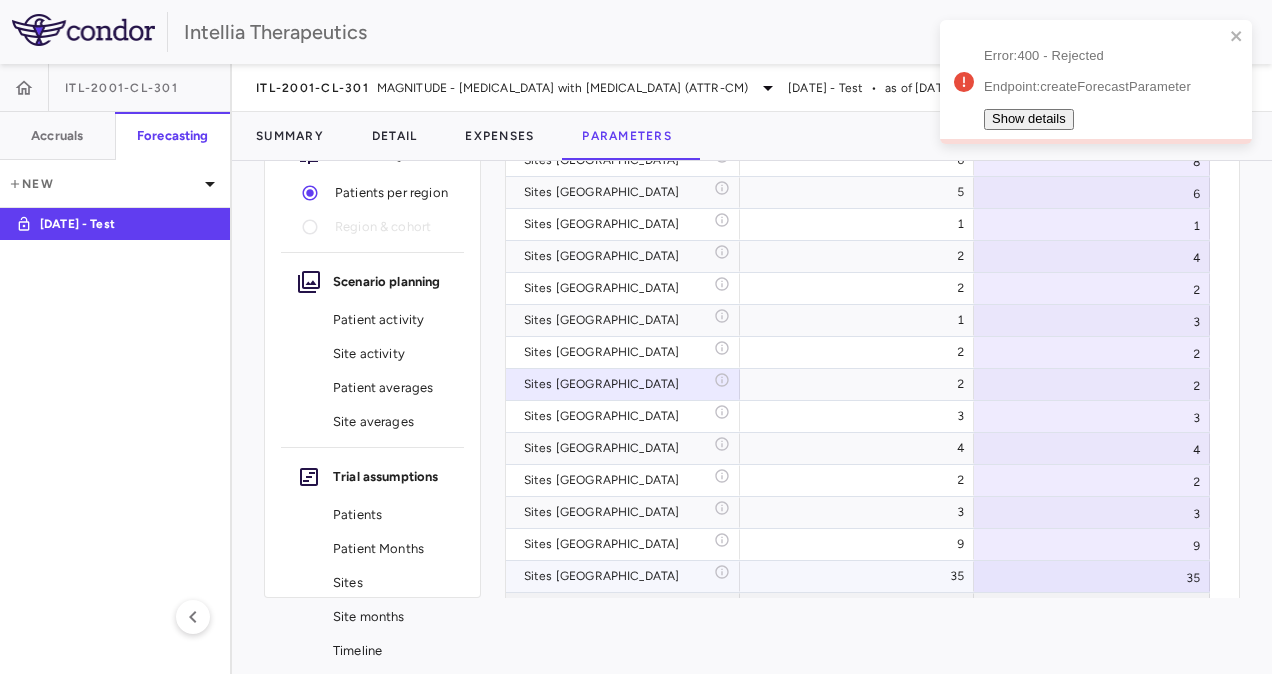scroll, scrollTop: 9156, scrollLeft: 0, axis: vertical 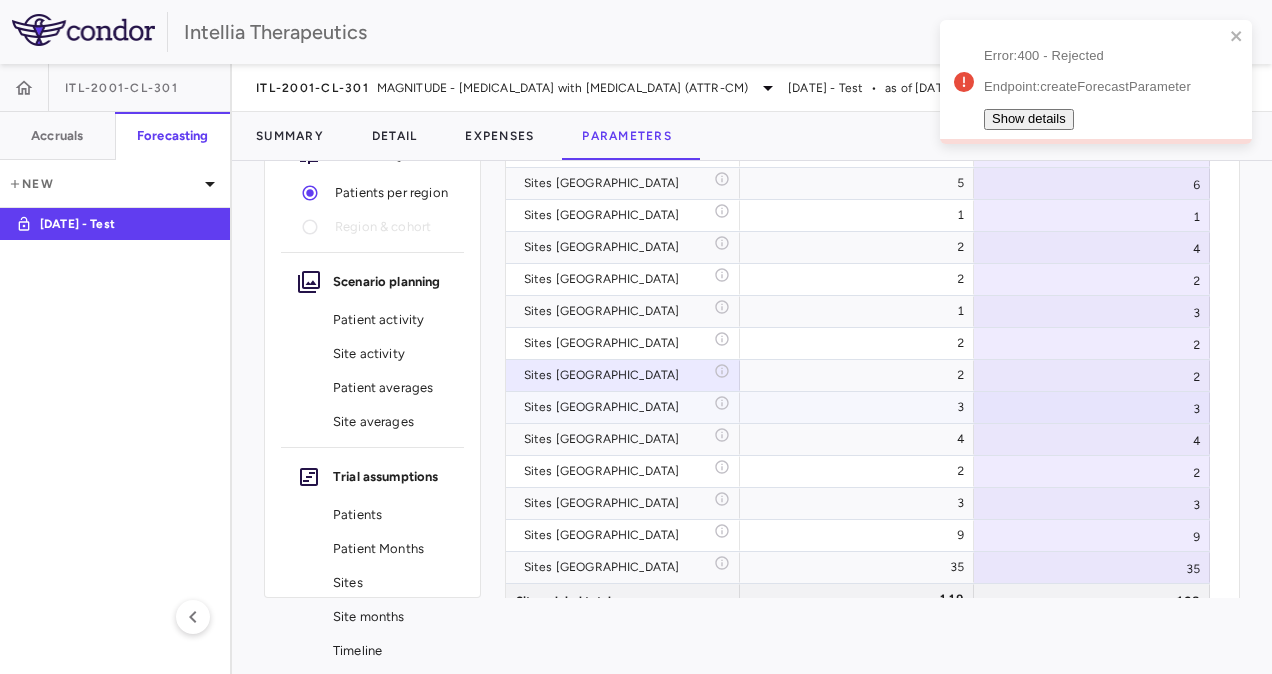 click on "Sites [GEOGRAPHIC_DATA]" at bounding box center [619, 407] 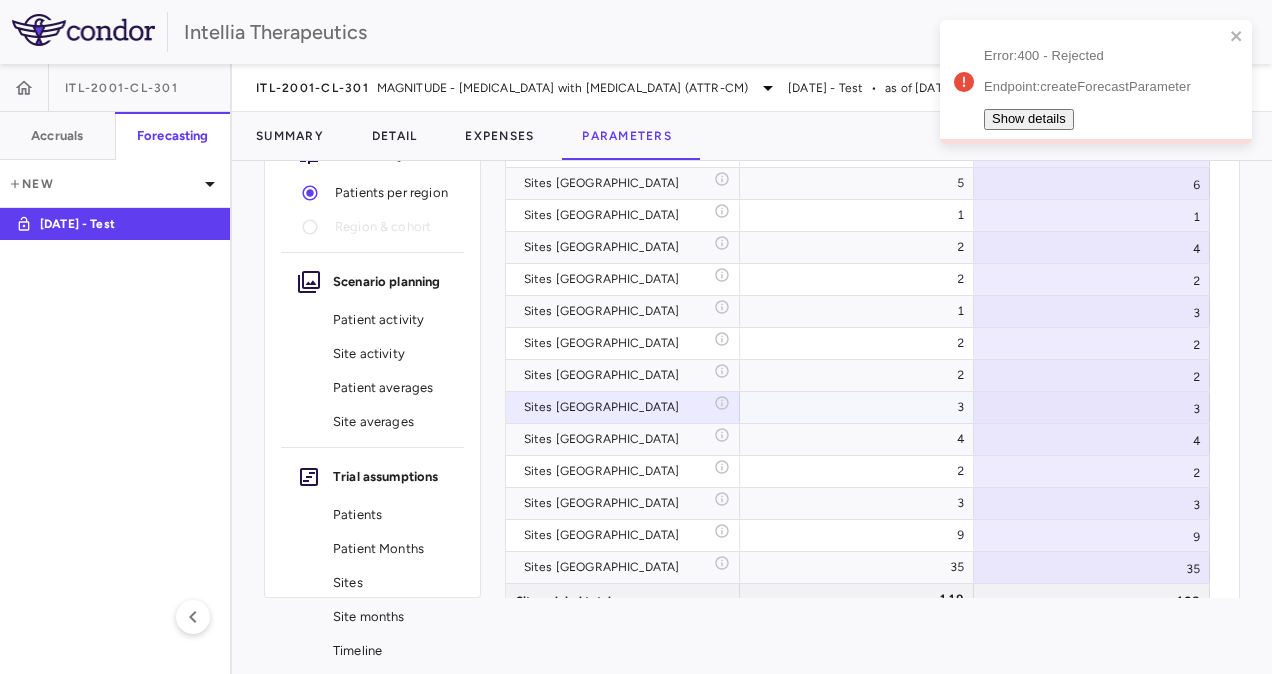 click on "3" at bounding box center (1092, 407) 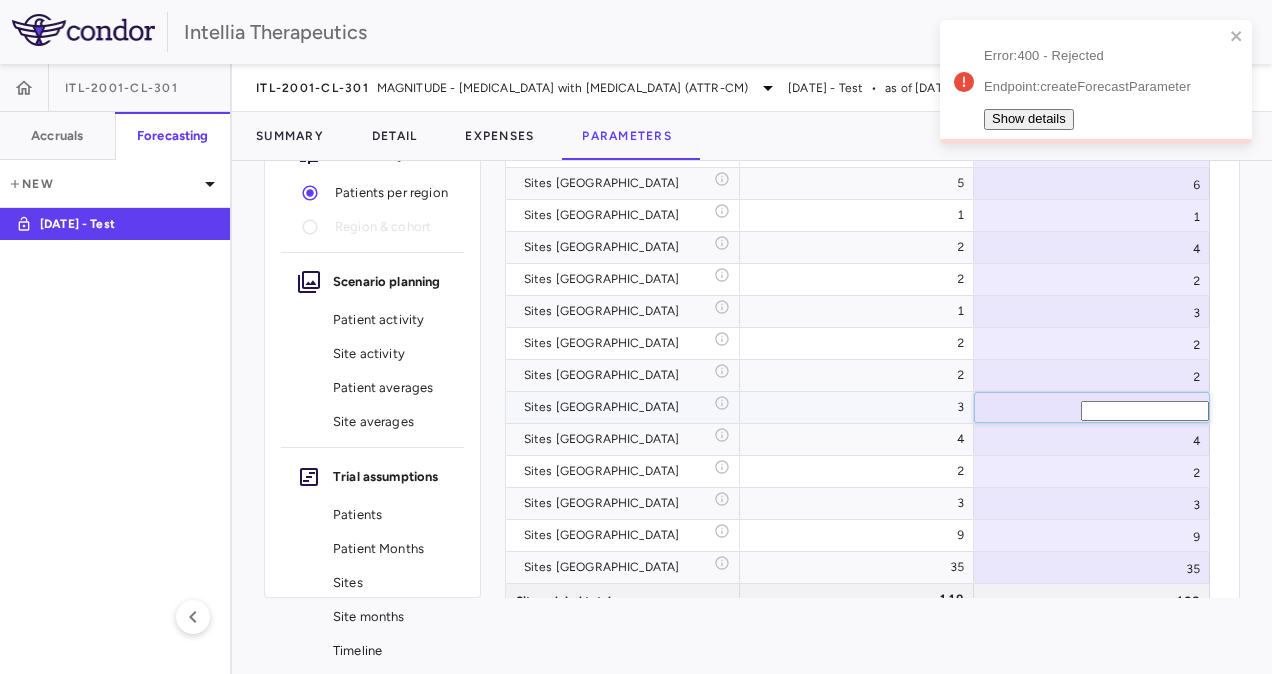 type on "*" 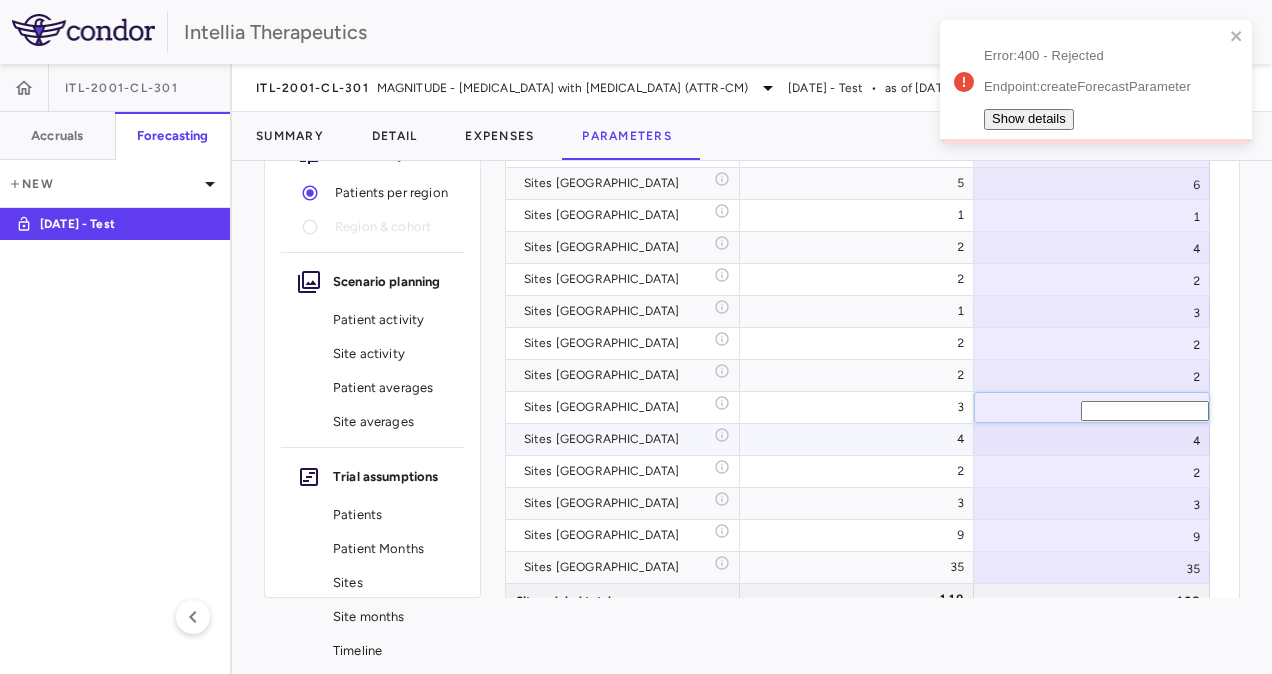 click on "Sites [GEOGRAPHIC_DATA]" at bounding box center (619, 439) 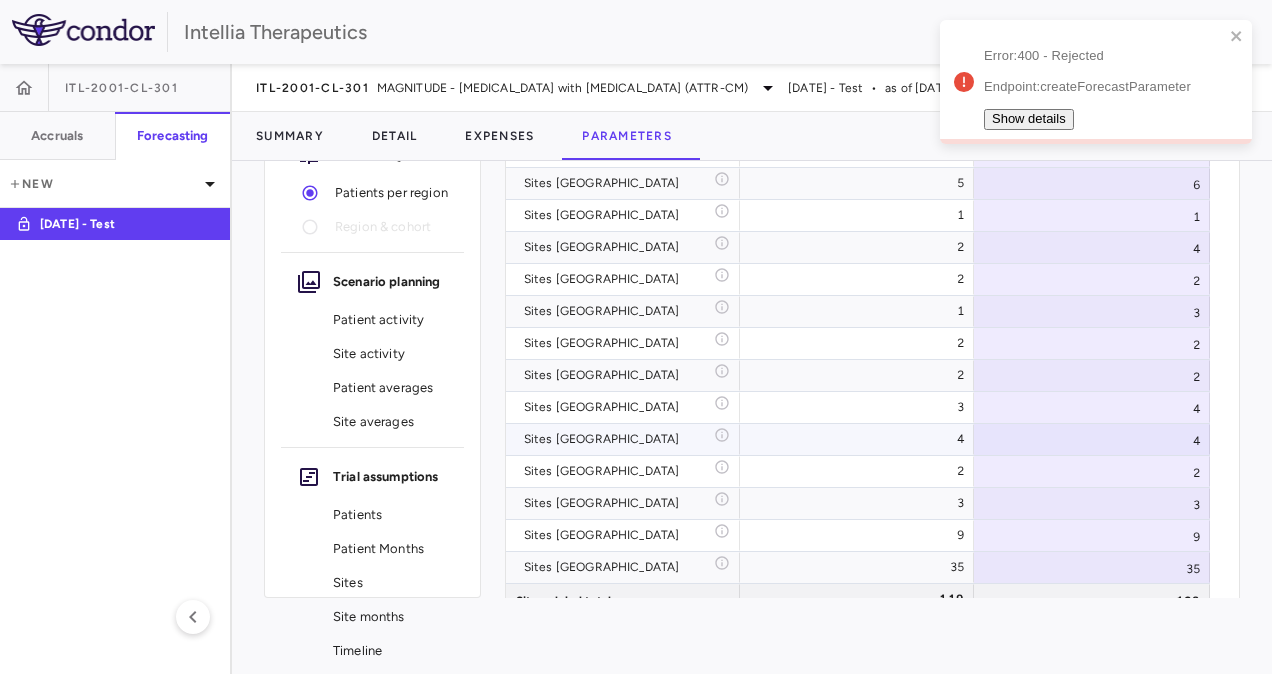 click on "4" at bounding box center (1092, 439) 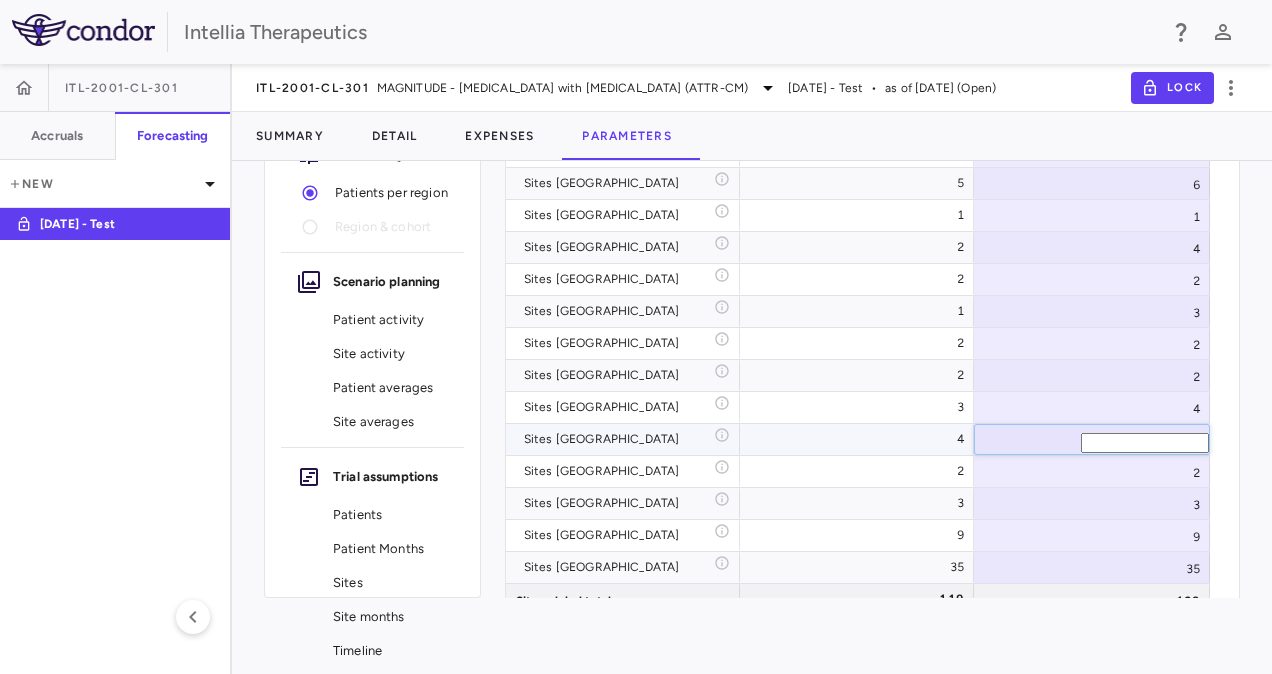 click on "*" at bounding box center (1145, 443) 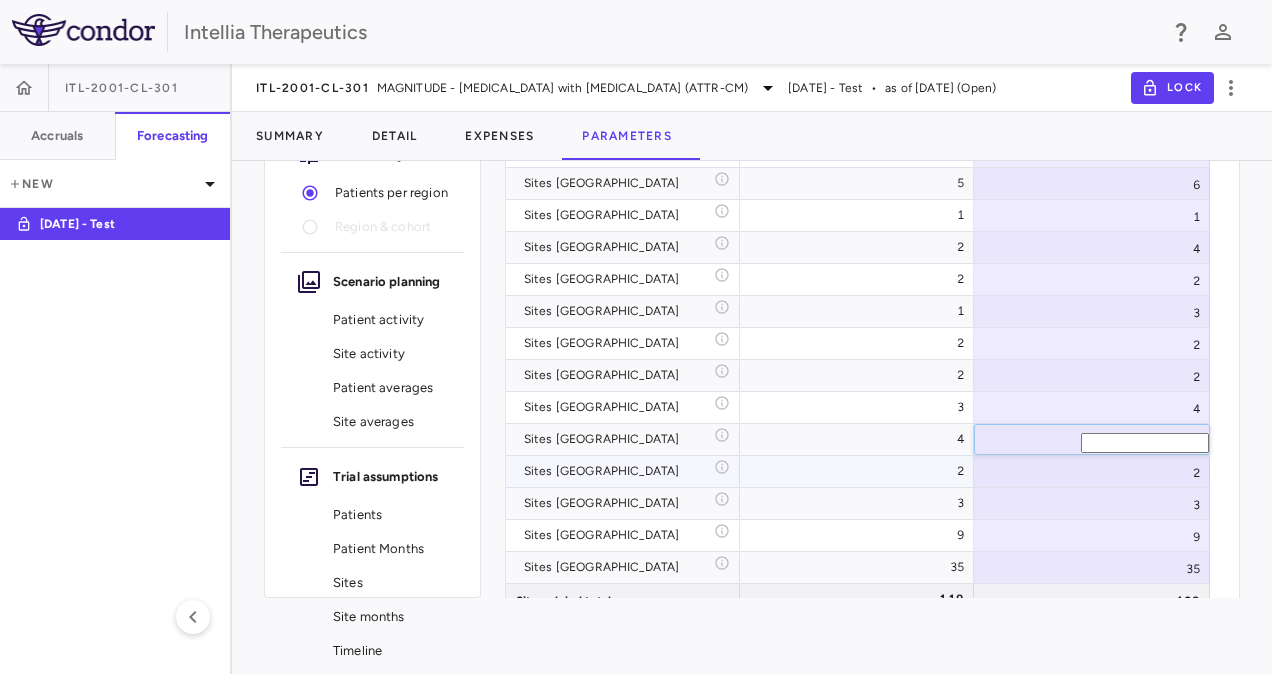 click on "2" at bounding box center [1092, 471] 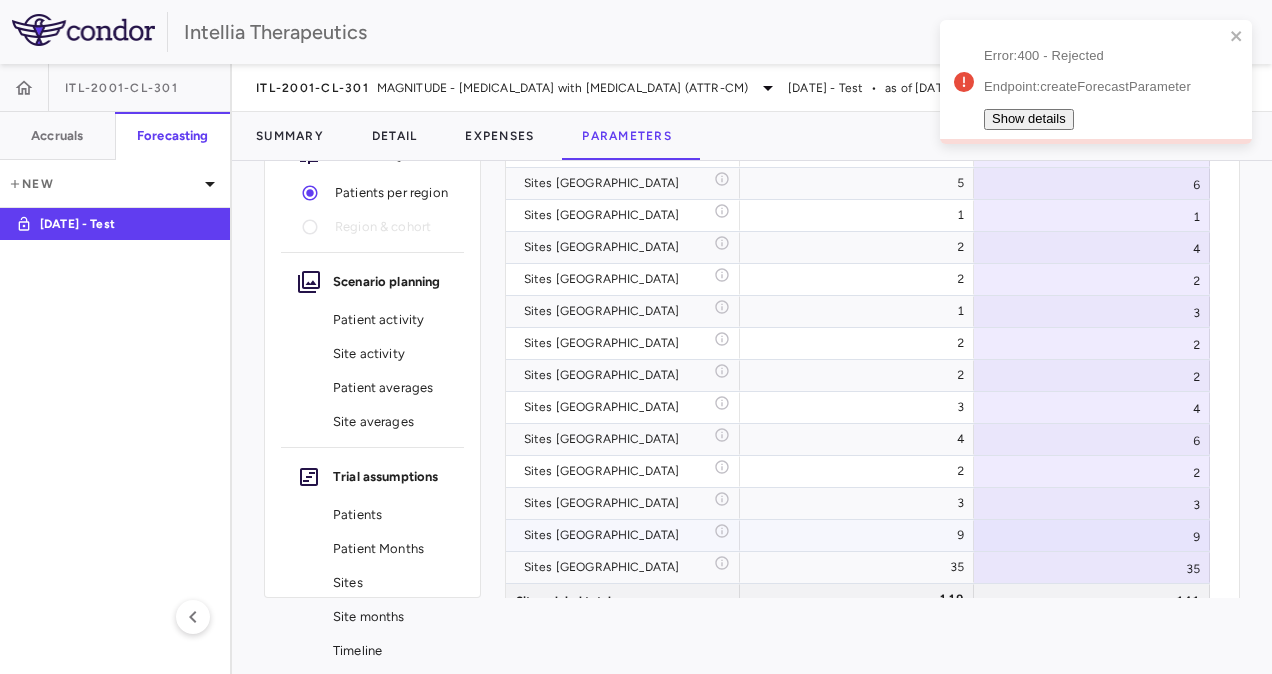 click on "9" at bounding box center [1092, 535] 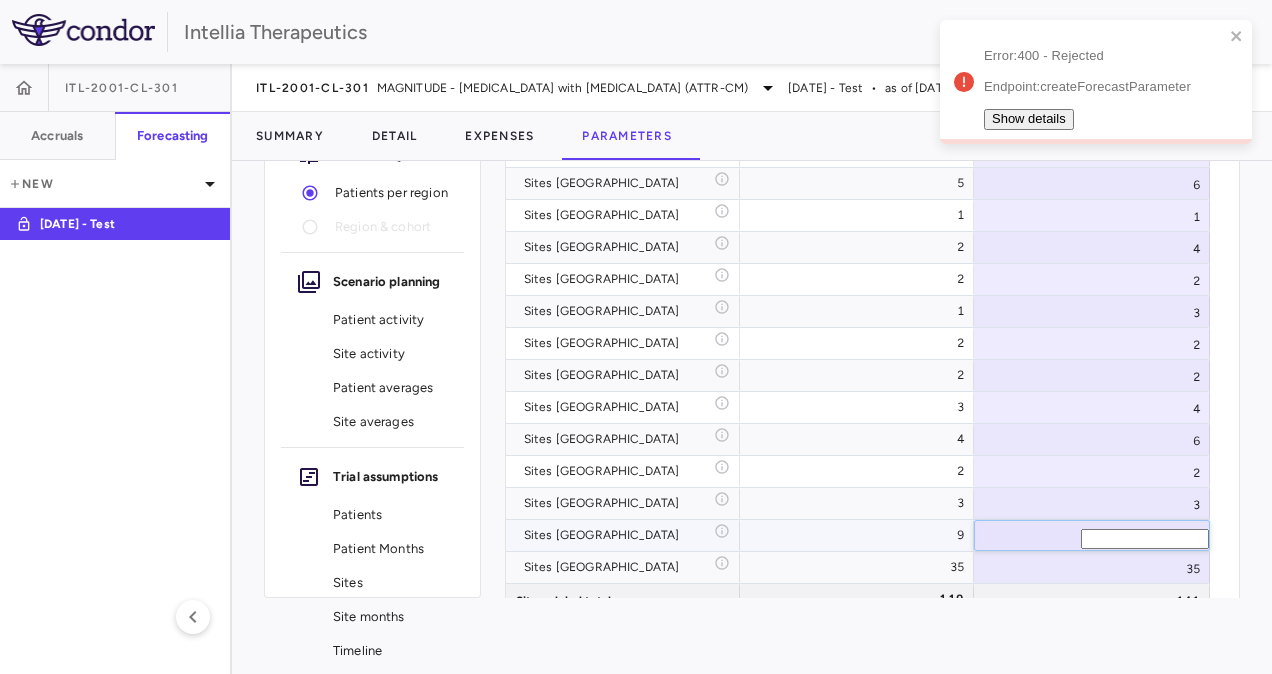 type on "*" 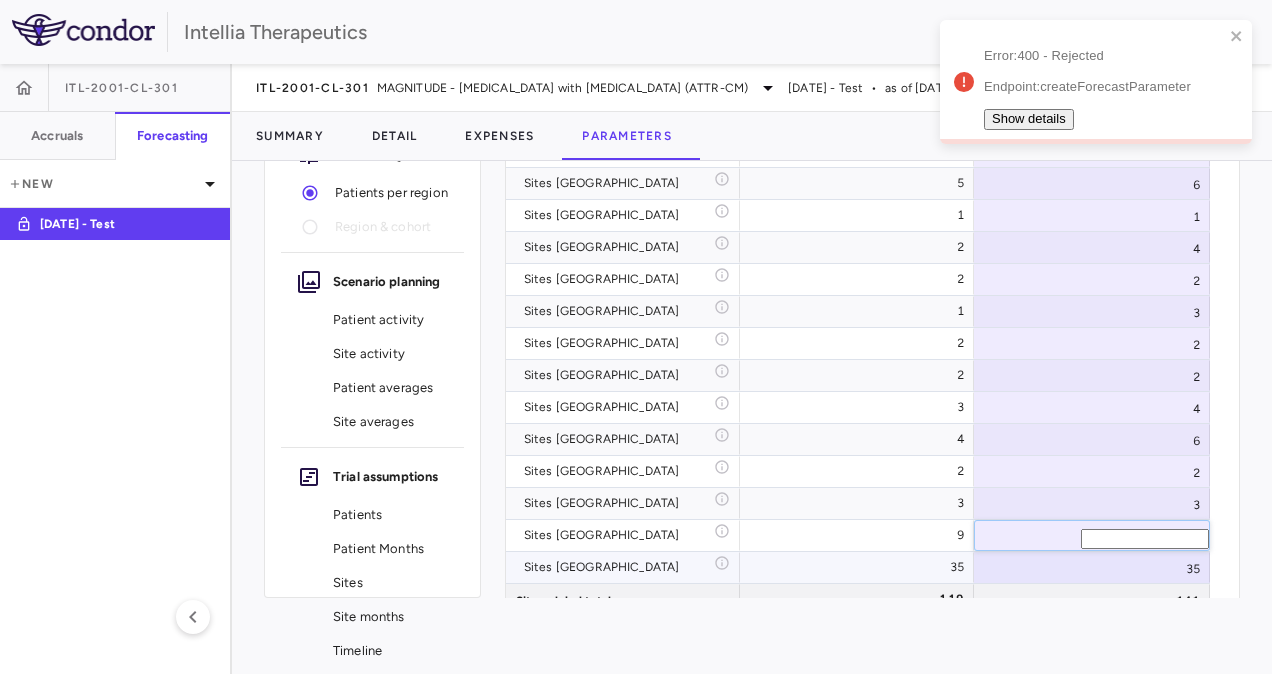 click on "35" at bounding box center [1092, 567] 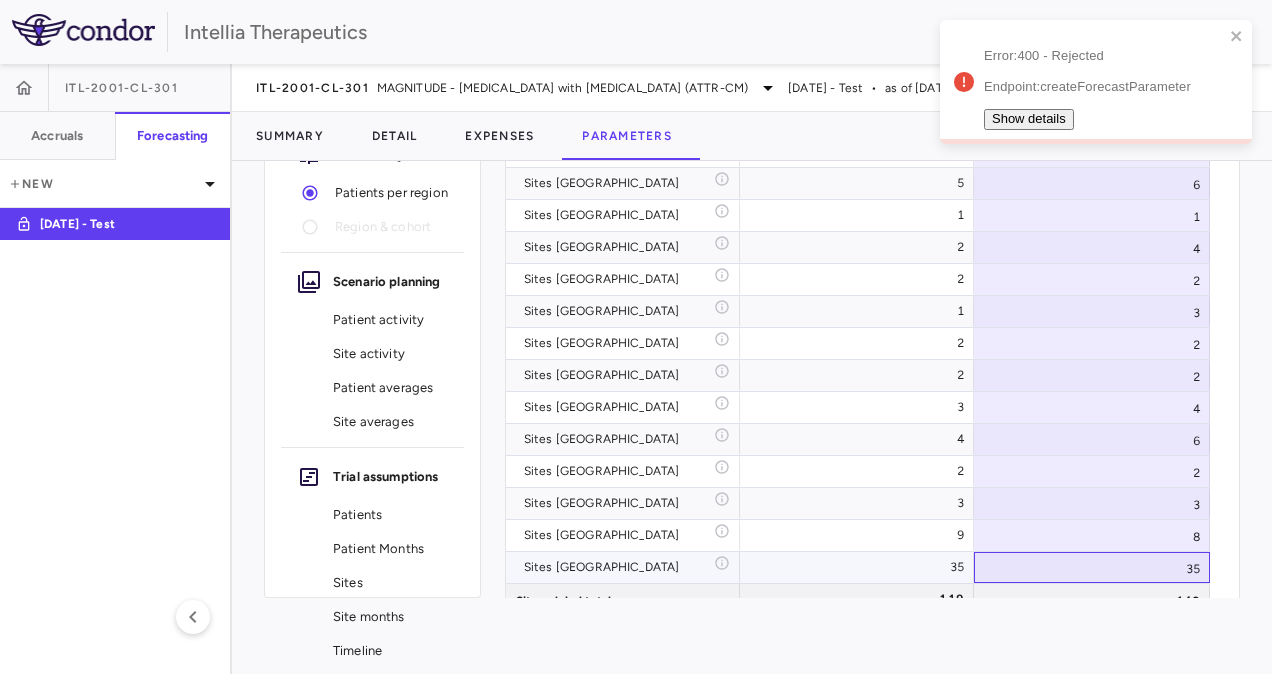 click on "35" at bounding box center [1092, 567] 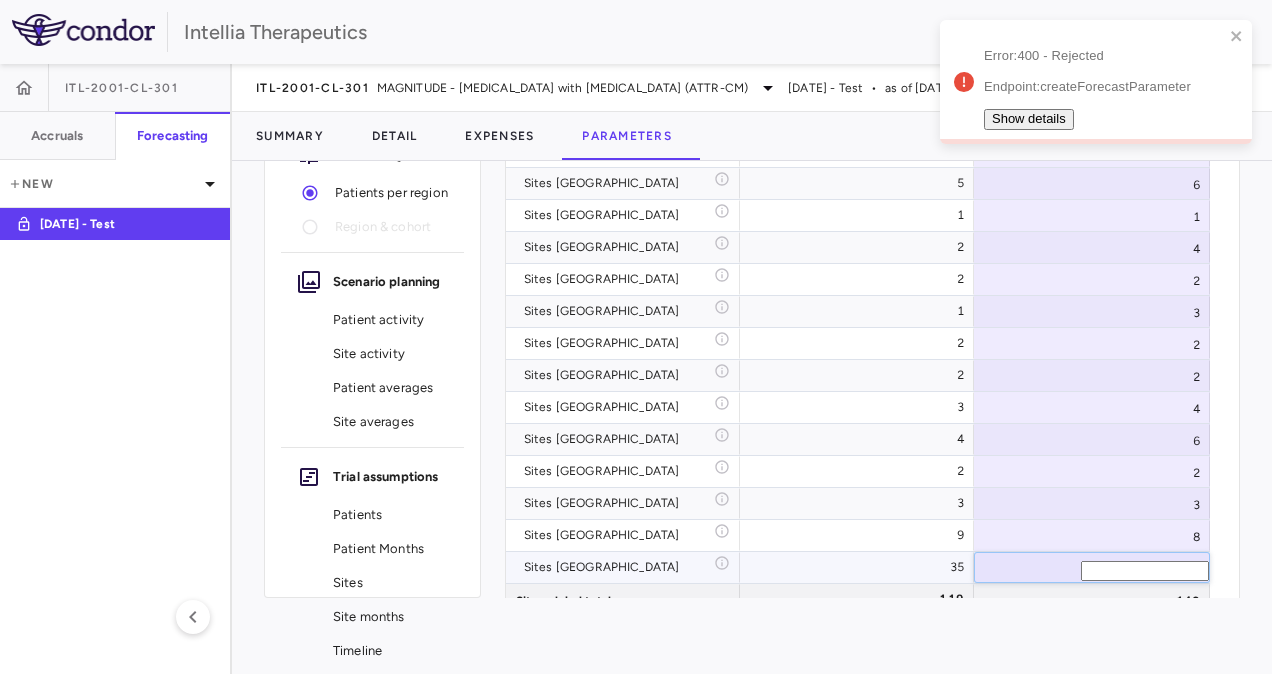 click on "**" at bounding box center [1145, 571] 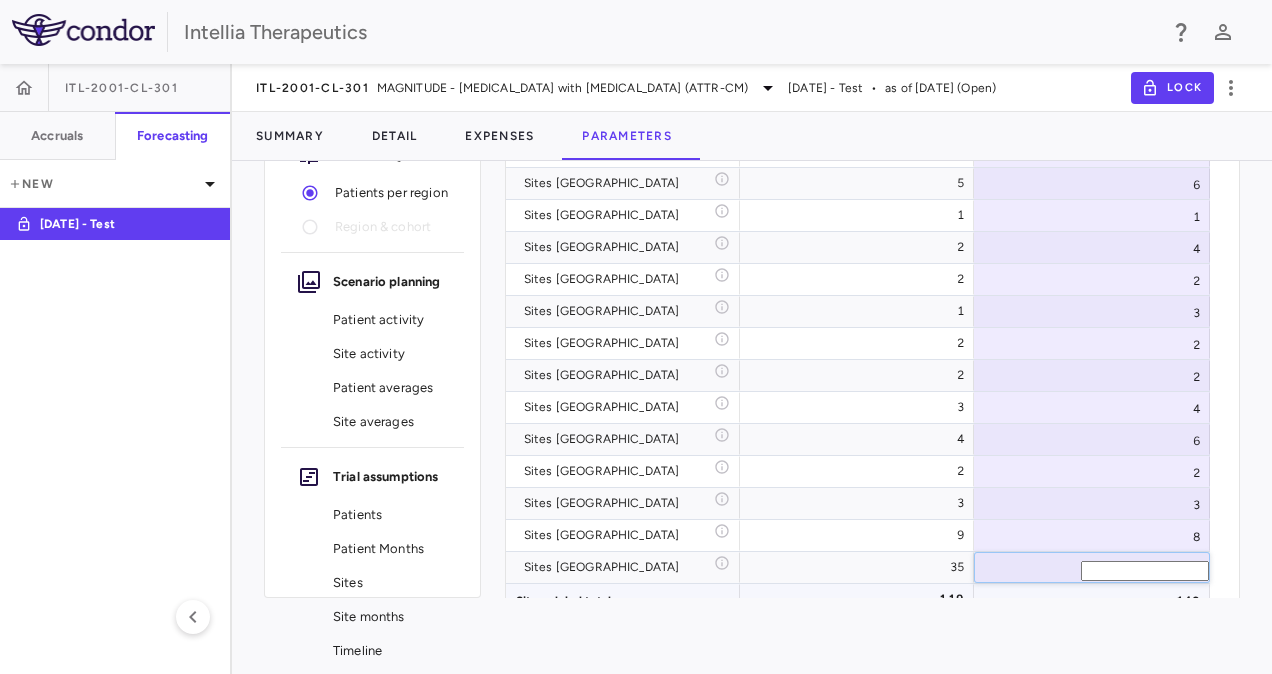 type on "**" 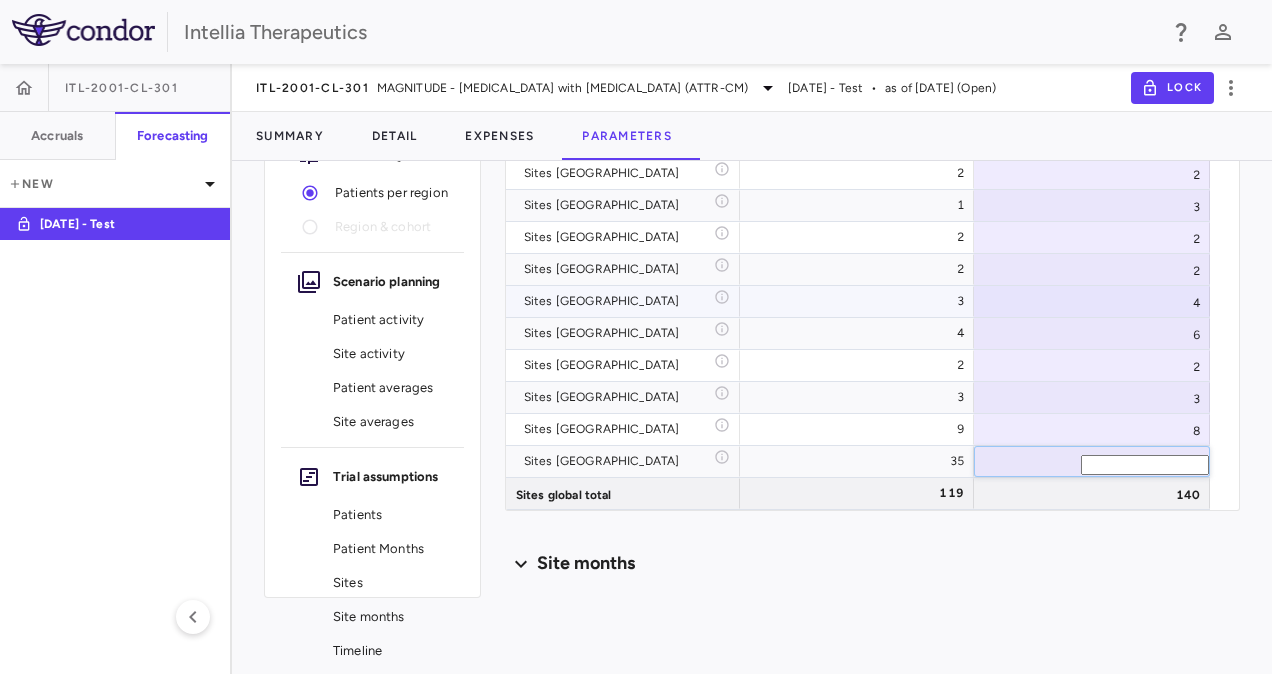 scroll, scrollTop: 9356, scrollLeft: 0, axis: vertical 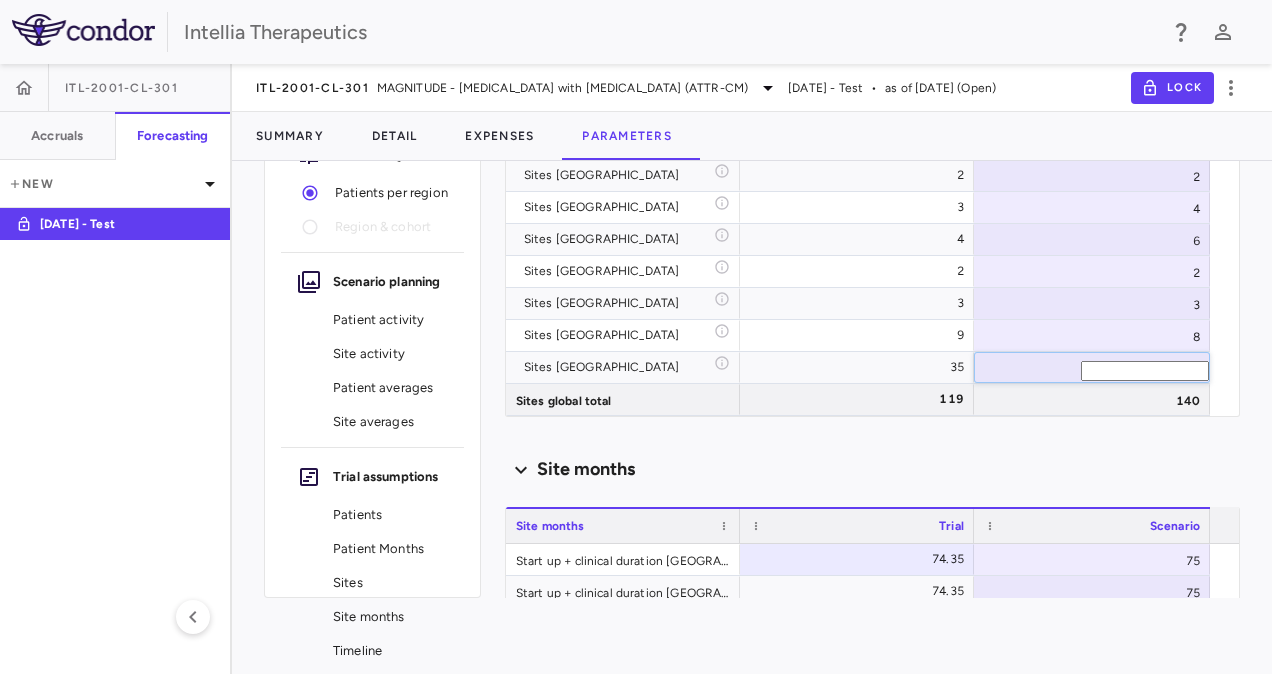 click on "Scenario planning Patient activity Show monthly actuals ​ LPI ​ Drag here to set row groups Drag here to set column labels
Region
Region
Forecast type
Per site per month
Enrolled patients
5" at bounding box center (872, 353) 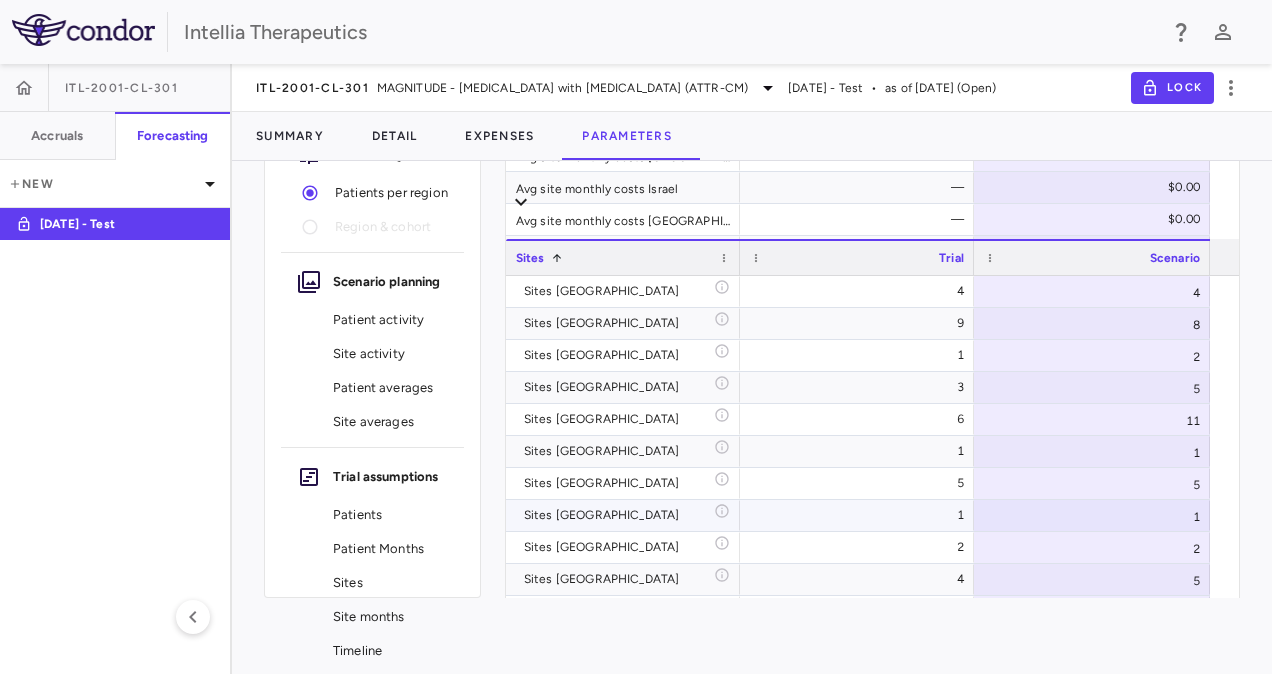 scroll, scrollTop: 8556, scrollLeft: 0, axis: vertical 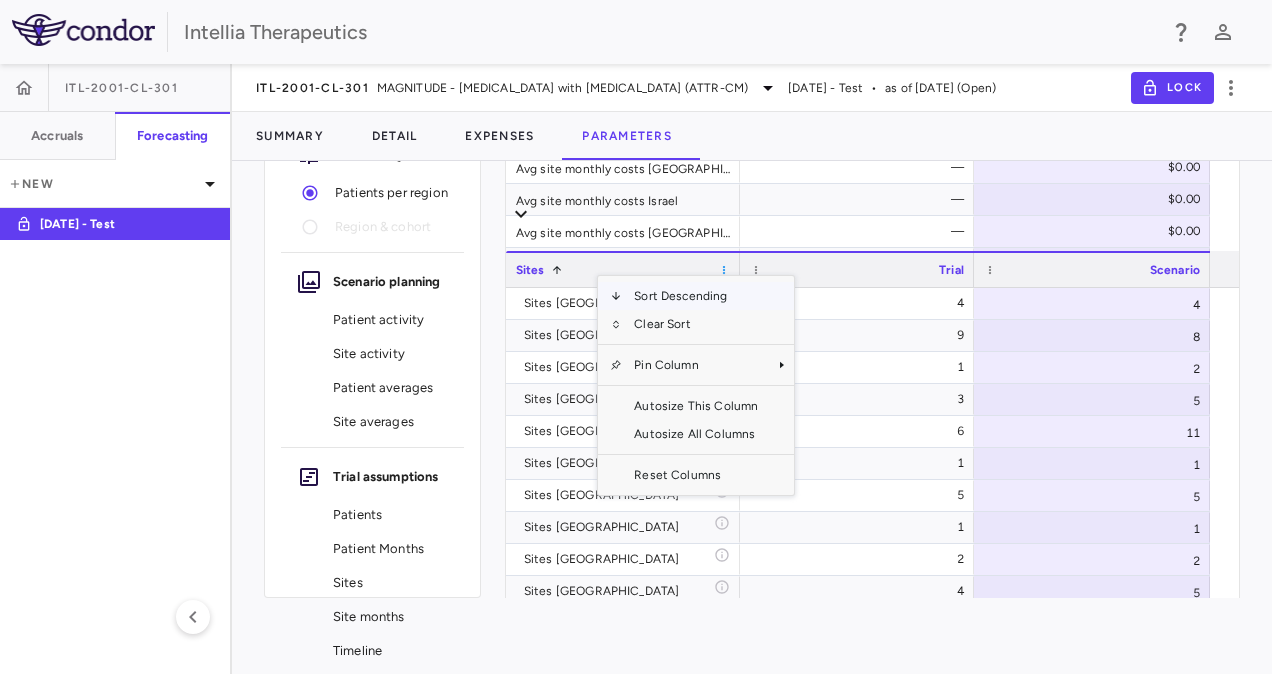 click at bounding box center (724, 270) 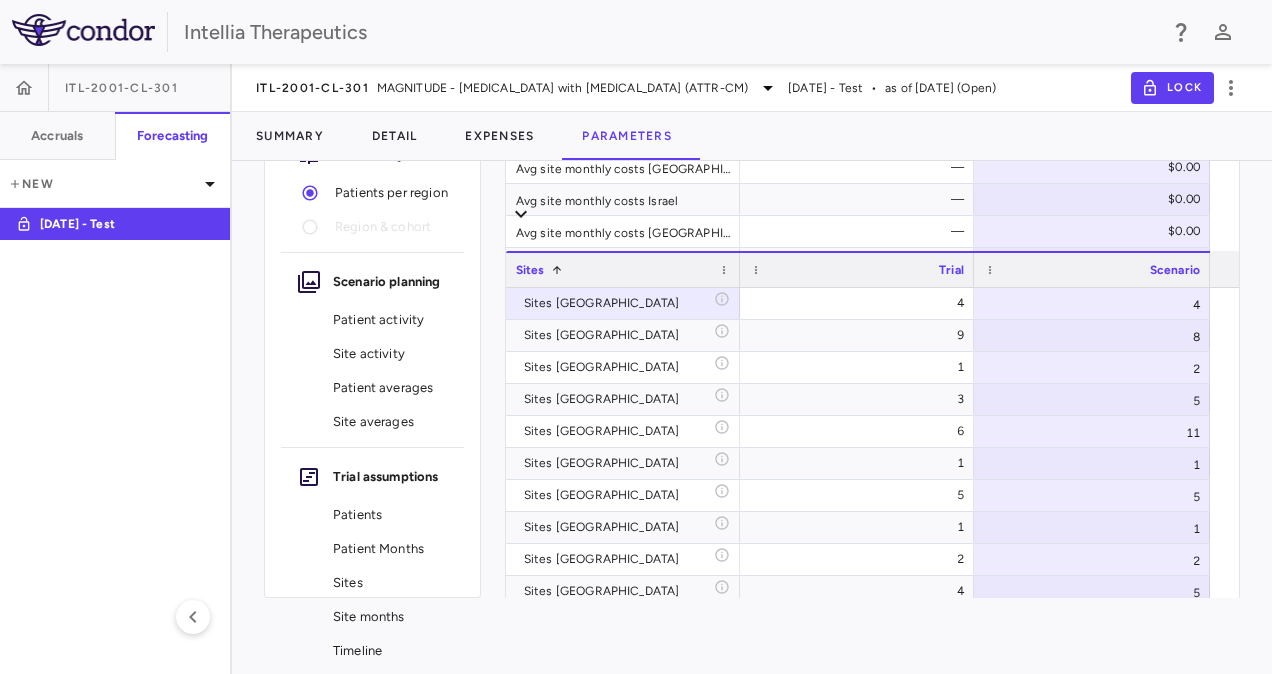 click on "Sites" at bounding box center (872, 214) 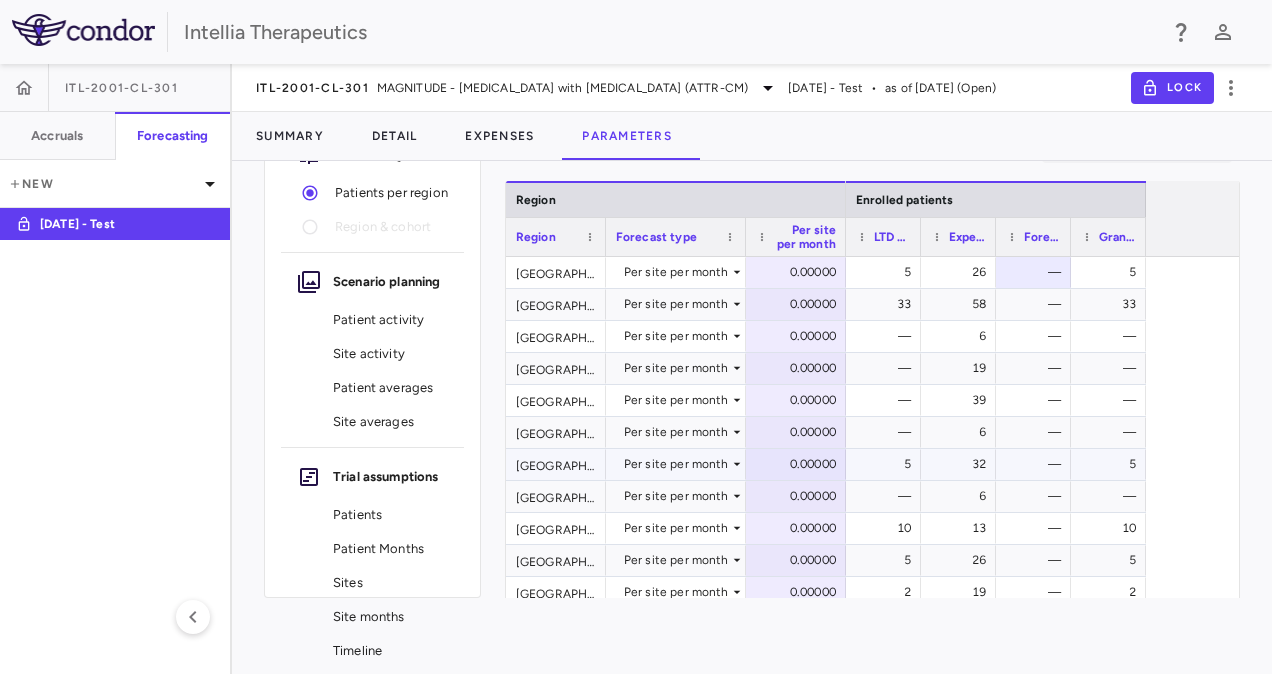 scroll, scrollTop: 0, scrollLeft: 0, axis: both 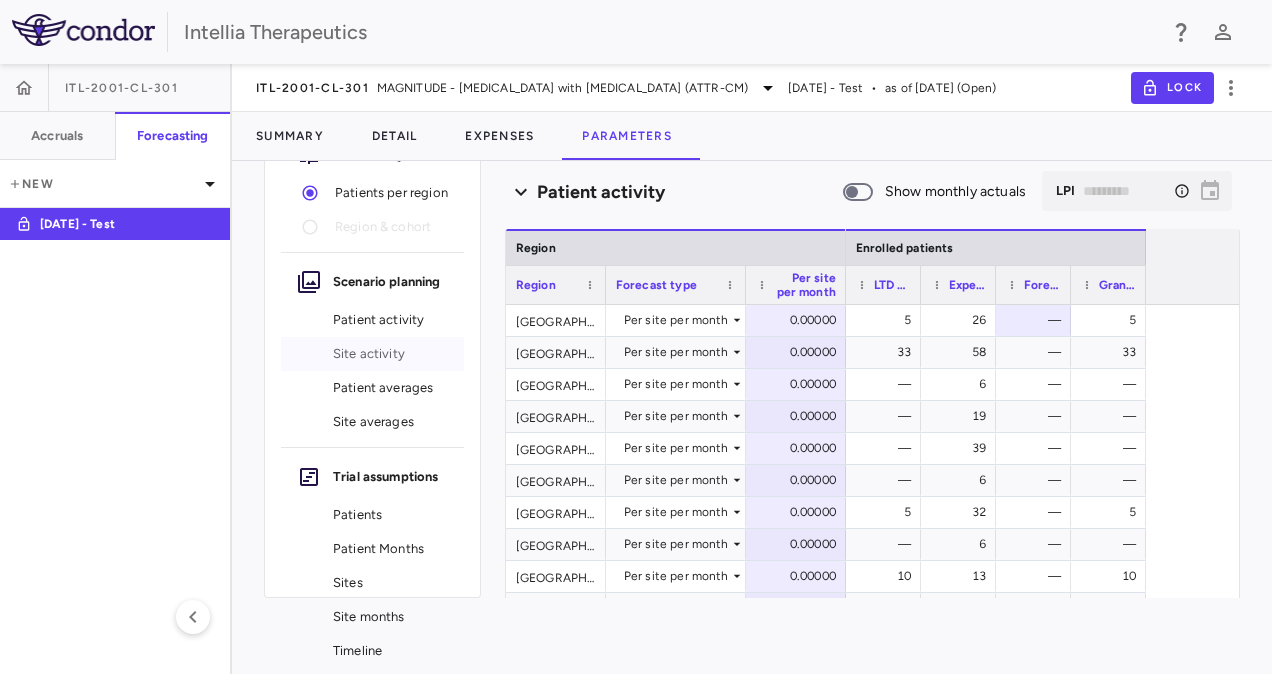 click on "Site activity" at bounding box center [372, 354] 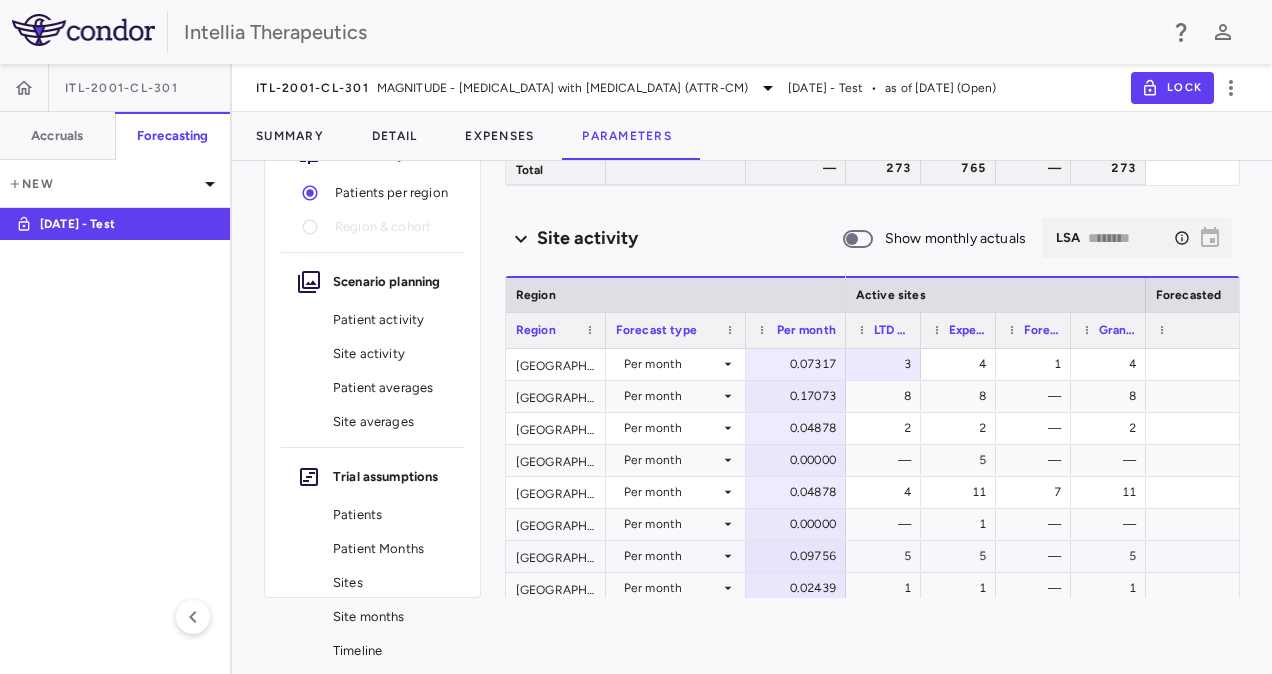 scroll, scrollTop: 1041, scrollLeft: 0, axis: vertical 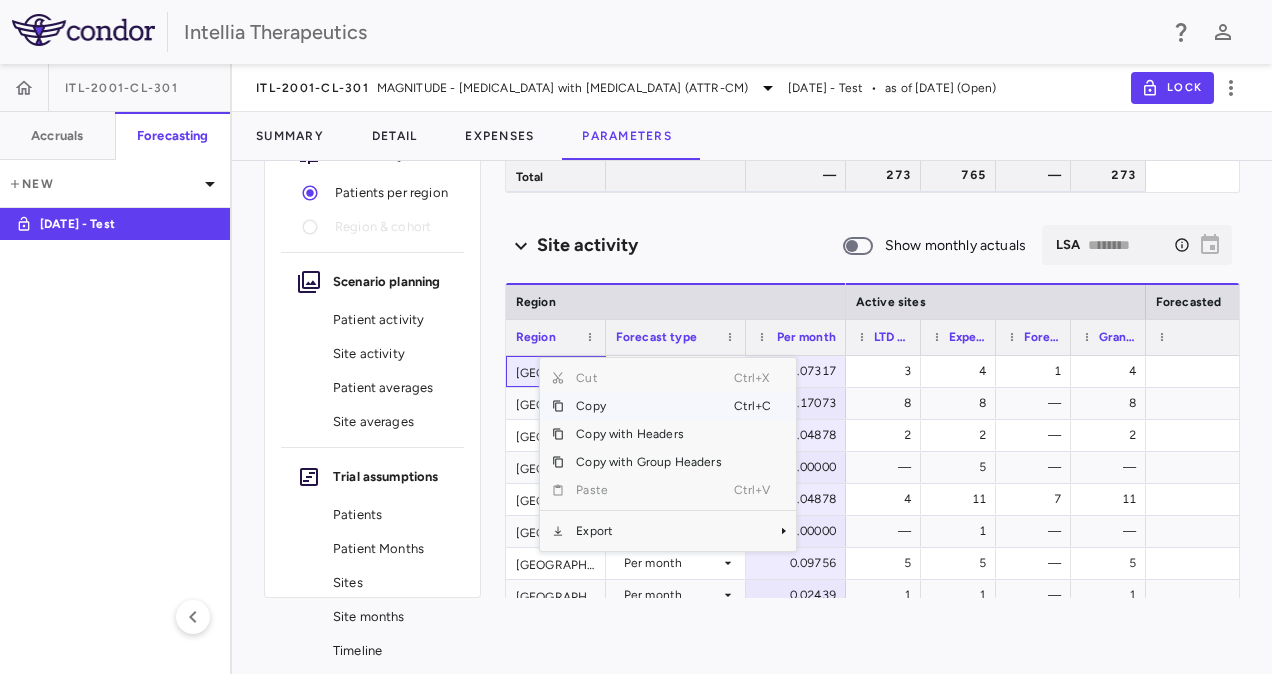 click on "Press ENTER to sort. Press ALT DOWN to open column menu Drag here to set row groups Drag here to set column labels
Region
Region
Forecast type
Per month
Active sites
[GEOGRAPHIC_DATA]" at bounding box center (872, 783) 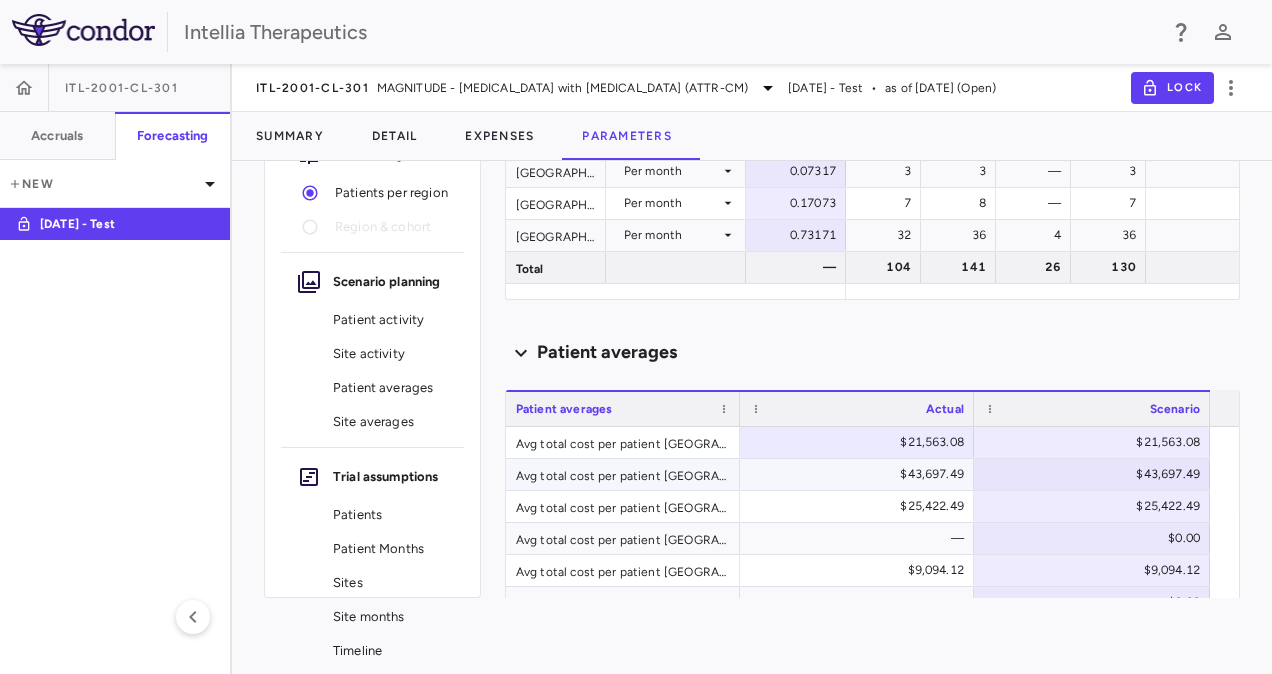 scroll, scrollTop: 1941, scrollLeft: 0, axis: vertical 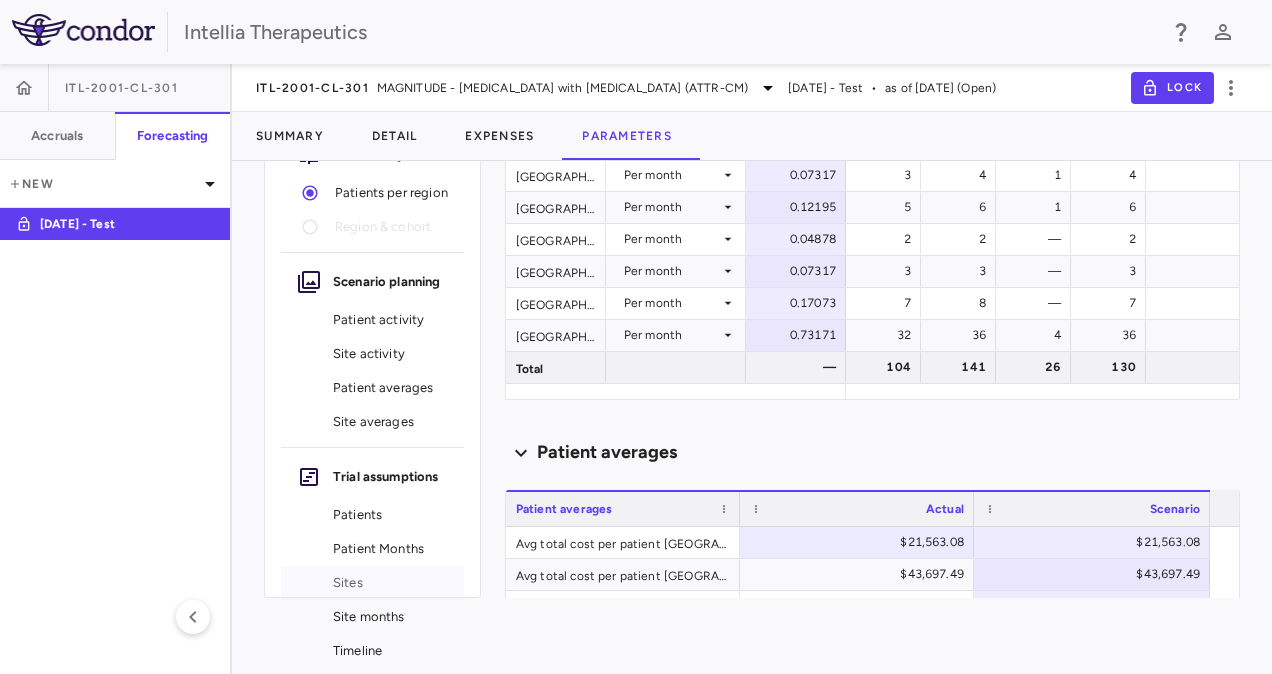 click on "Sites" at bounding box center [390, 583] 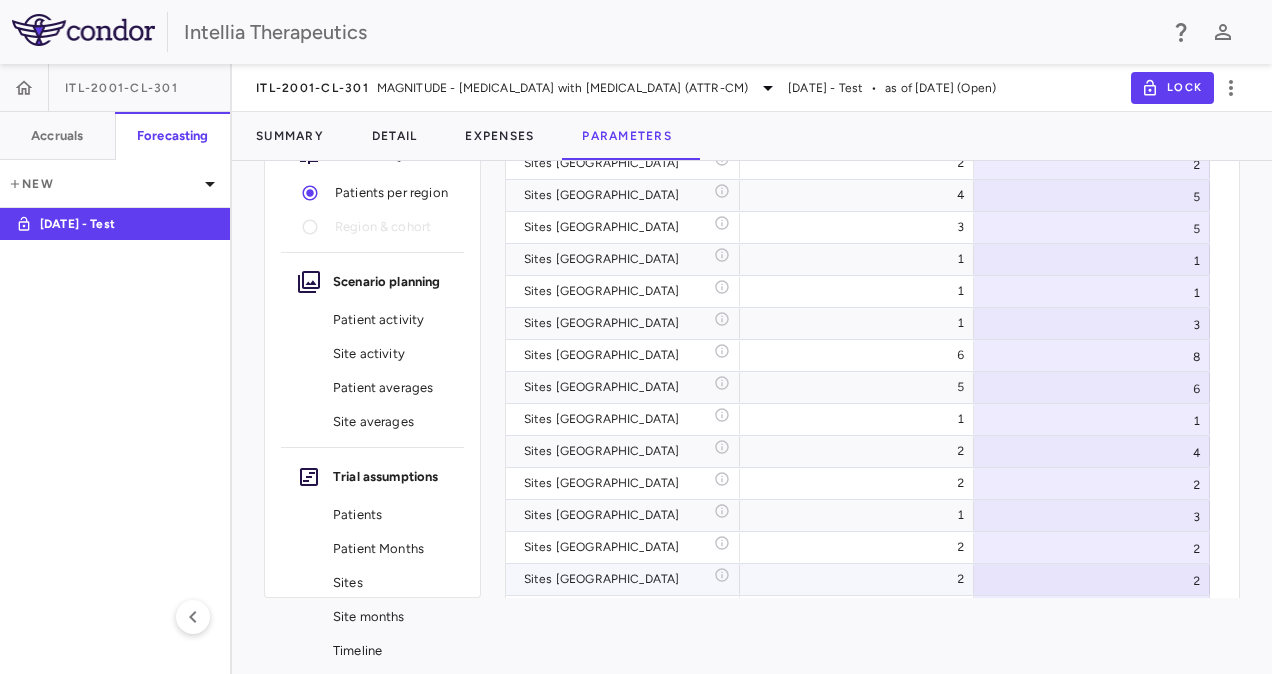 scroll, scrollTop: 9322, scrollLeft: 0, axis: vertical 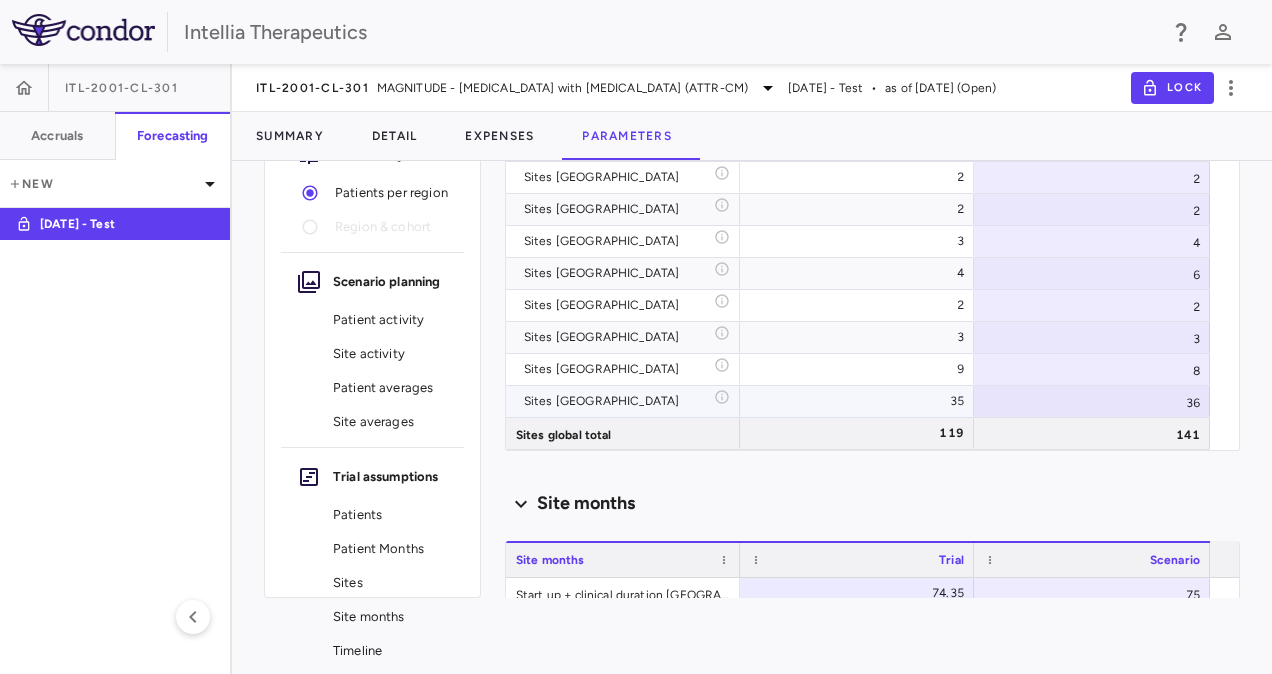 click on "36" at bounding box center (1092, 401) 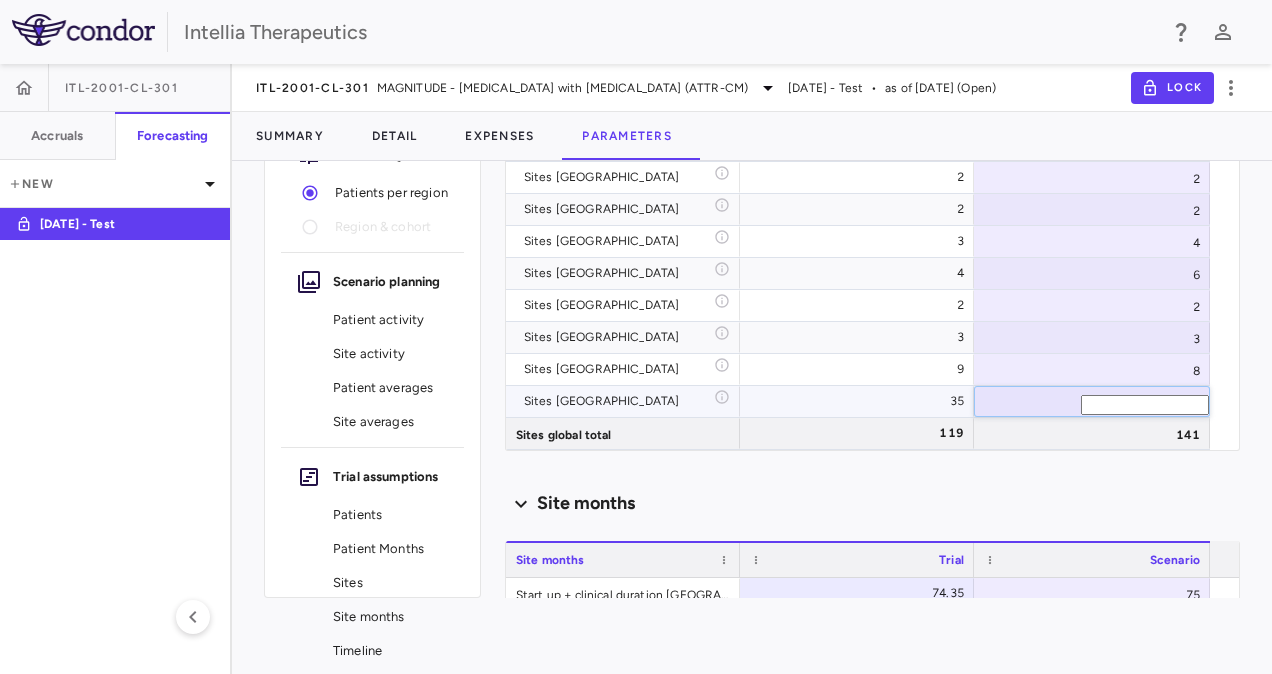 click on "**" at bounding box center (1145, 405) 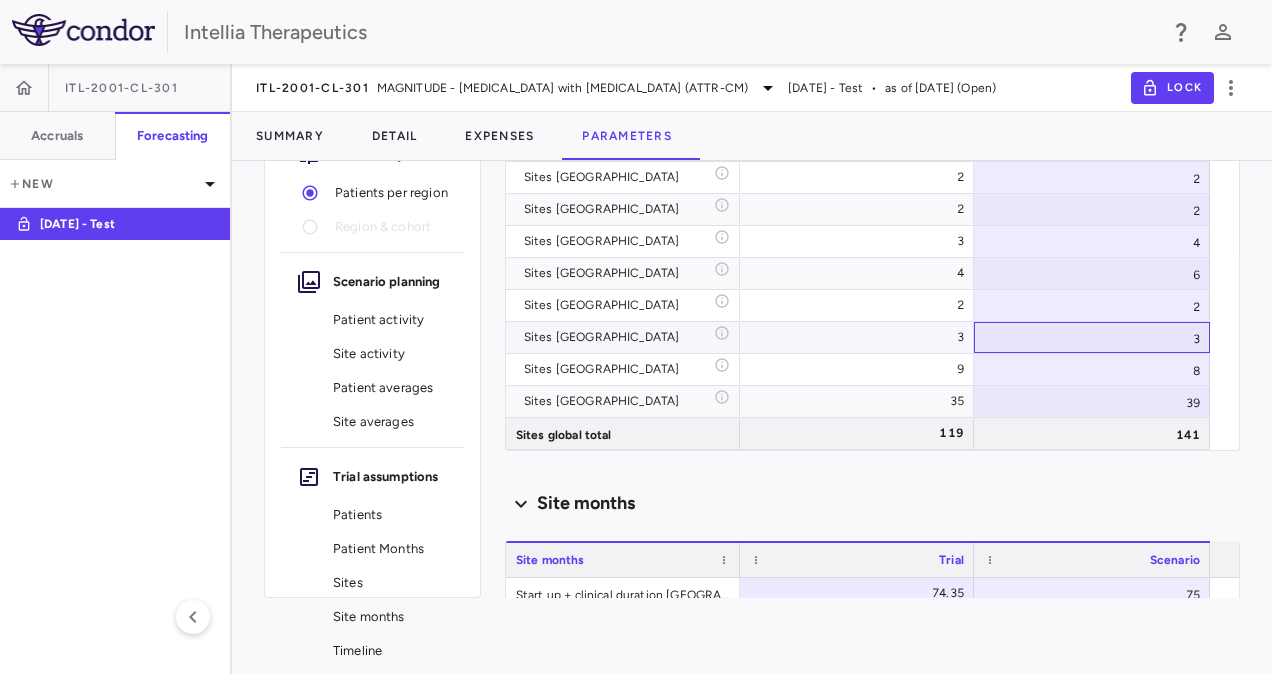 click on "3" at bounding box center [1092, 337] 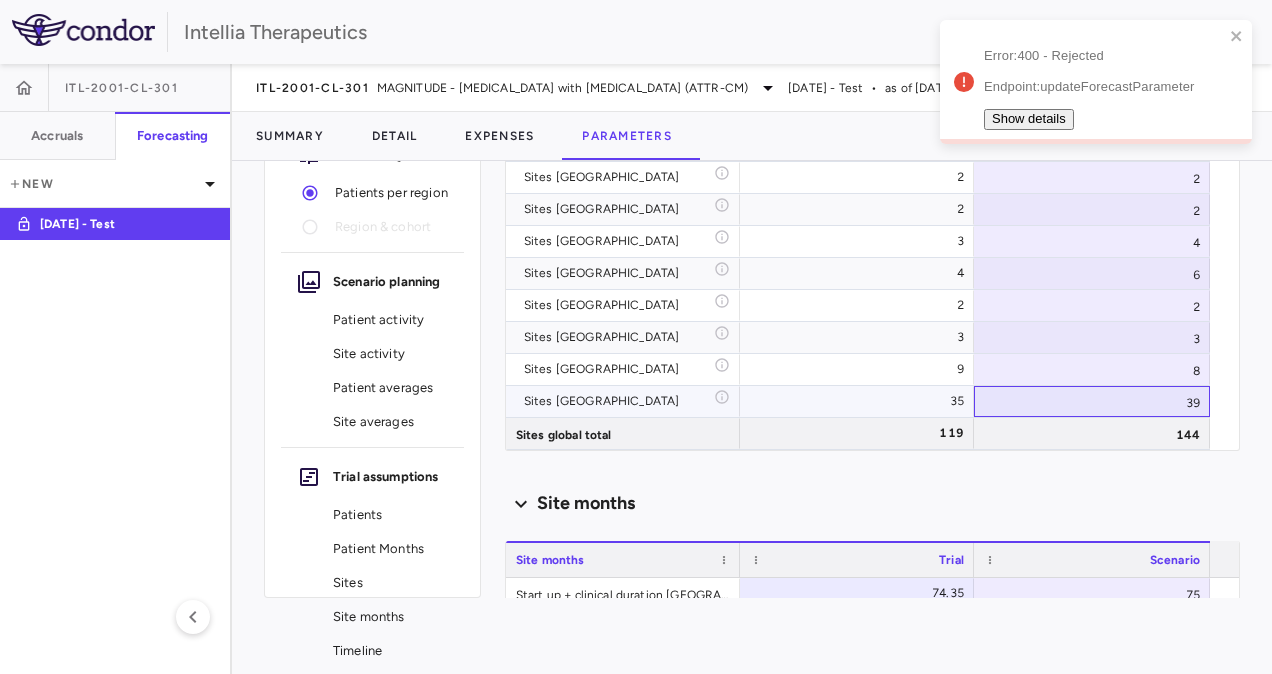 click on "39" at bounding box center (1092, 401) 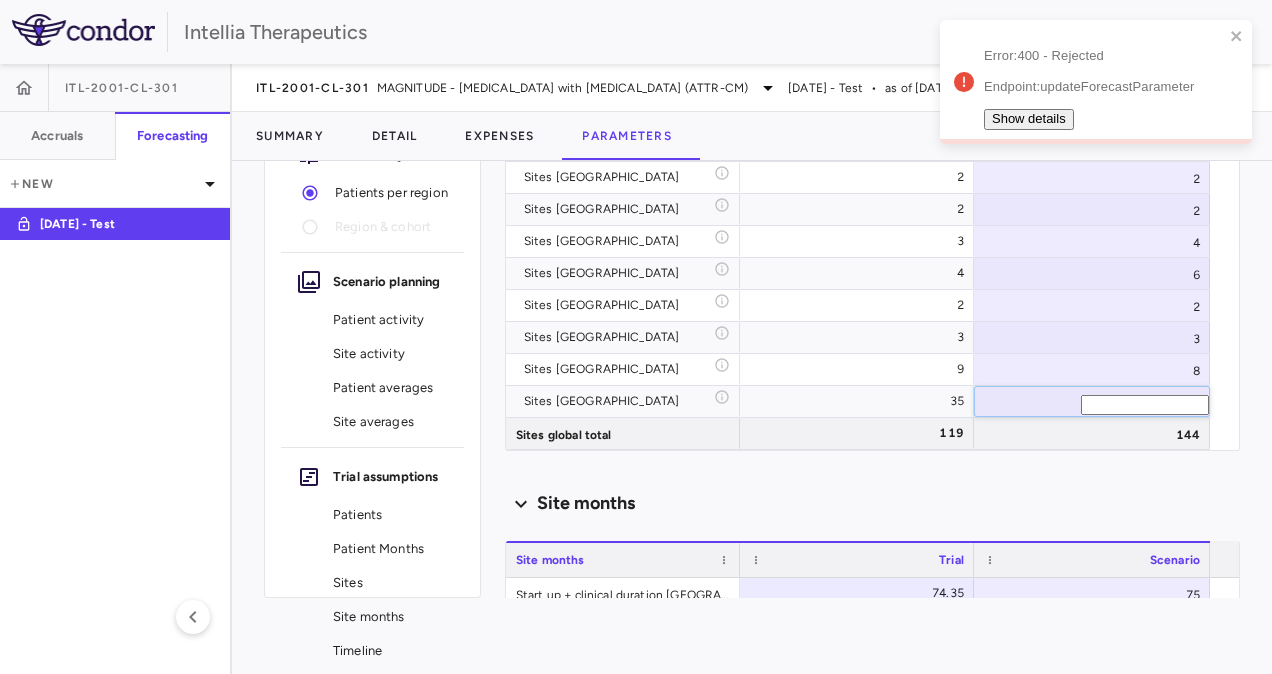 click on "Site months" at bounding box center (872, 504) 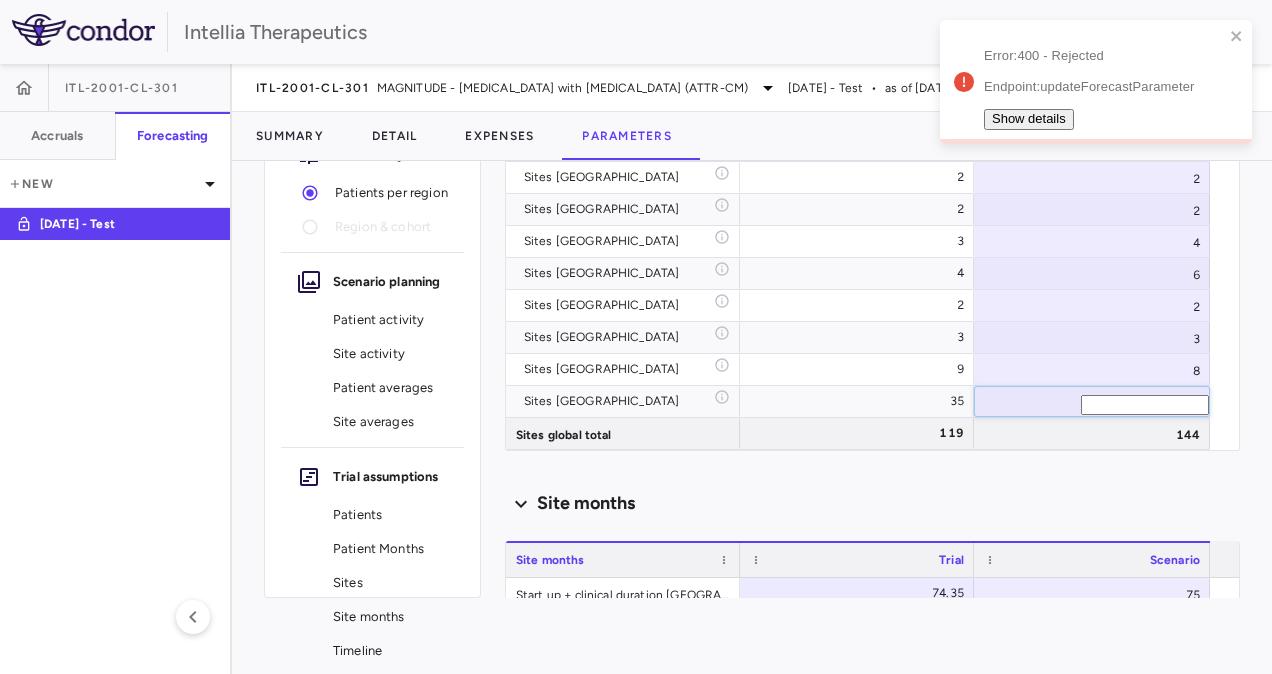 click on "Site months" at bounding box center [872, 504] 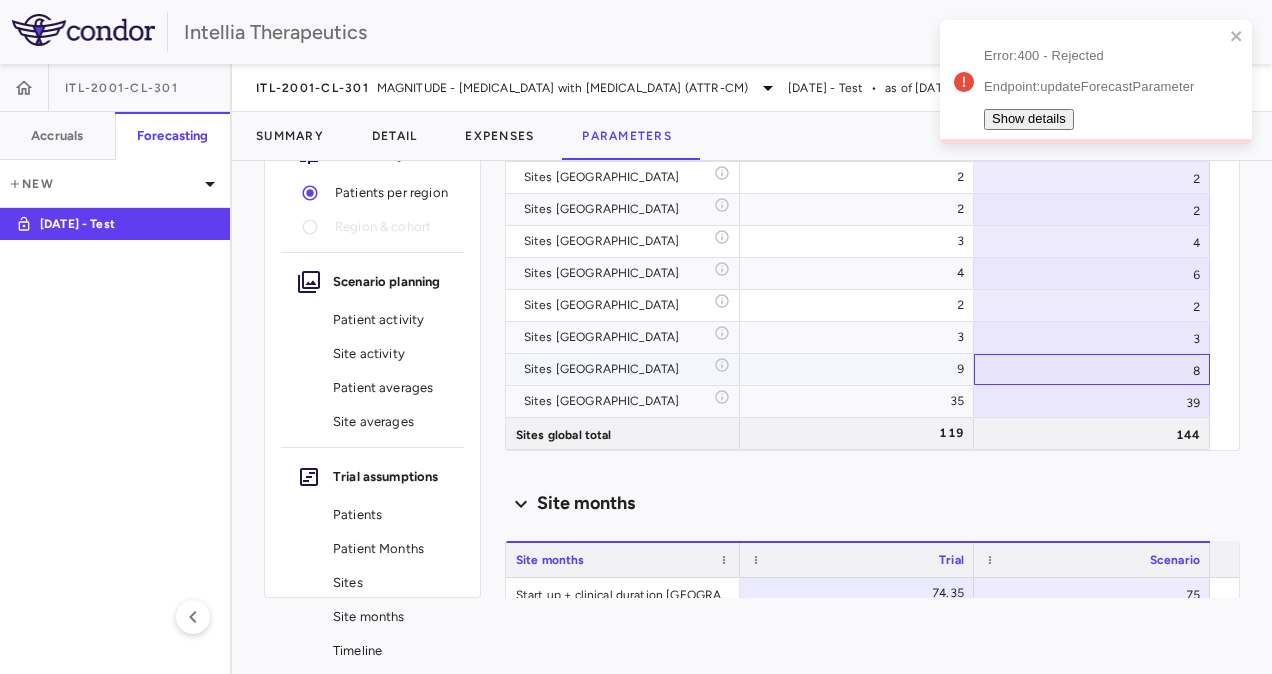 click on "8" at bounding box center (1092, 369) 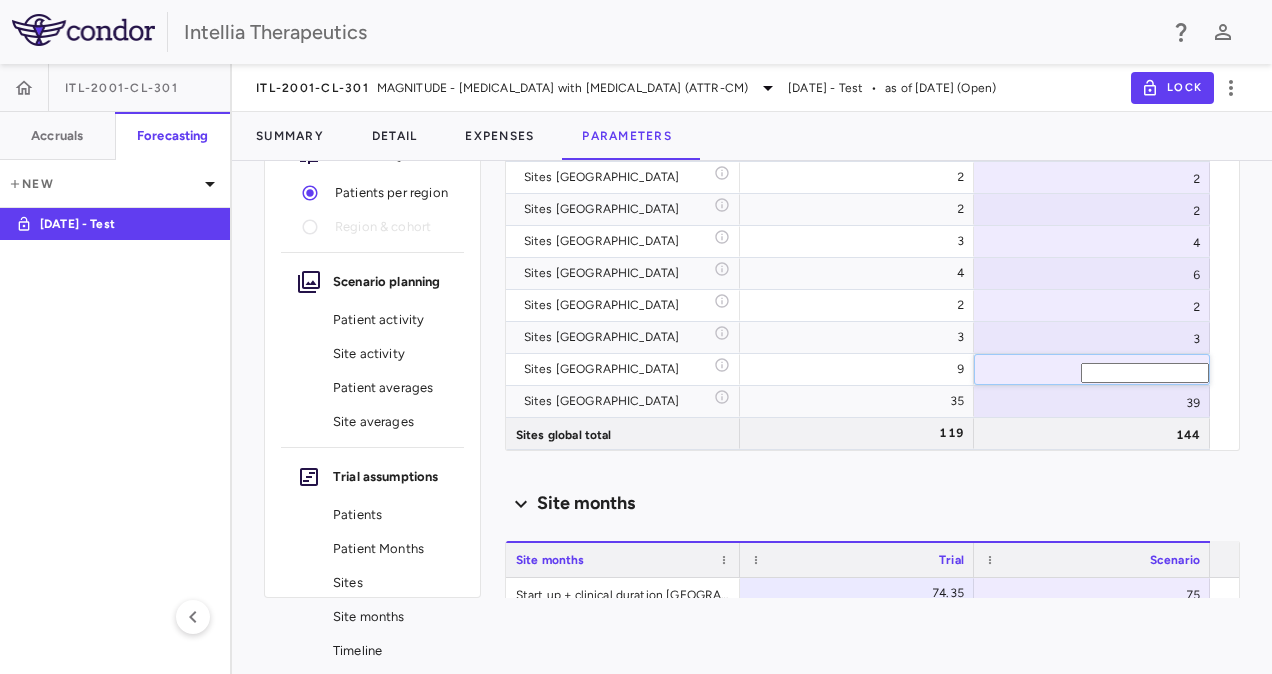 click on "Press ENTER to sort. Press ALT DOWN to open column menu Drag here to set row groups Drag here to set column labels
Site months
Trial
Scenario
Start up + clinical duration Argentina 74.35 75 Start up + clinical duration Australia 74.35 75 Start up + clinical duration Austria 74.35 75 Start up + clinical duration [GEOGRAPHIC_DATA]" at bounding box center (872, 1480) 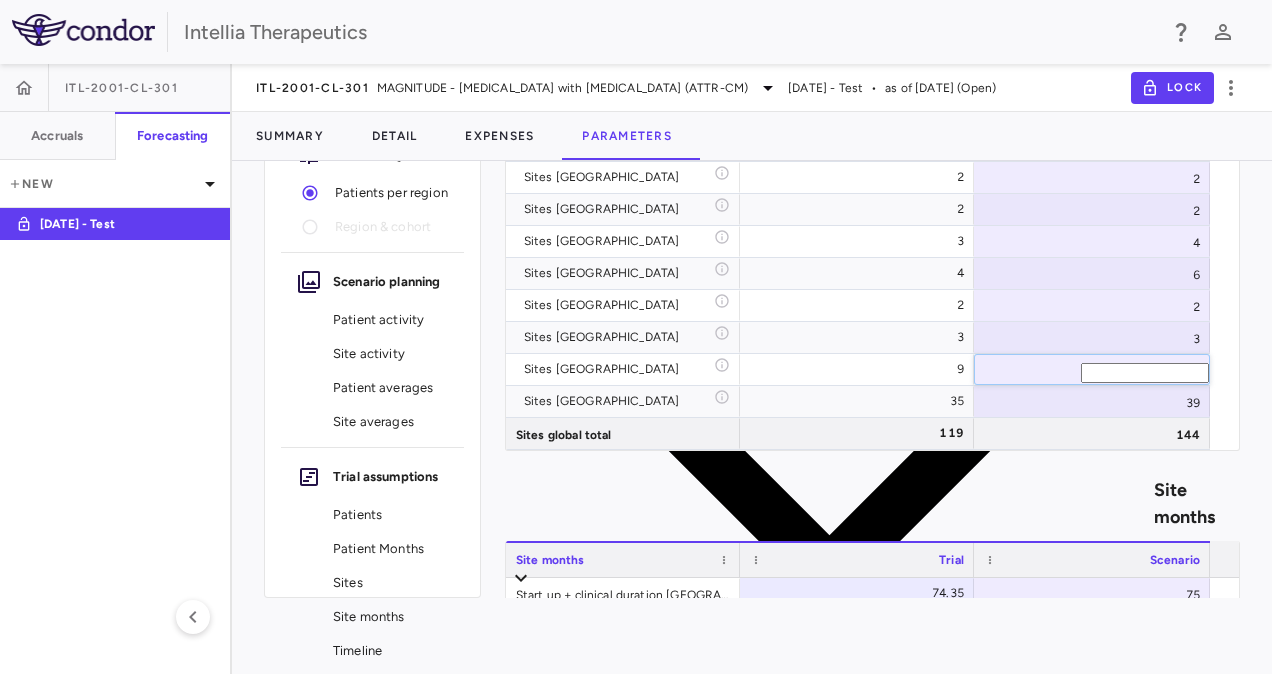 click on "Scenario planning Patient activity Show monthly actuals ​ LPI ​ Drag here to set row groups Drag here to set column labels
Region
Region
Forecast type
Per site per month
Enrolled patients
5" at bounding box center [872, 353] 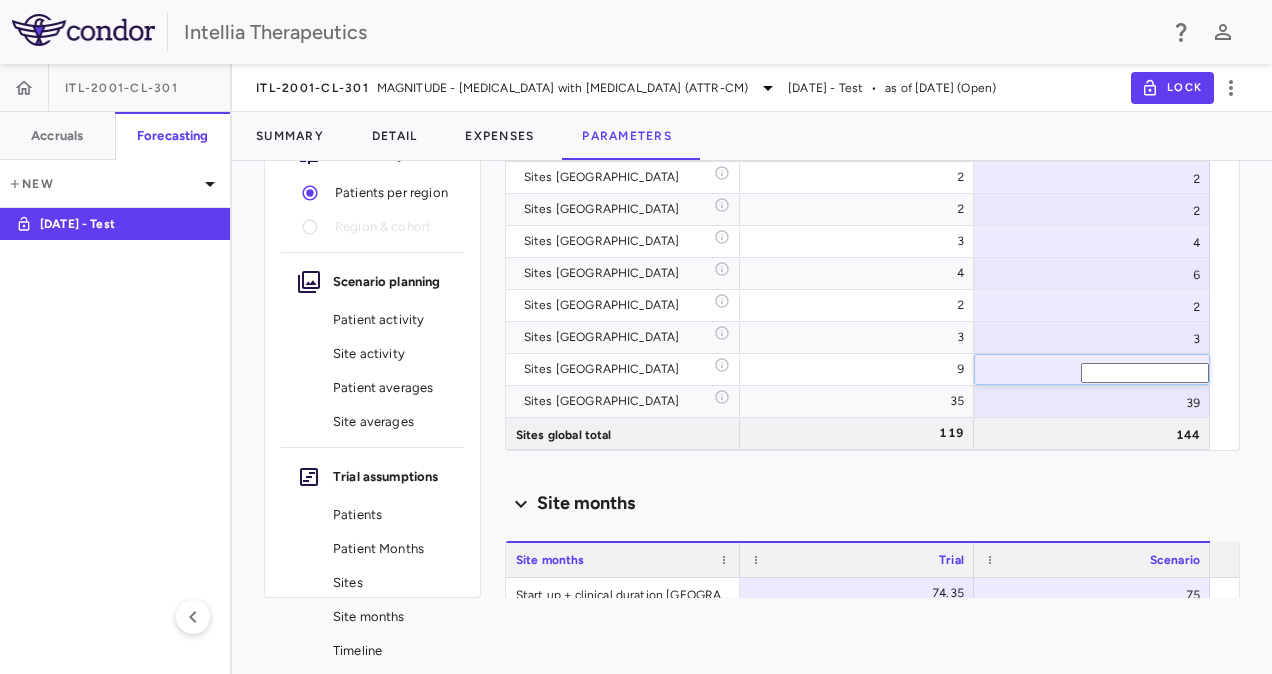 click on "Forecast by Patients per region Region & cohort Scenario planning Patient activity Site activity Patient averages Site averages Trial assumptions Patients Patient Months Sites Site months Timeline Scenario planning Patient activity Show monthly actuals ​ LPI ​ Drag here to set row groups Drag here to set column labels
Region
Region
Forecast type
Per site per month" at bounding box center [752, 349] 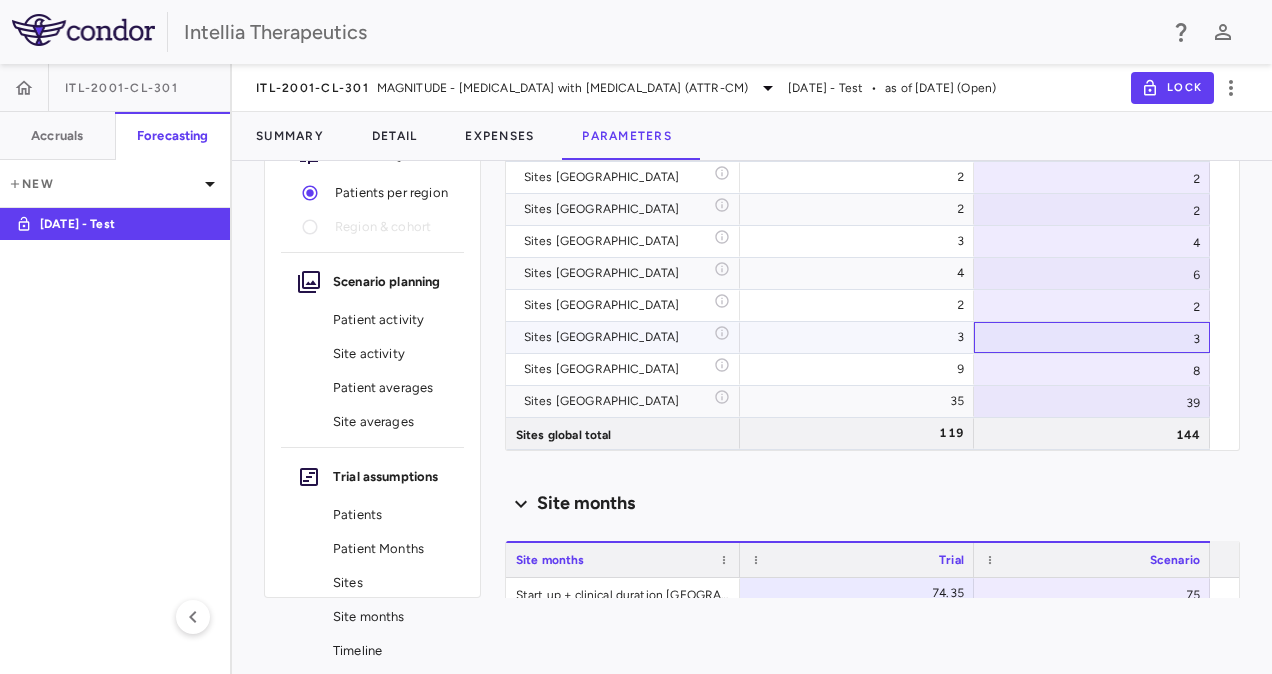 click on "3" at bounding box center [1092, 337] 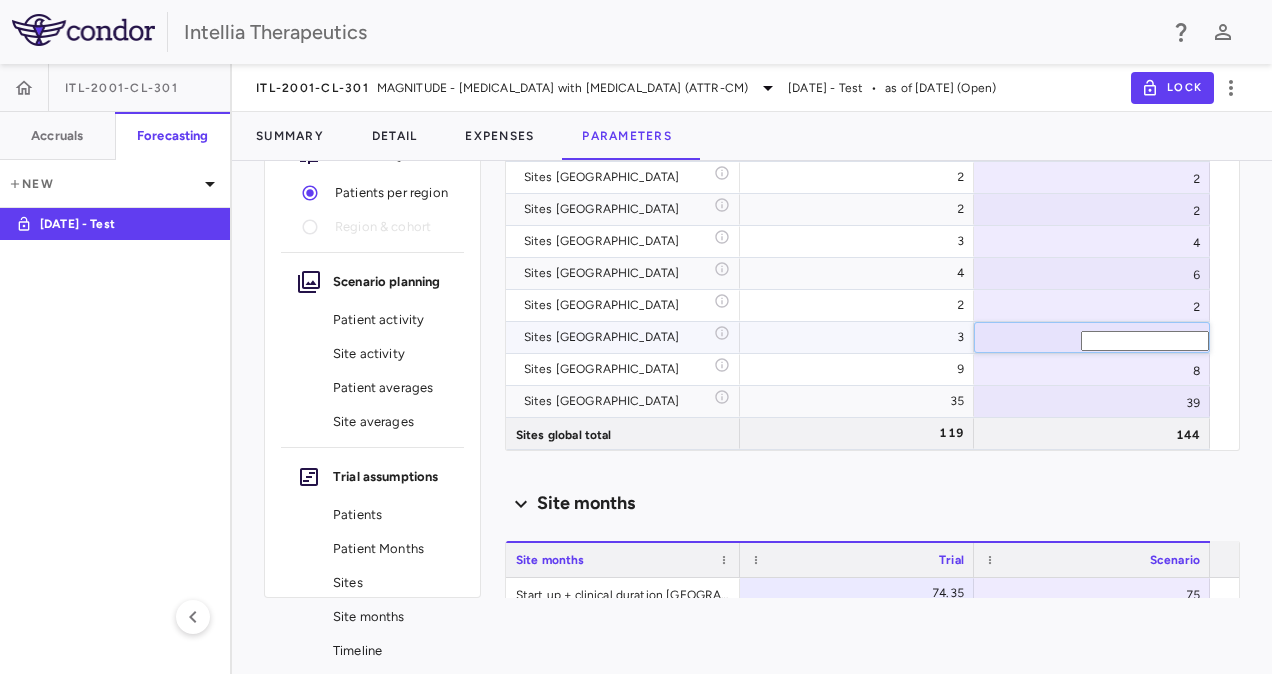 click on "3" at bounding box center (861, 337) 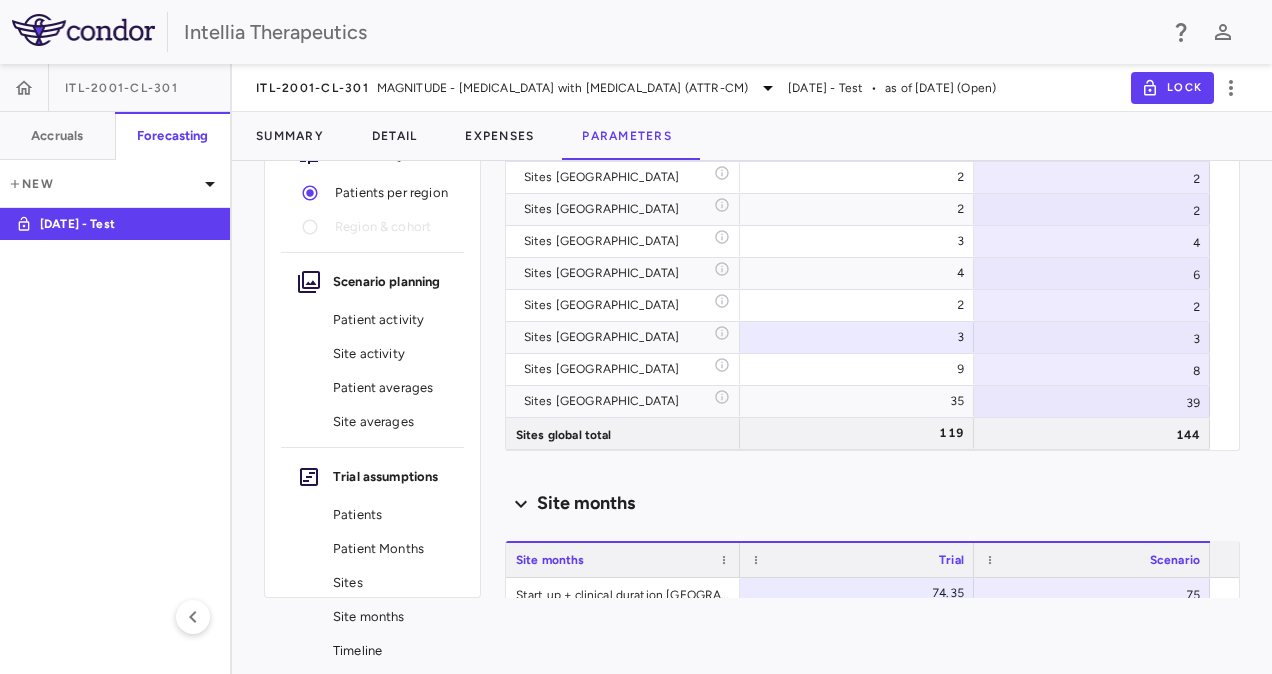 click on "Scenario planning Patient activity Show monthly actuals ​ LPI ​ Drag here to set row groups Drag here to set column labels
Region
Region
Forecast type
Per site per month
Enrolled patients
5" at bounding box center (872, 353) 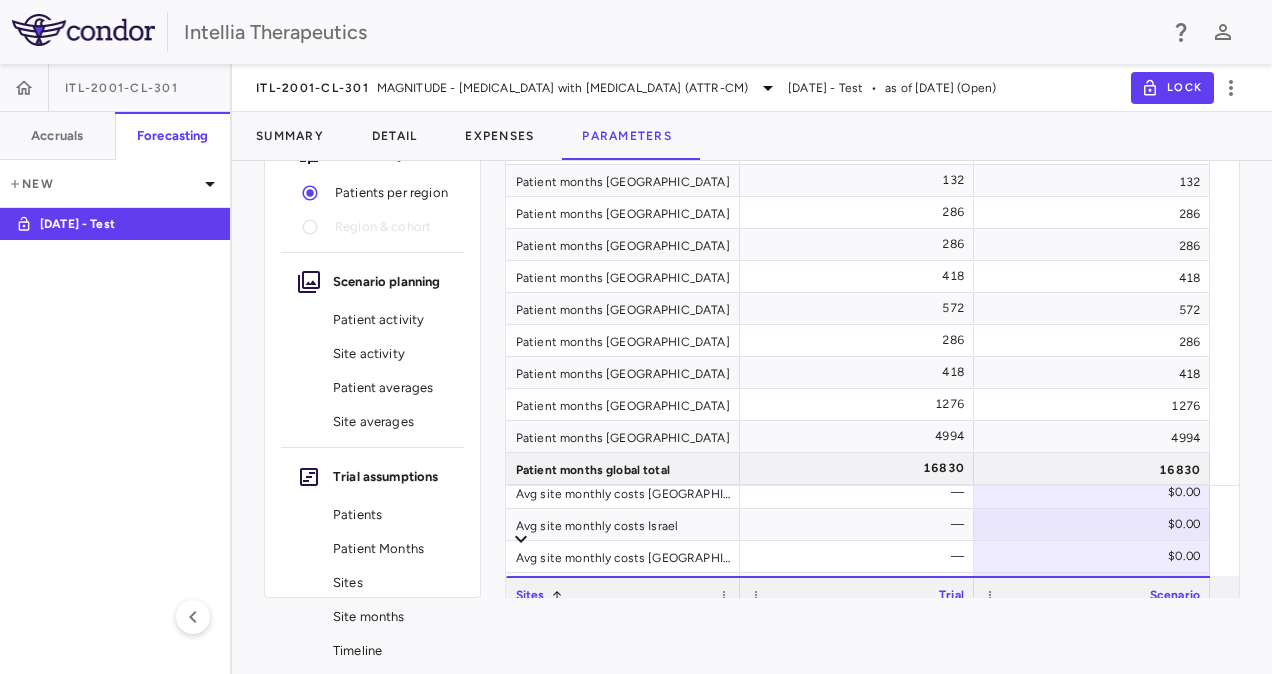 scroll, scrollTop: 8222, scrollLeft: 0, axis: vertical 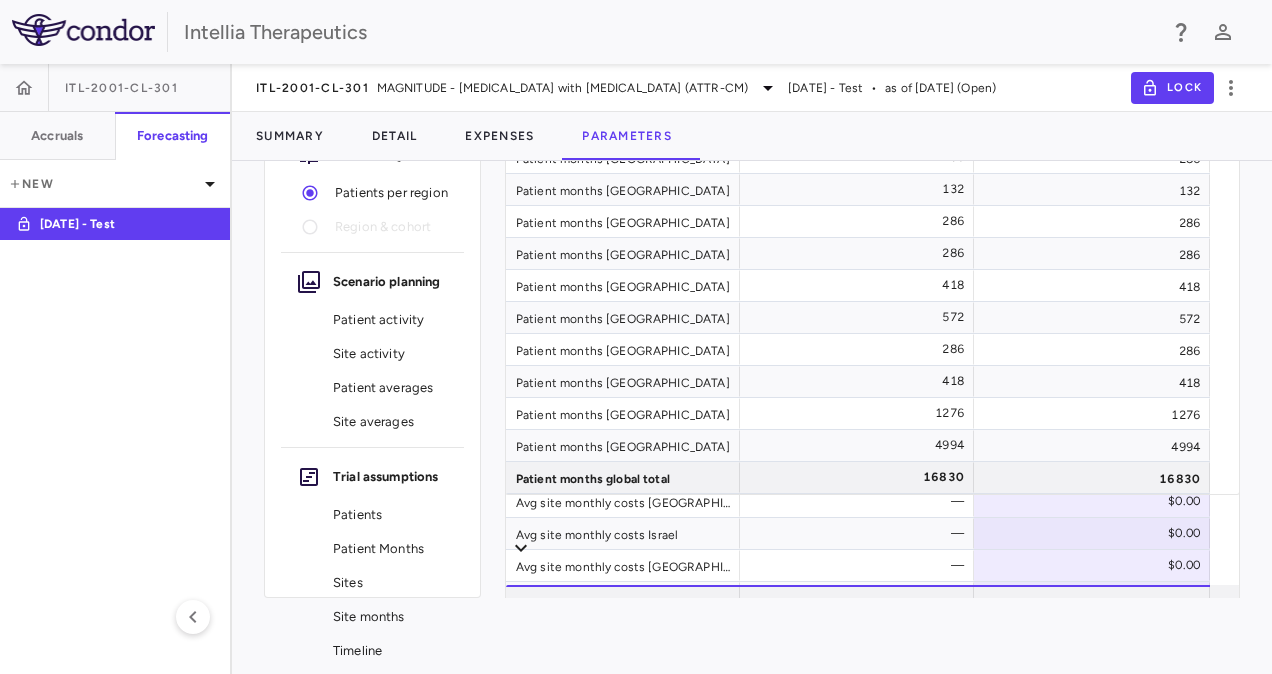 click on "Patients" at bounding box center [390, 515] 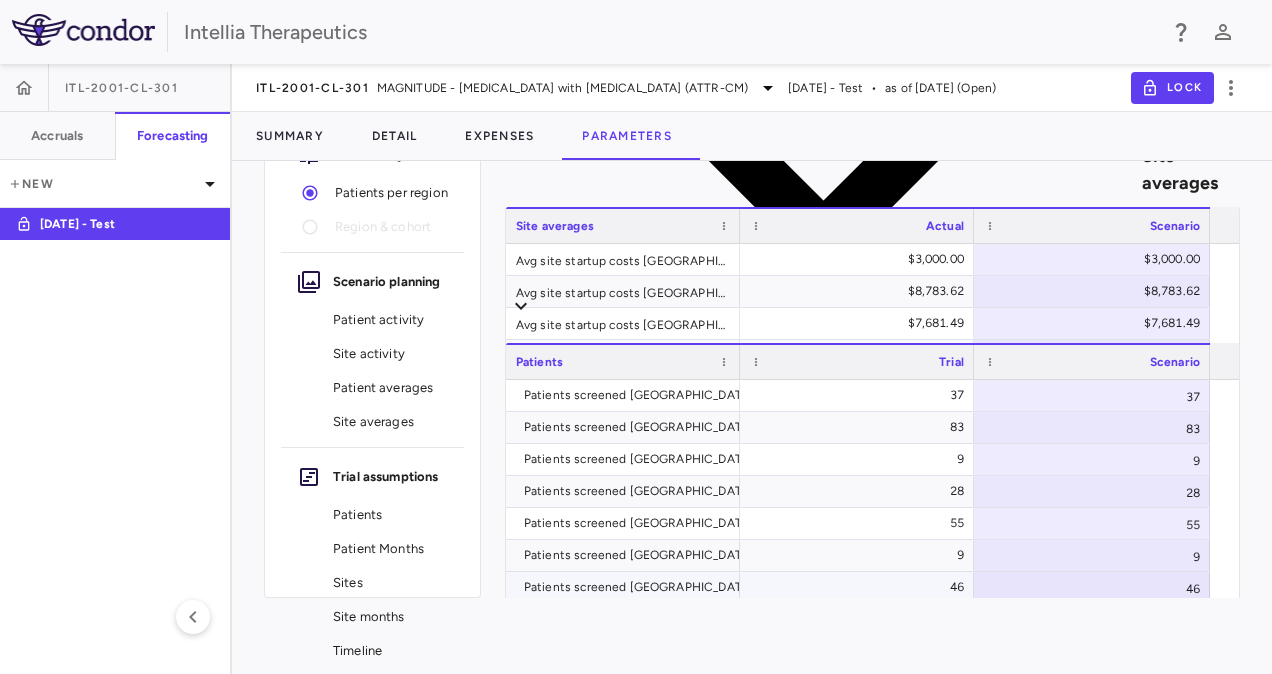 scroll, scrollTop: 4327, scrollLeft: 0, axis: vertical 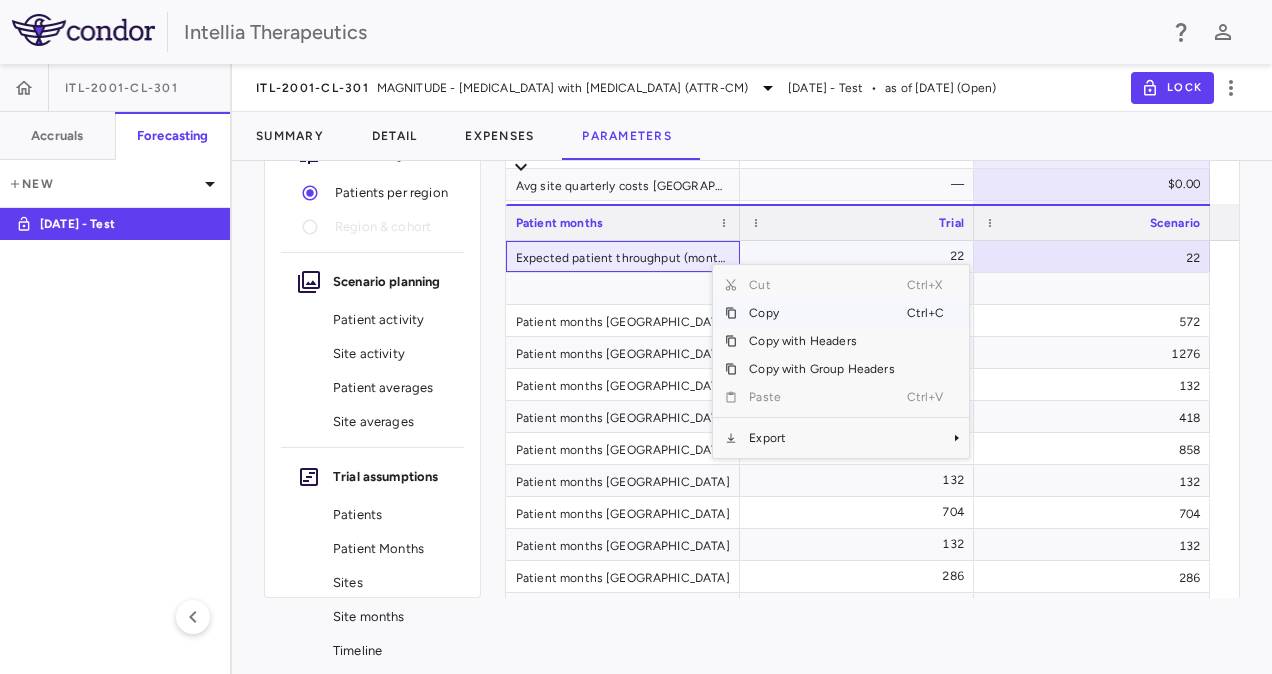 click on "Expected patient throughput (months) global" at bounding box center (623, 256) 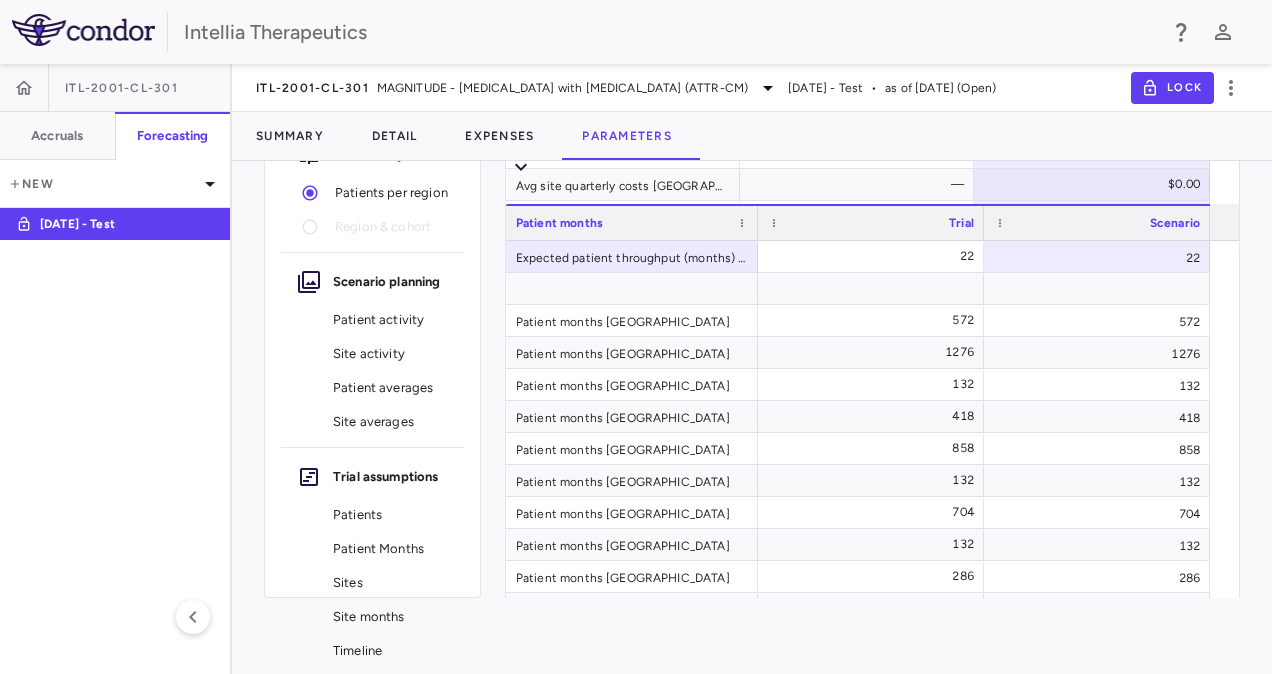 drag, startPoint x: 736, startPoint y: 222, endPoint x: 754, endPoint y: 217, distance: 18.681541 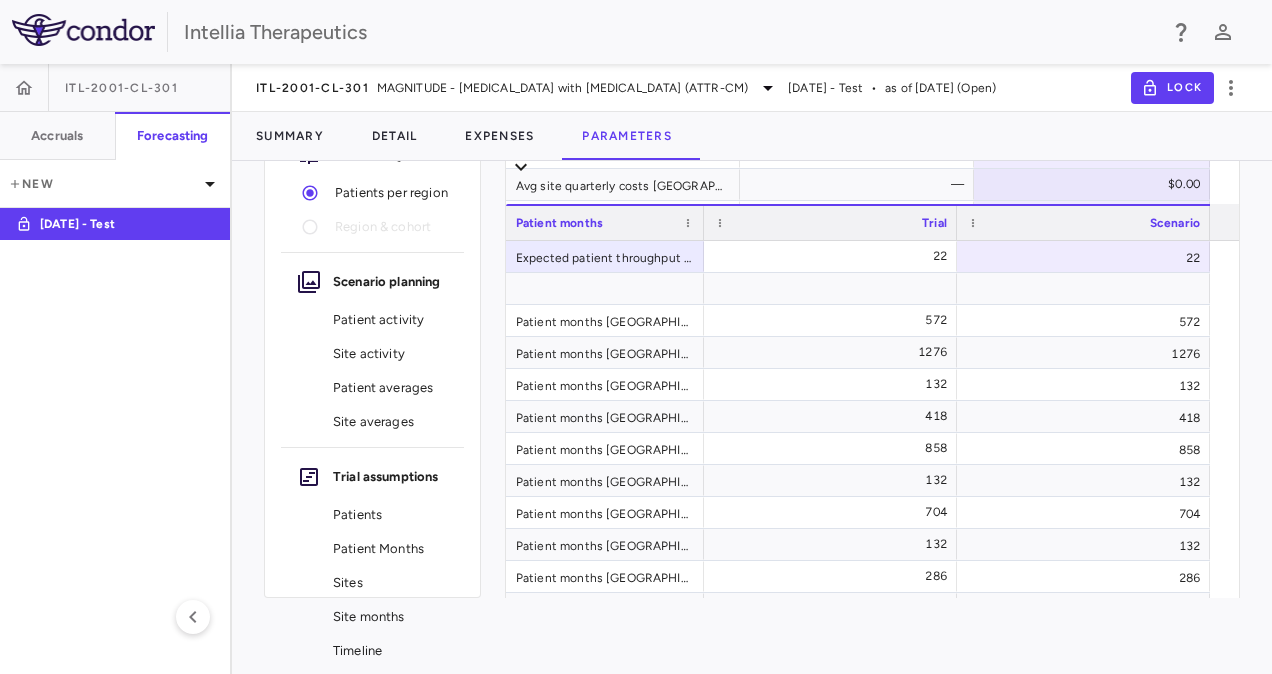 drag, startPoint x: 754, startPoint y: 217, endPoint x: 700, endPoint y: 235, distance: 56.920998 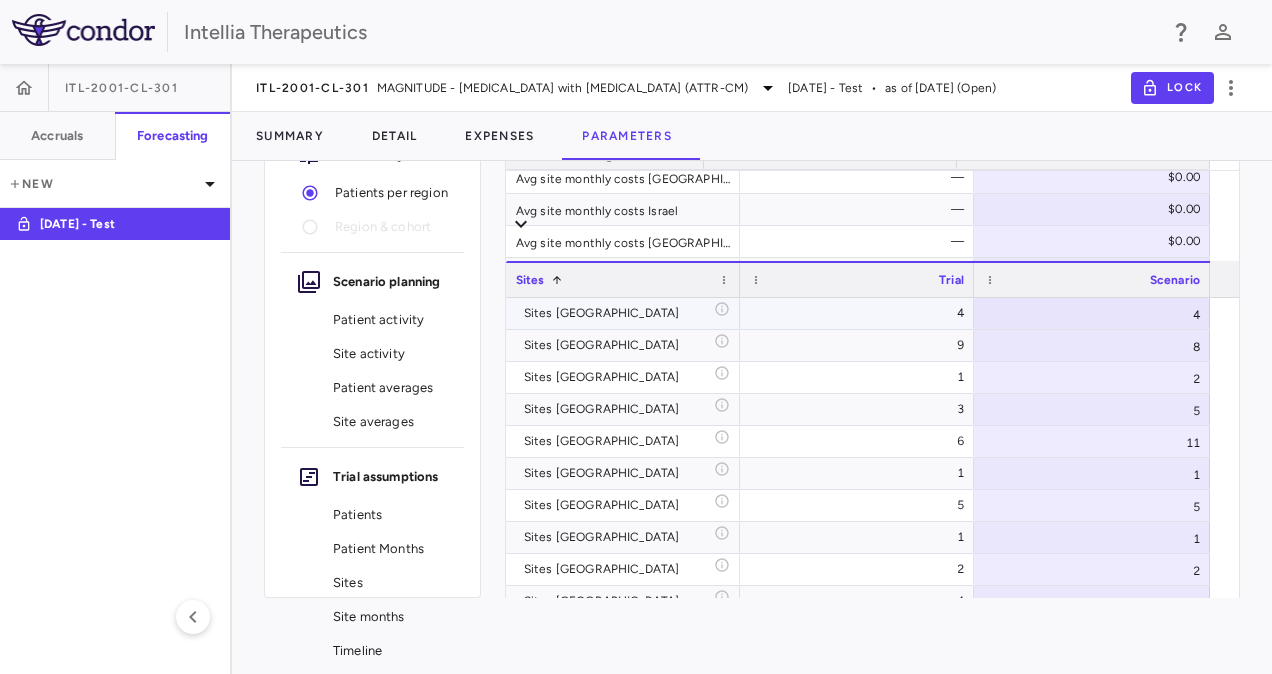 scroll, scrollTop: 8583, scrollLeft: 0, axis: vertical 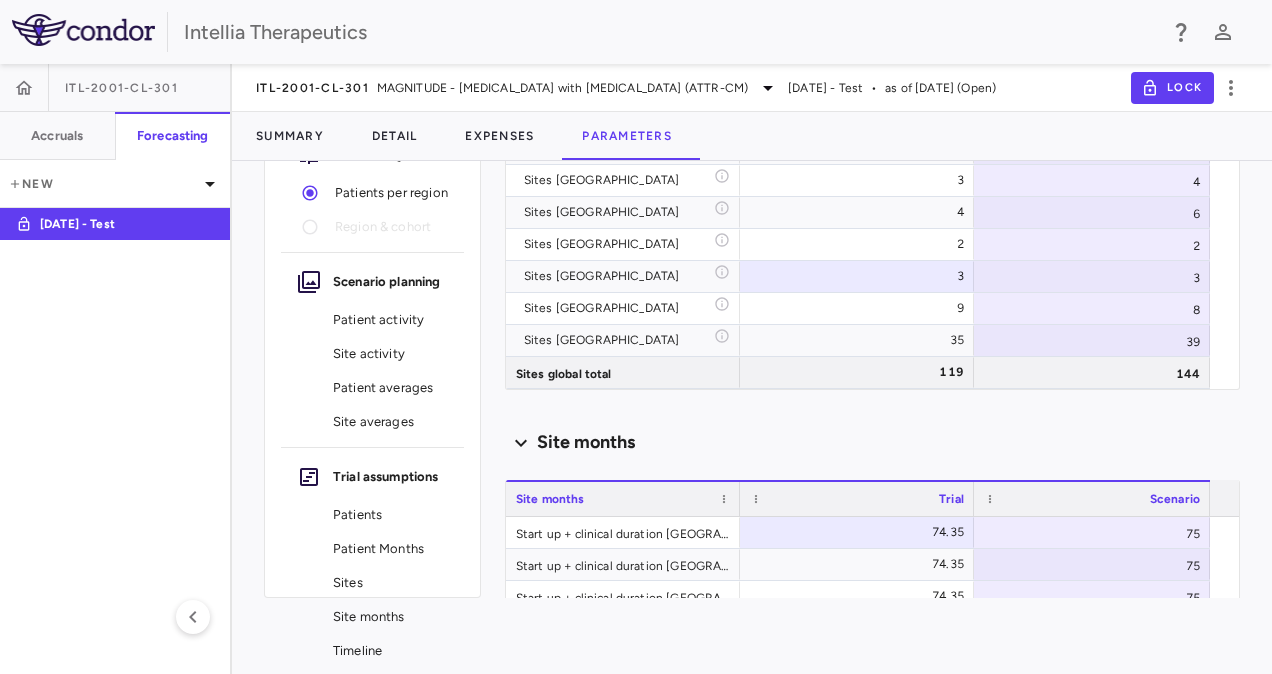 click on "Site months" at bounding box center (872, 442) 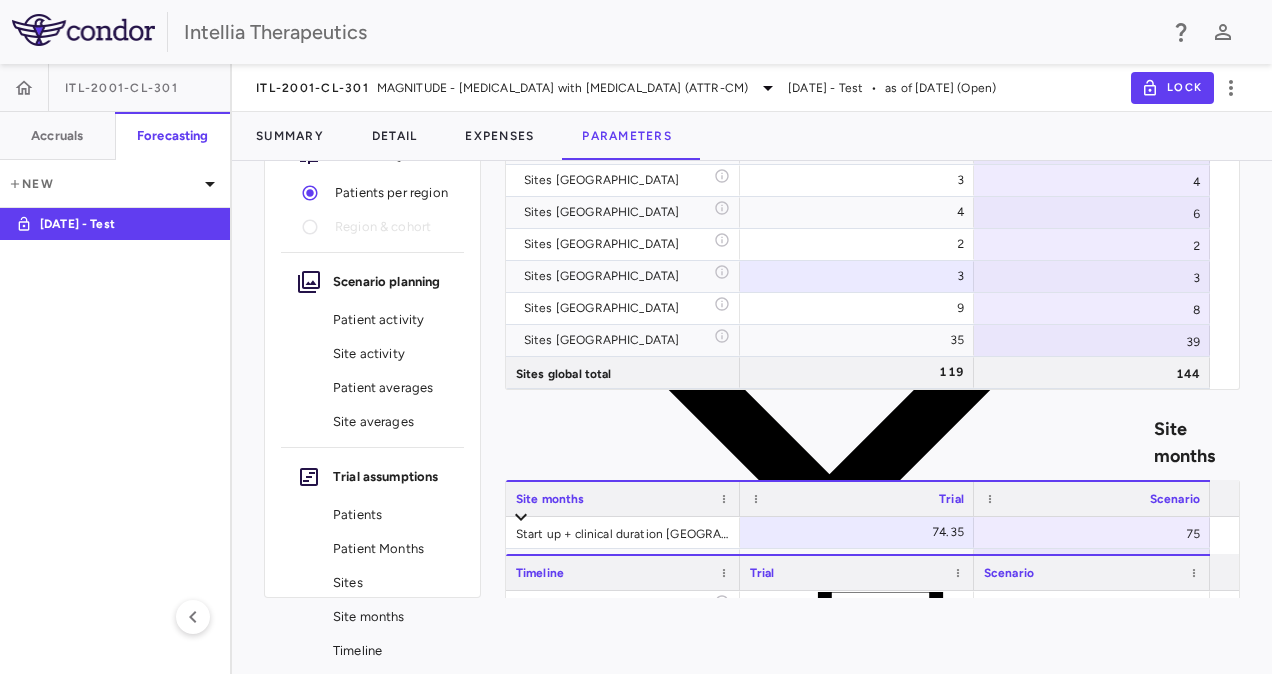 click on "Site months" at bounding box center (872, 442) 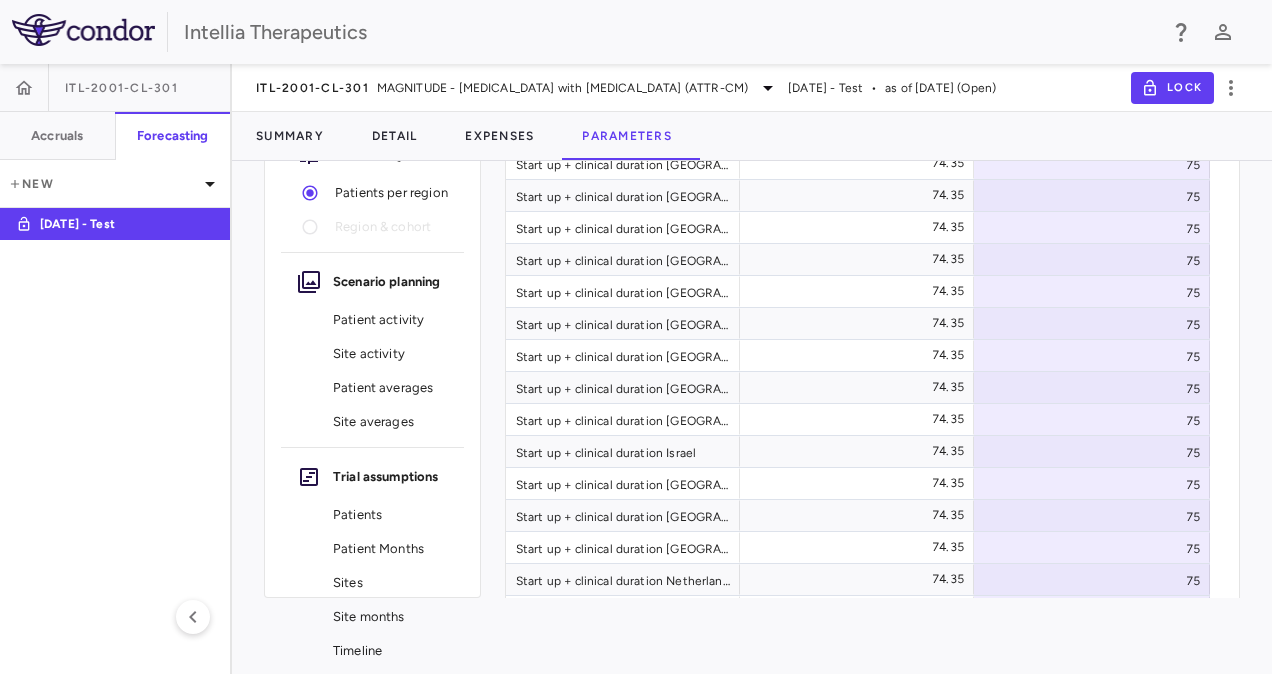 scroll, scrollTop: 9583, scrollLeft: 0, axis: vertical 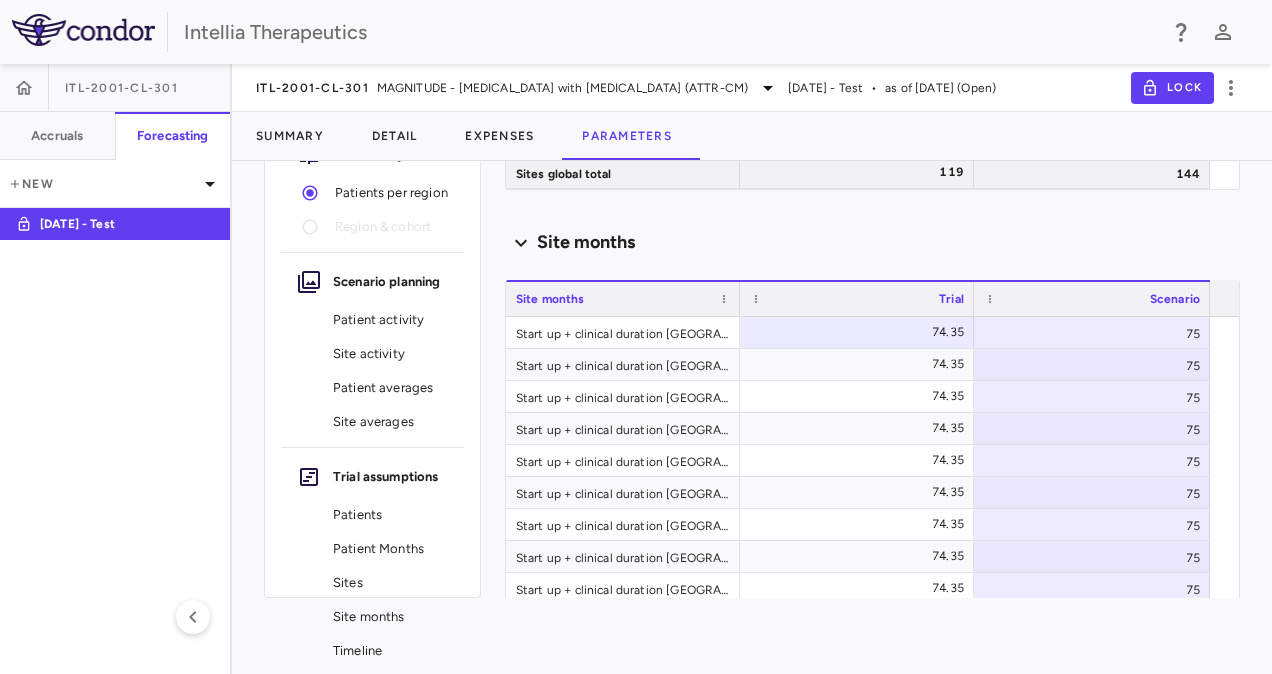 click on "Site months" at bounding box center [586, 242] 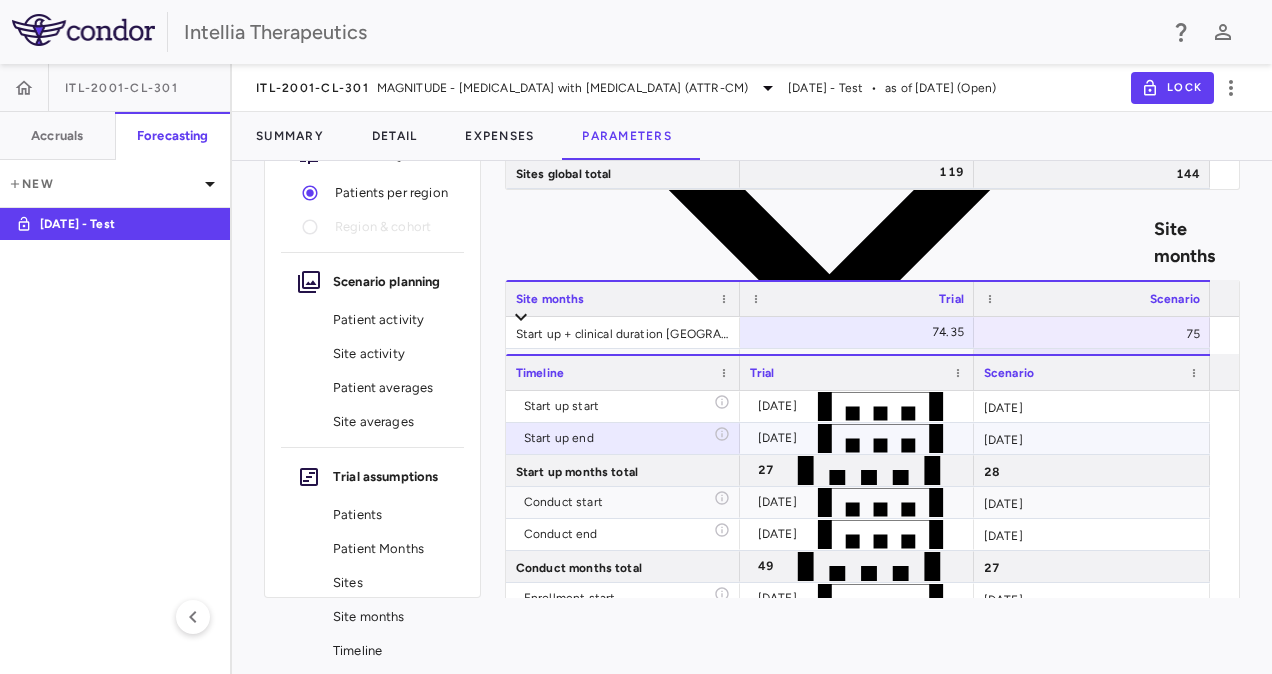 click on "[DATE]" at bounding box center (1092, 438) 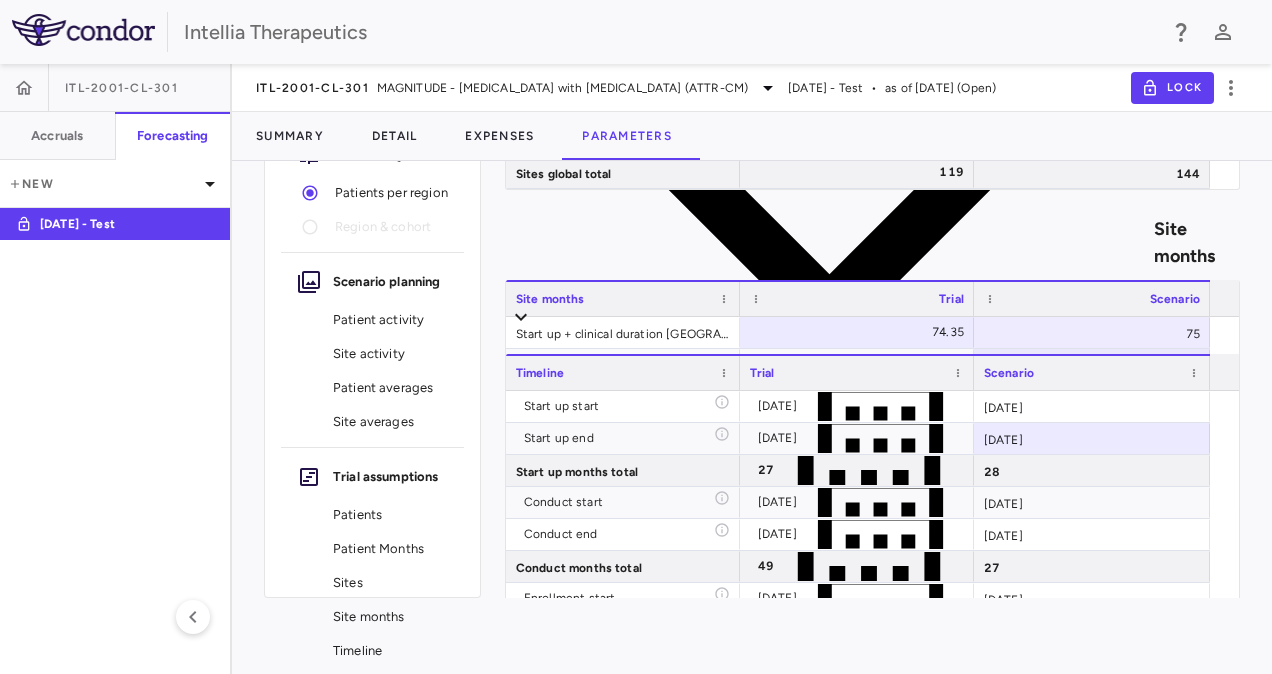 click on "Scenario planning Patient activity Show monthly actuals ​ LPI ​ Drag here to set row groups Drag here to set column labels
Region
Region
Forecast type
Per site per month
Enrolled patients
5" at bounding box center (872, 353) 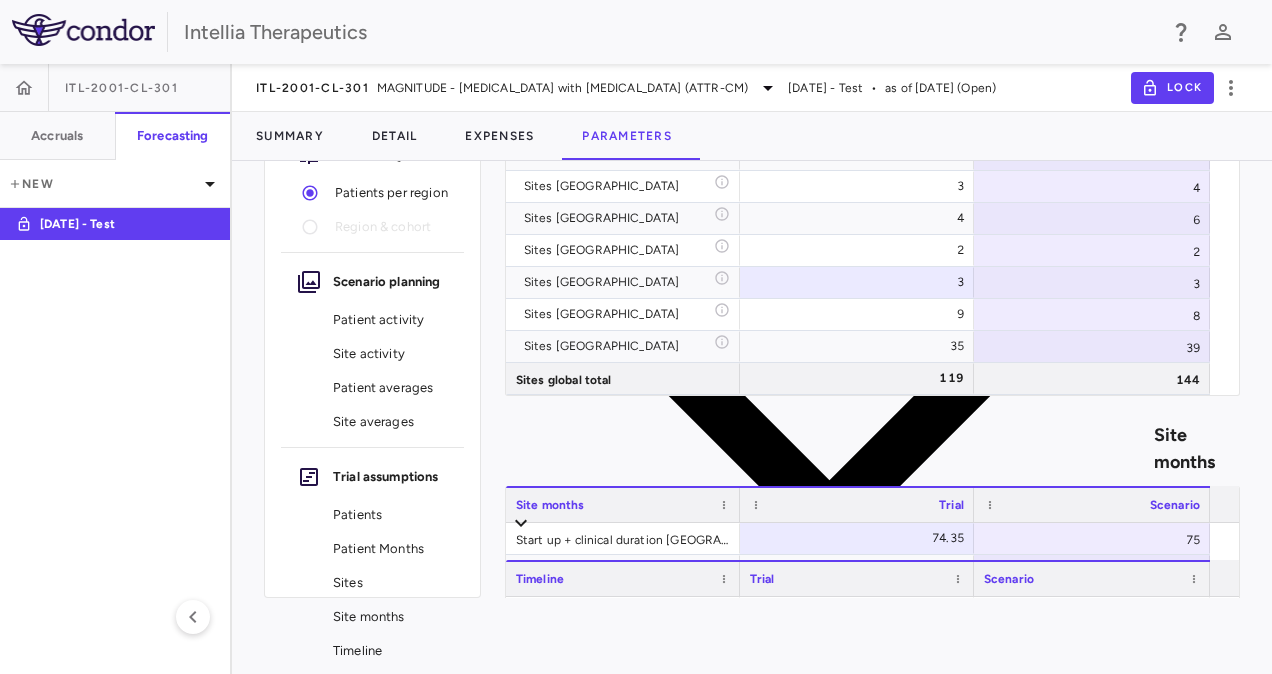 scroll, scrollTop: 9346, scrollLeft: 0, axis: vertical 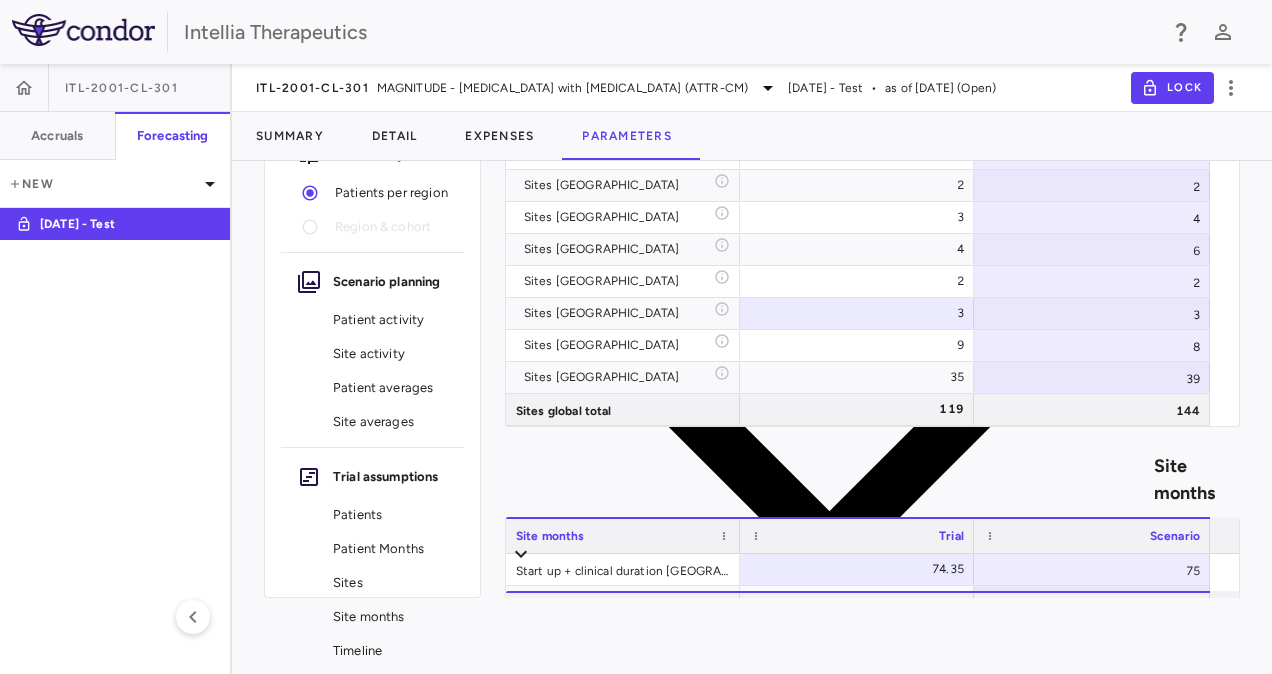click on "Site months" at bounding box center [872, 479] 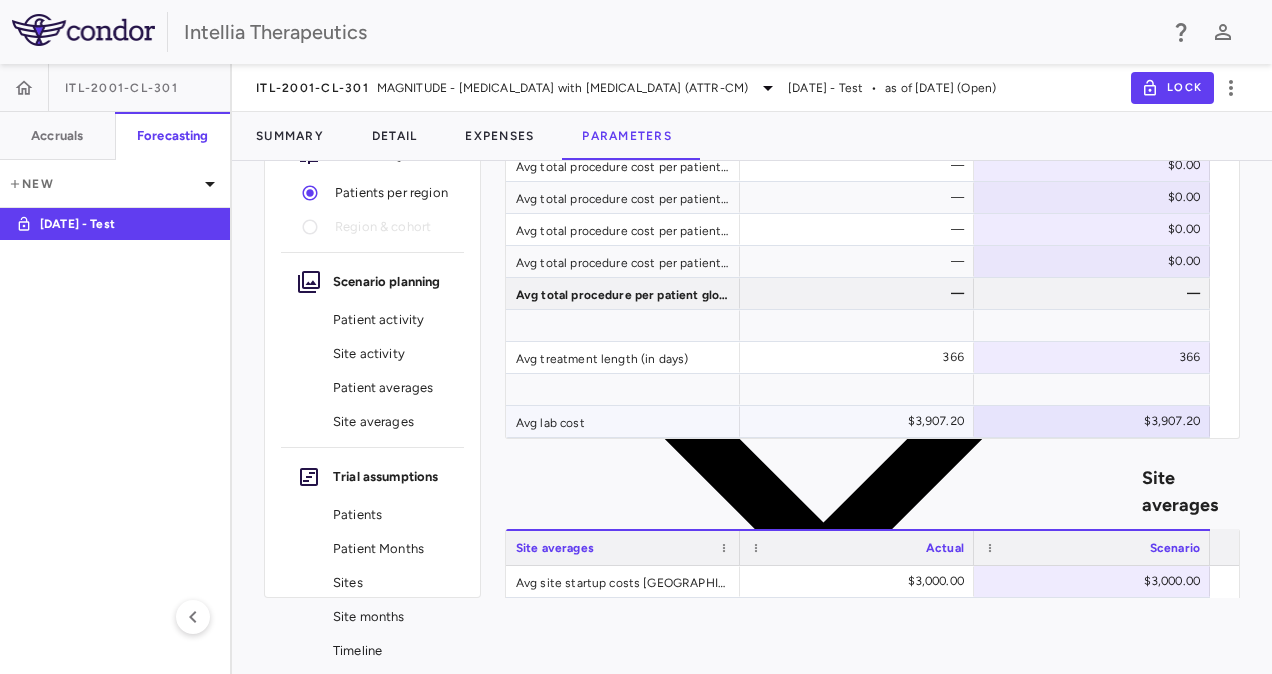 scroll, scrollTop: 4246, scrollLeft: 0, axis: vertical 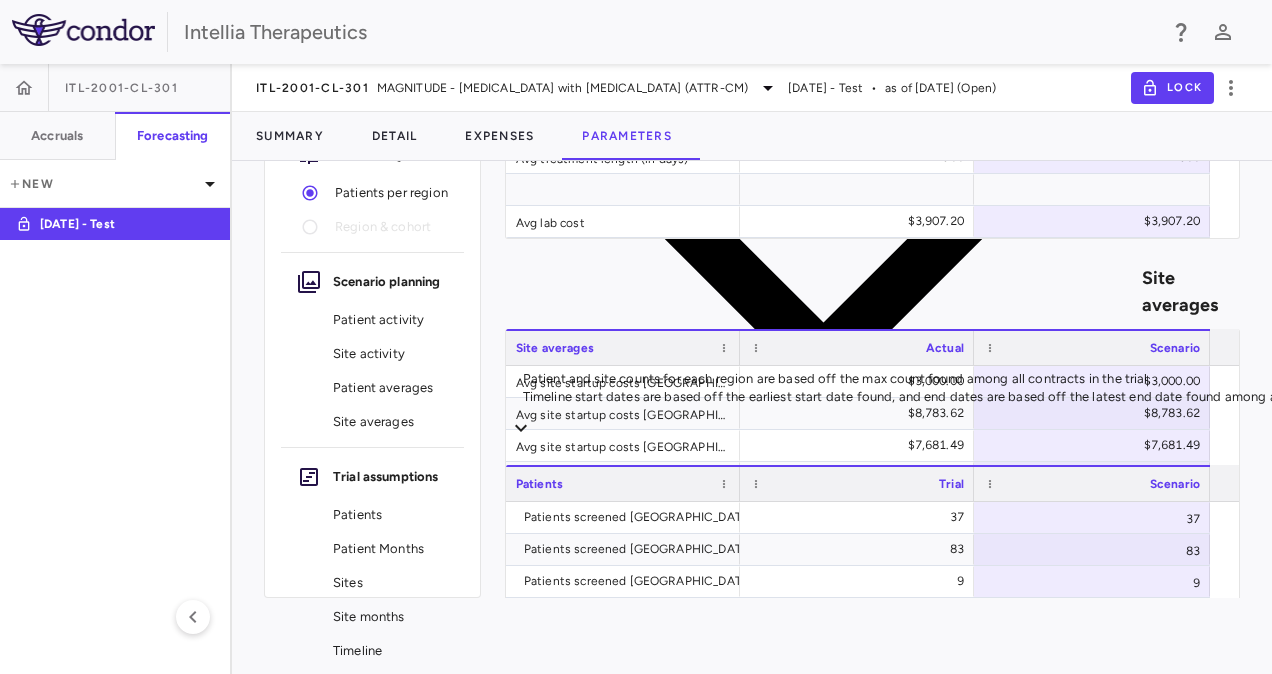 click 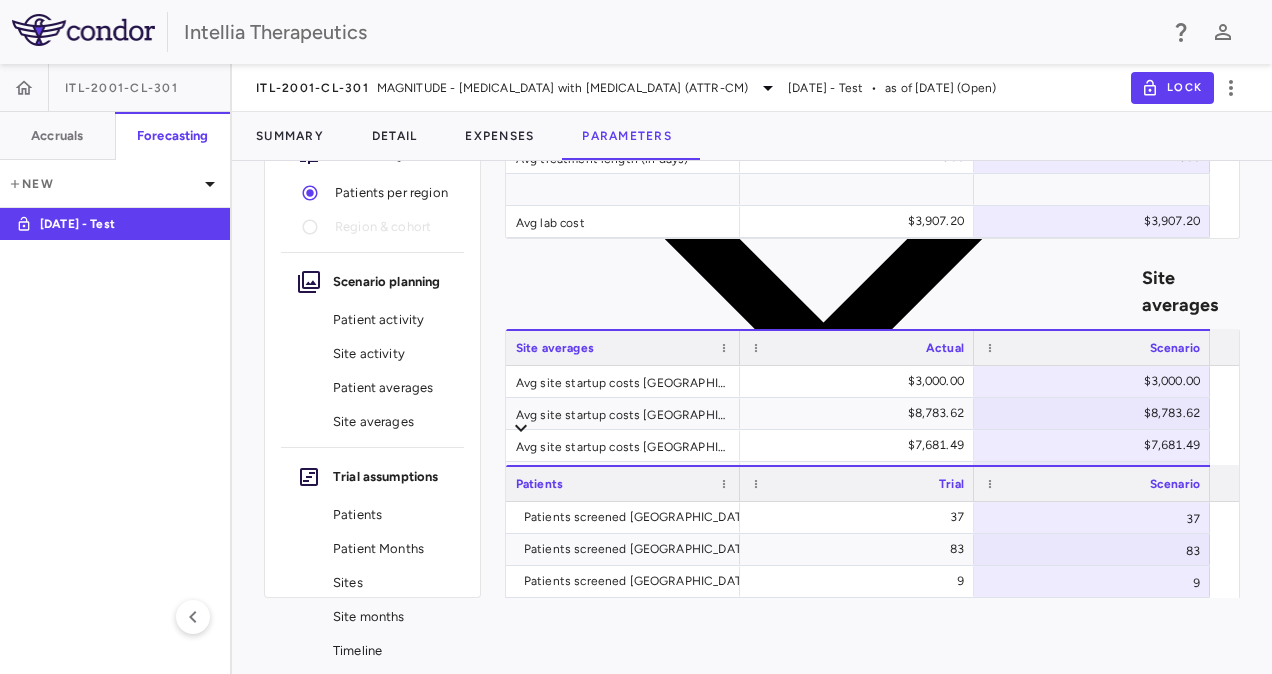 click on "Scenario planning Patient activity Show monthly actuals ​ LPI ​ Drag here to set row groups Drag here to set column labels
Region
Region
Forecast type
Per site per month
Enrolled patients
5" at bounding box center [872, 353] 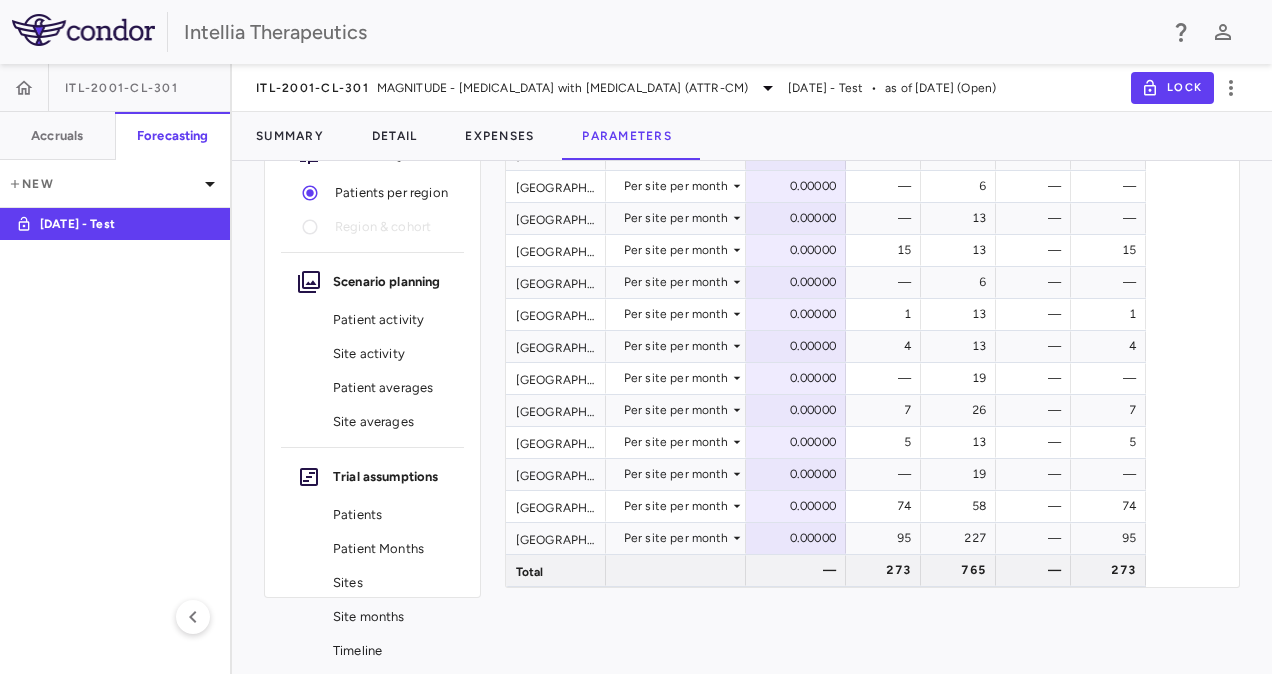 scroll, scrollTop: 0, scrollLeft: 0, axis: both 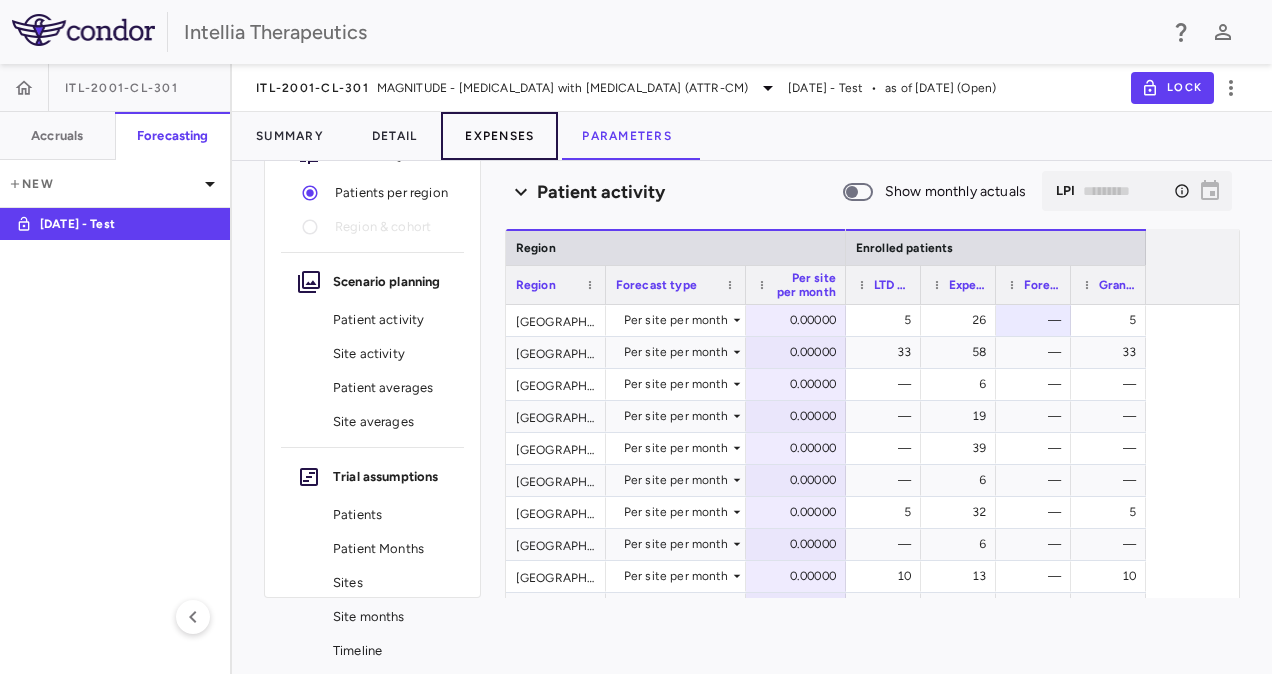 click on "Expenses" at bounding box center (499, 136) 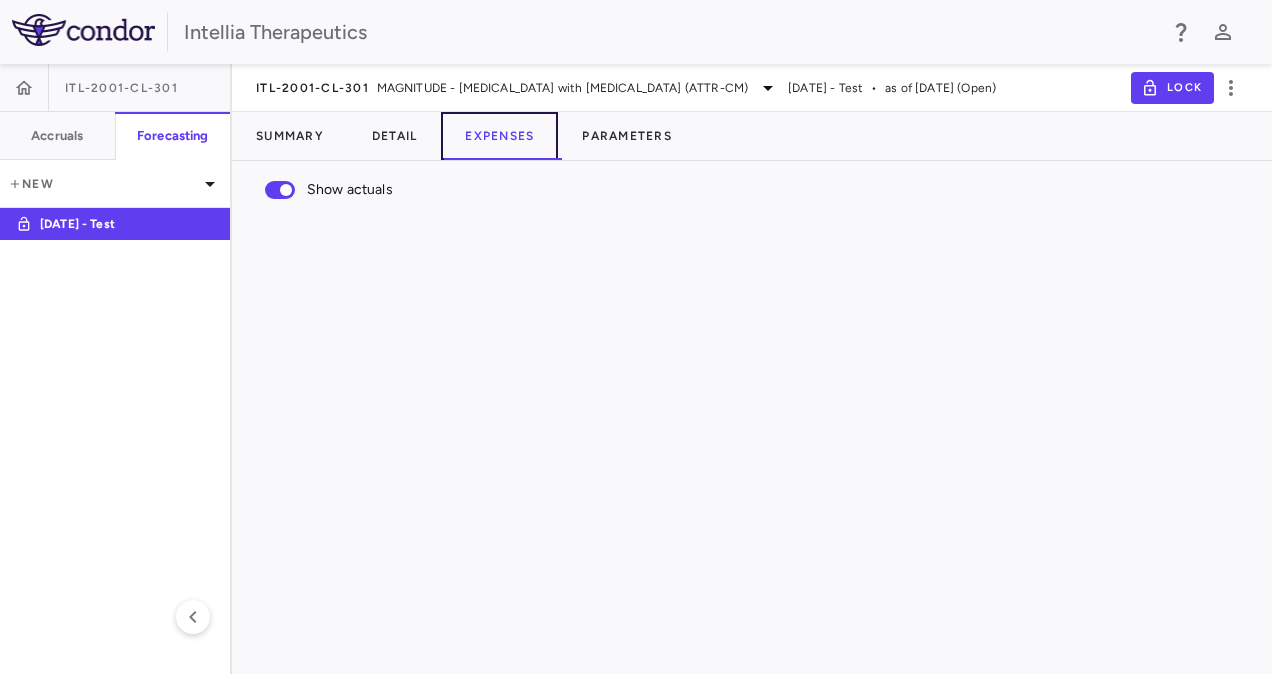 scroll, scrollTop: 0, scrollLeft: 0, axis: both 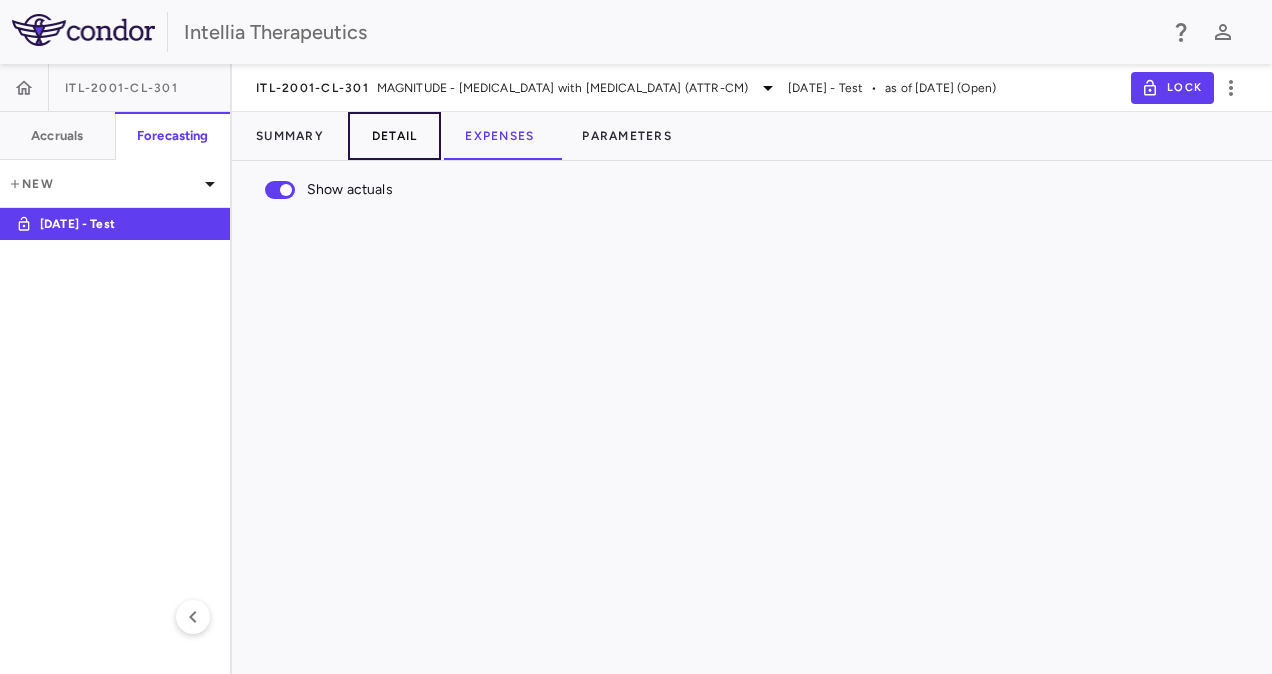 click on "Detail" at bounding box center [395, 136] 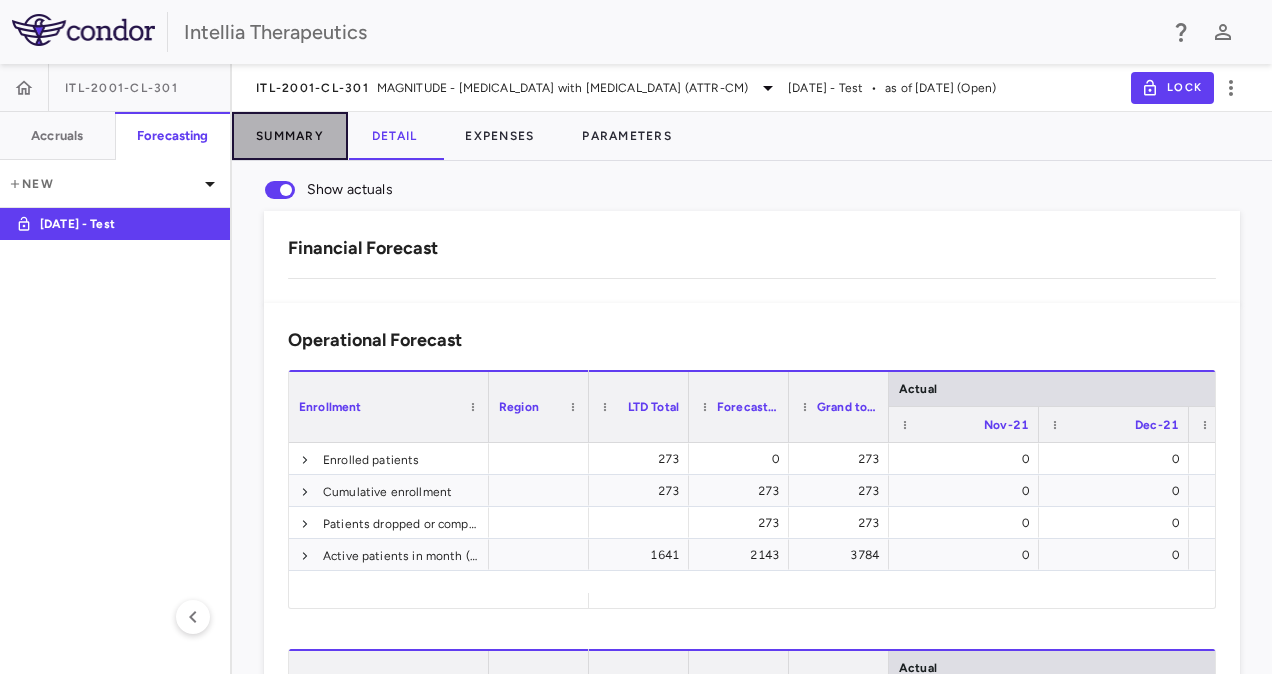 click on "Summary" at bounding box center [290, 136] 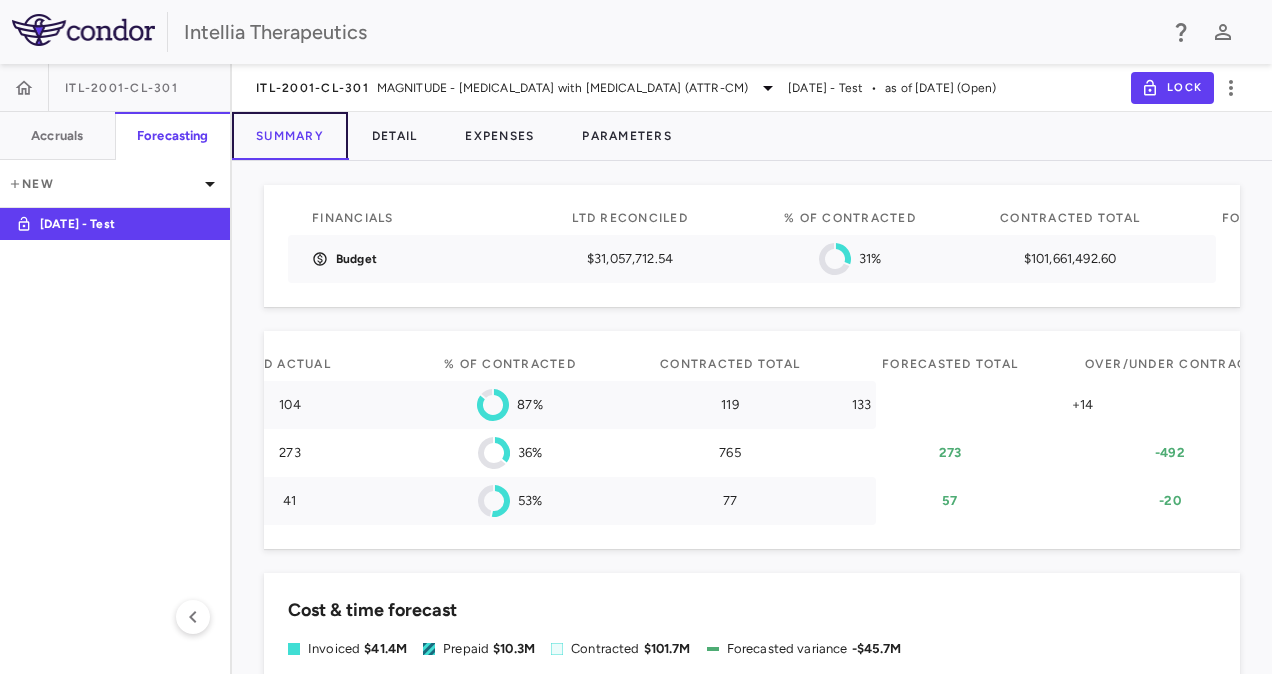 scroll, scrollTop: 0, scrollLeft: 395, axis: horizontal 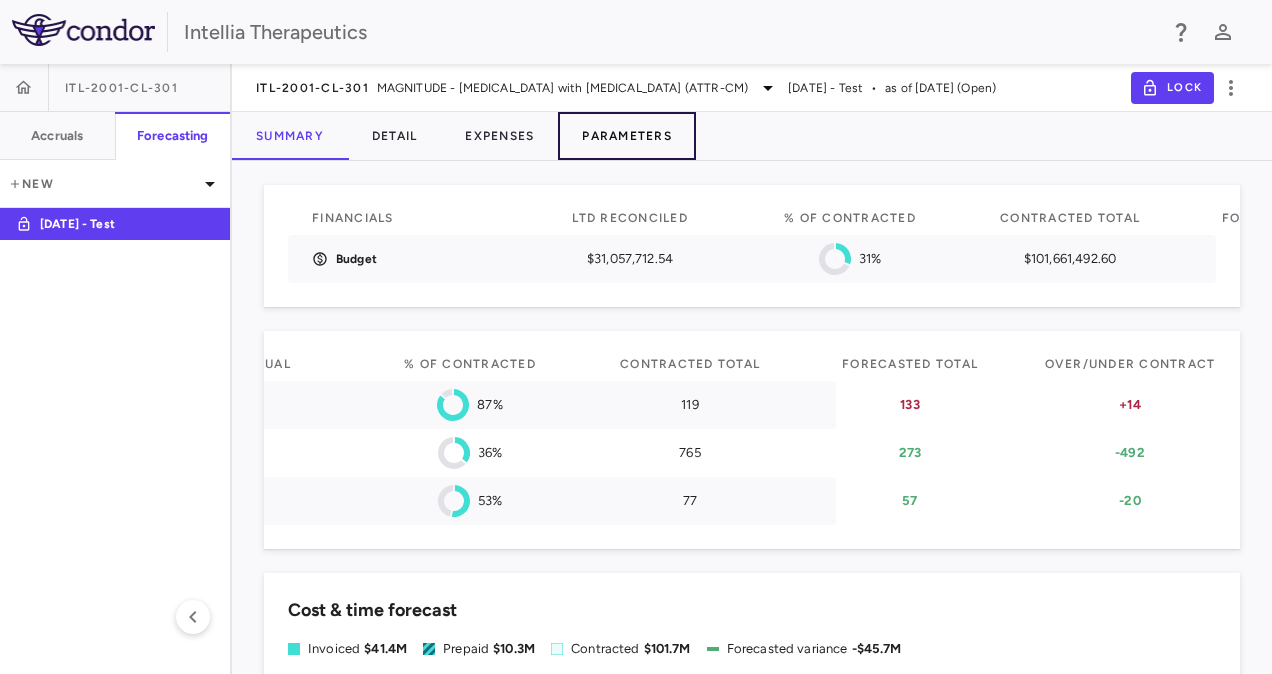 click on "Parameters" at bounding box center (627, 136) 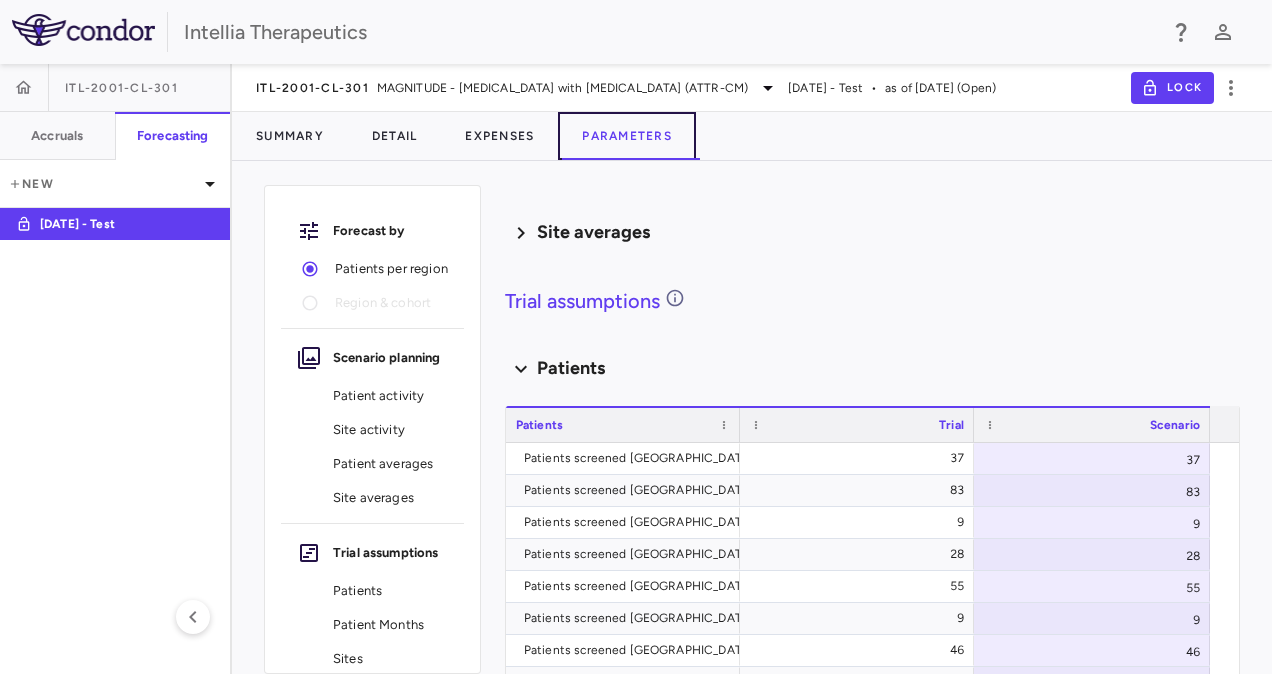 scroll, scrollTop: 4400, scrollLeft: 0, axis: vertical 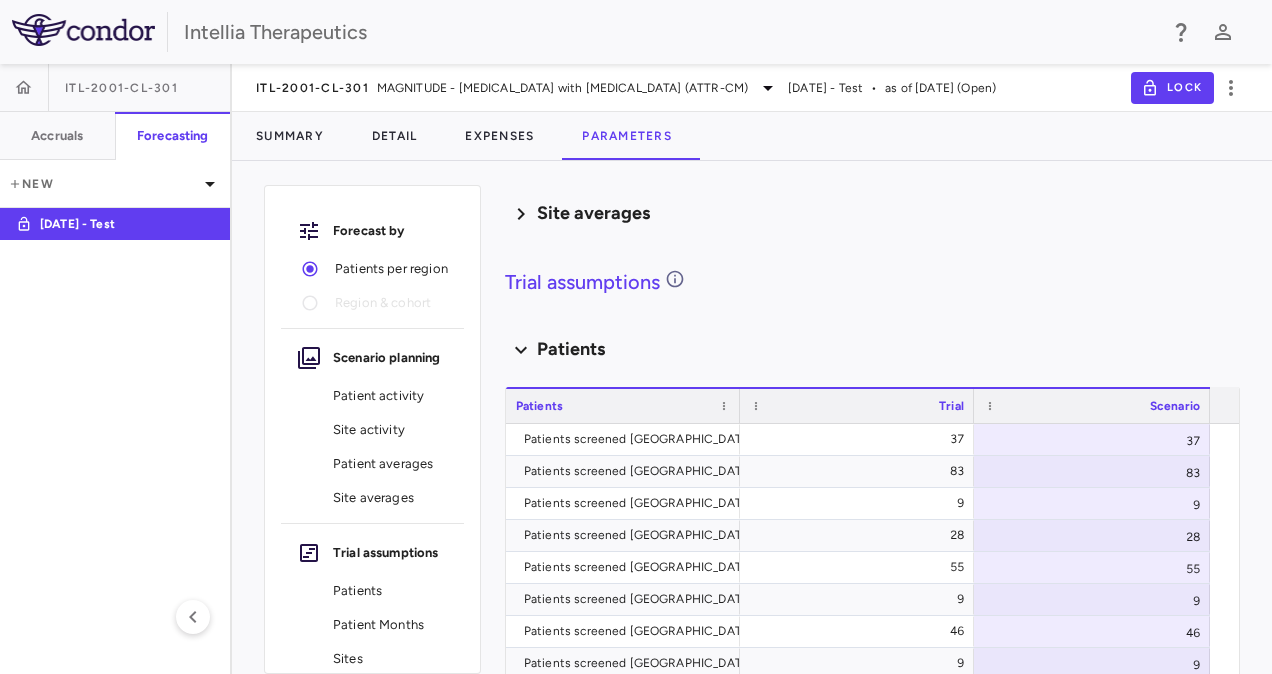 click 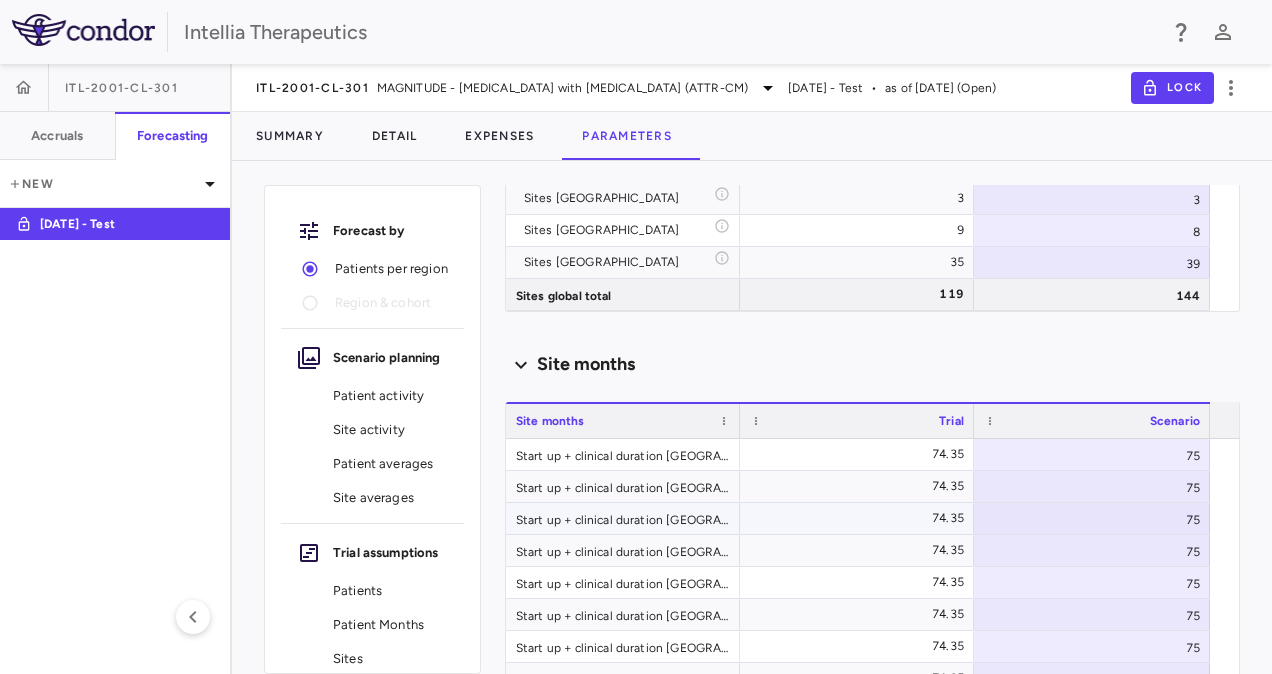 scroll, scrollTop: 14200, scrollLeft: 0, axis: vertical 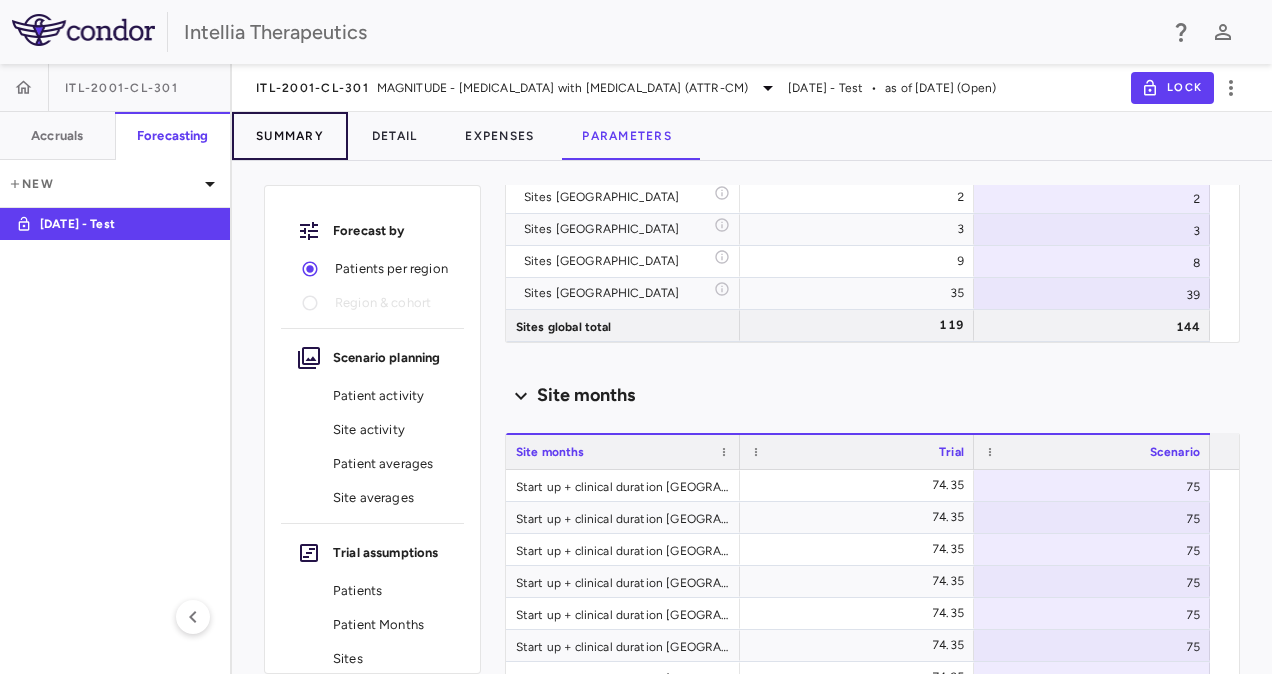 click on "Summary" at bounding box center (290, 136) 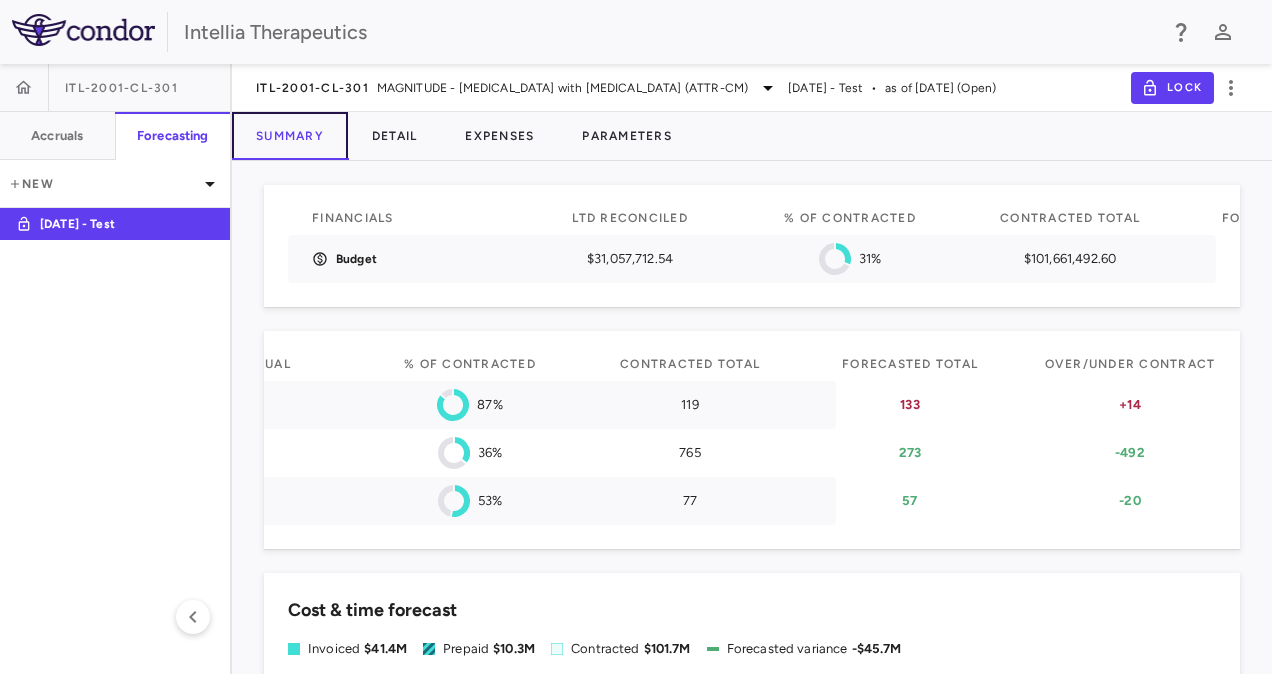 scroll, scrollTop: 0, scrollLeft: 0, axis: both 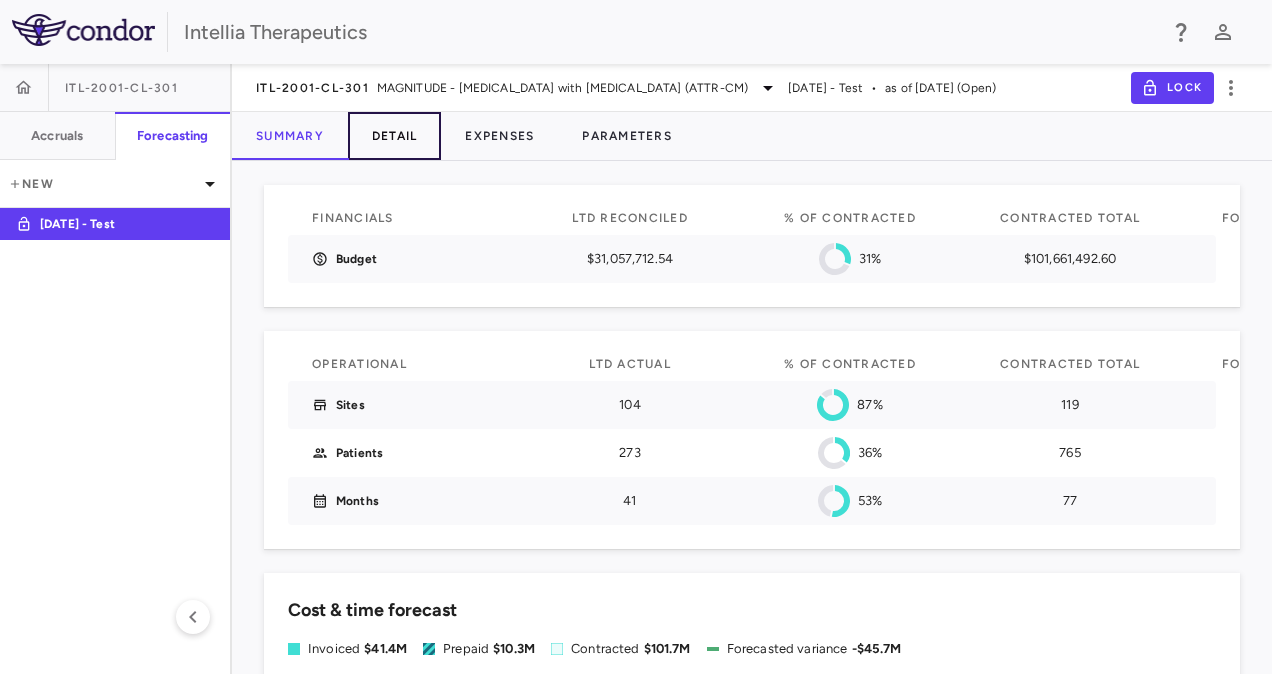 click on "Detail" at bounding box center (395, 136) 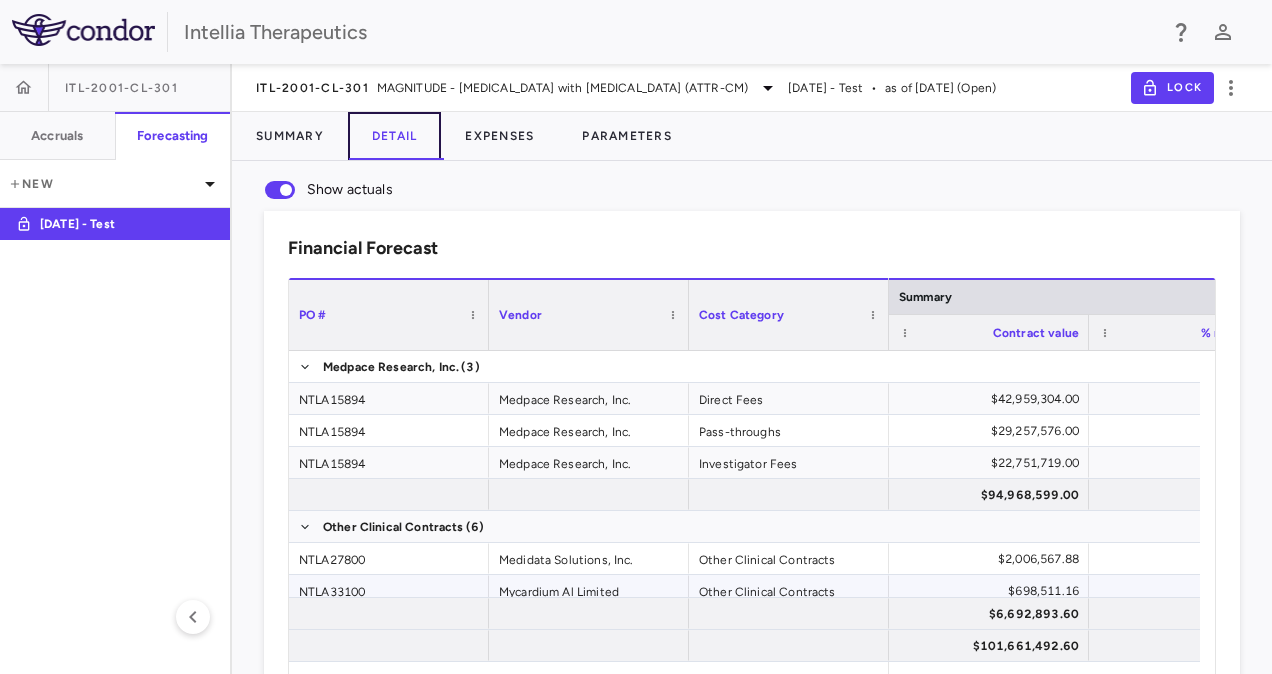 scroll, scrollTop: 70, scrollLeft: 0, axis: vertical 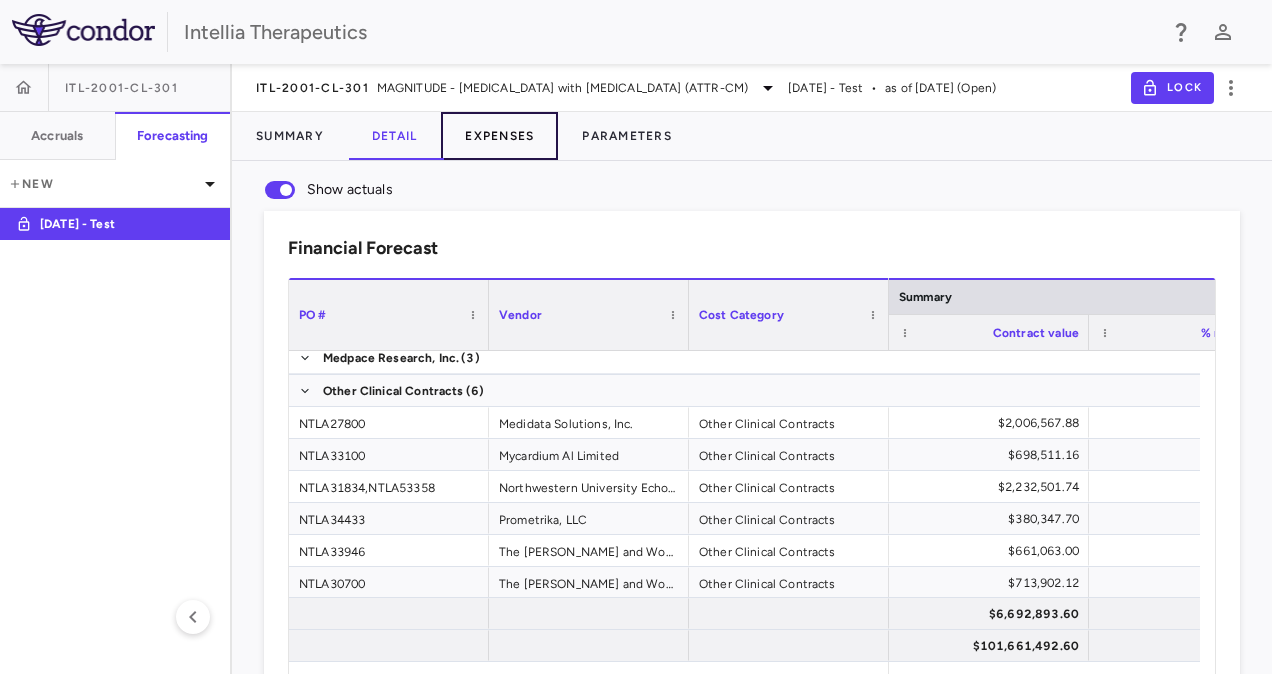 click on "Expenses" at bounding box center (499, 136) 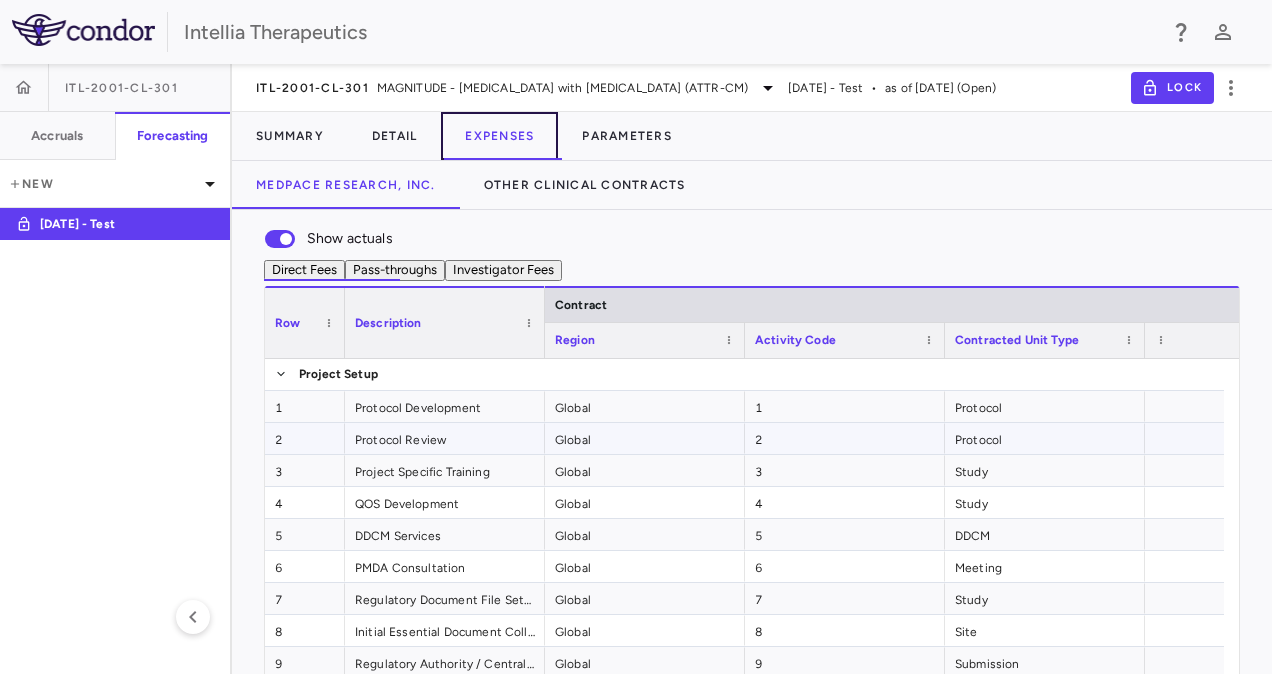 scroll, scrollTop: 74, scrollLeft: 0, axis: vertical 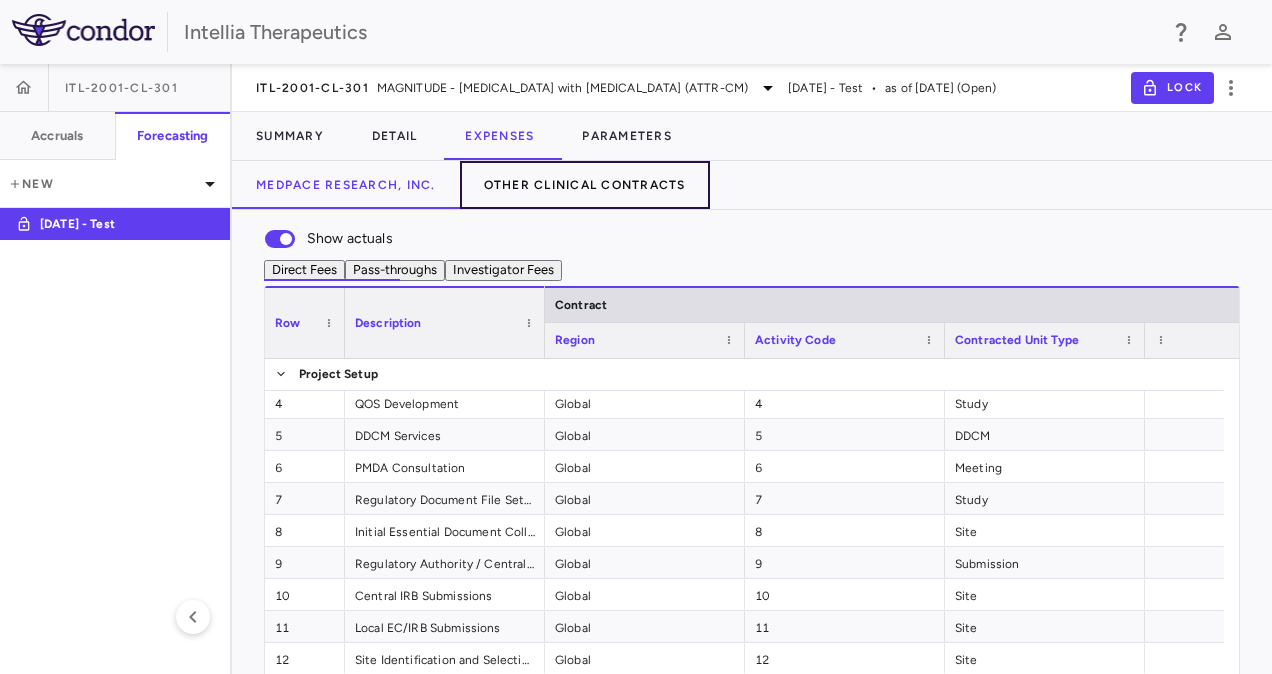 click on "Other Clinical Contracts" at bounding box center [585, 185] 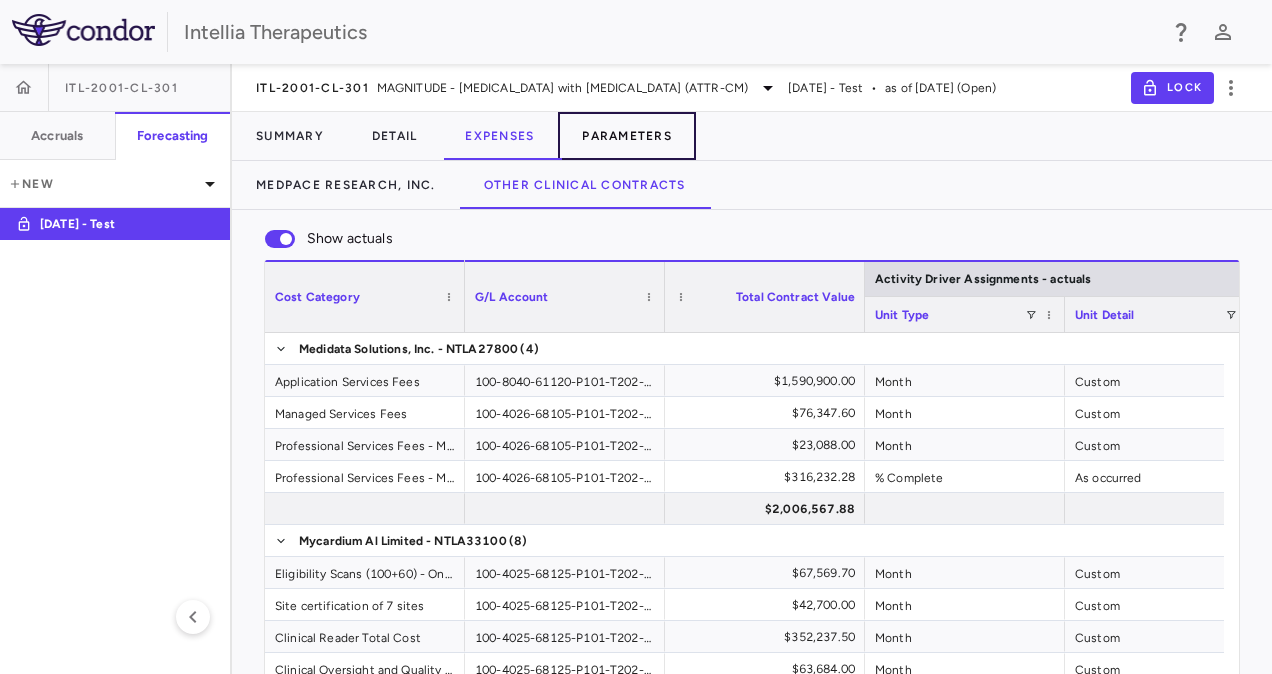 click on "Parameters" at bounding box center [627, 136] 